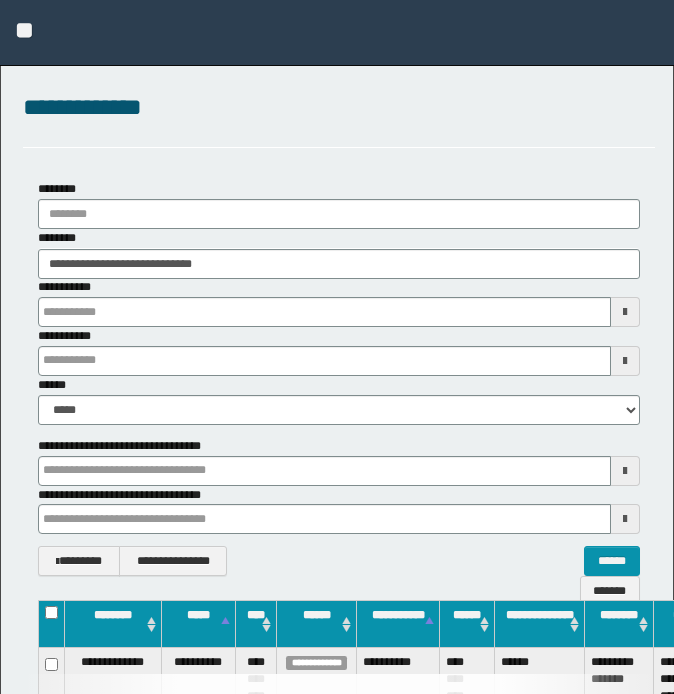 scroll, scrollTop: 0, scrollLeft: 0, axis: both 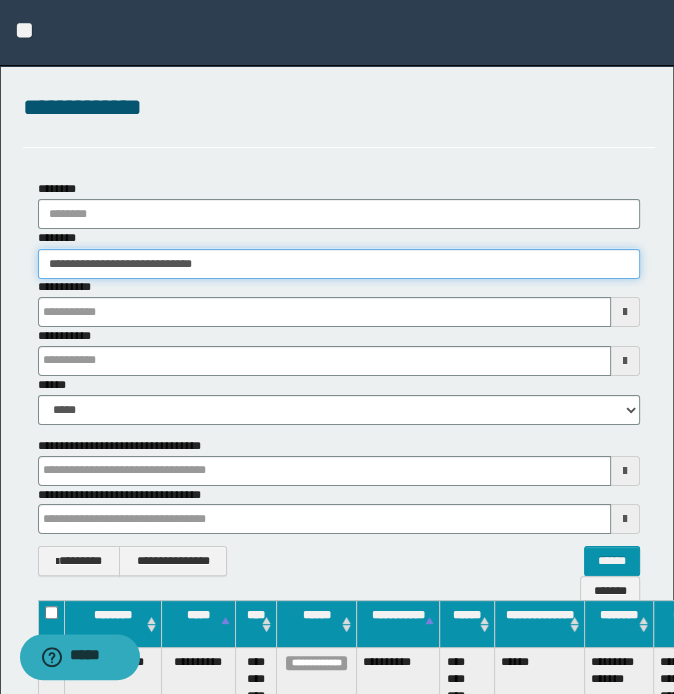drag, startPoint x: 337, startPoint y: 255, endPoint x: -5, endPoint y: 272, distance: 342.42224 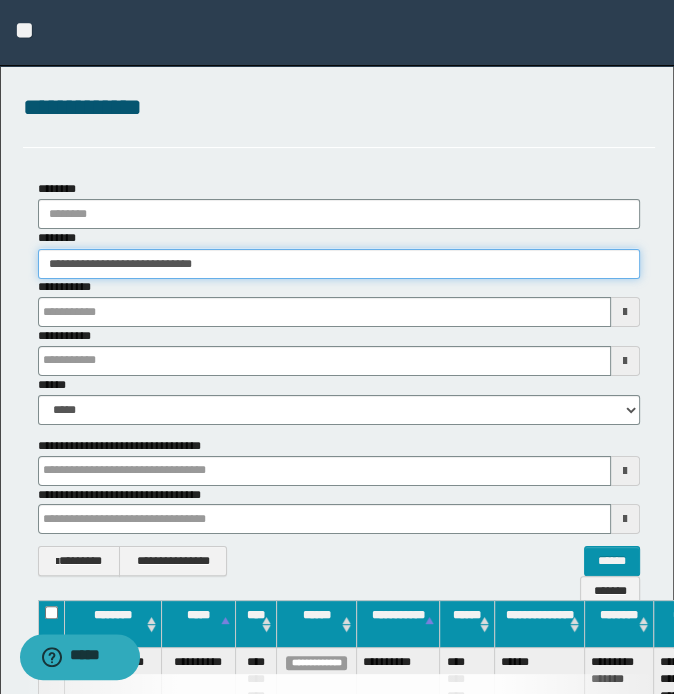 drag, startPoint x: 279, startPoint y: 257, endPoint x: -5, endPoint y: 254, distance: 284.01584 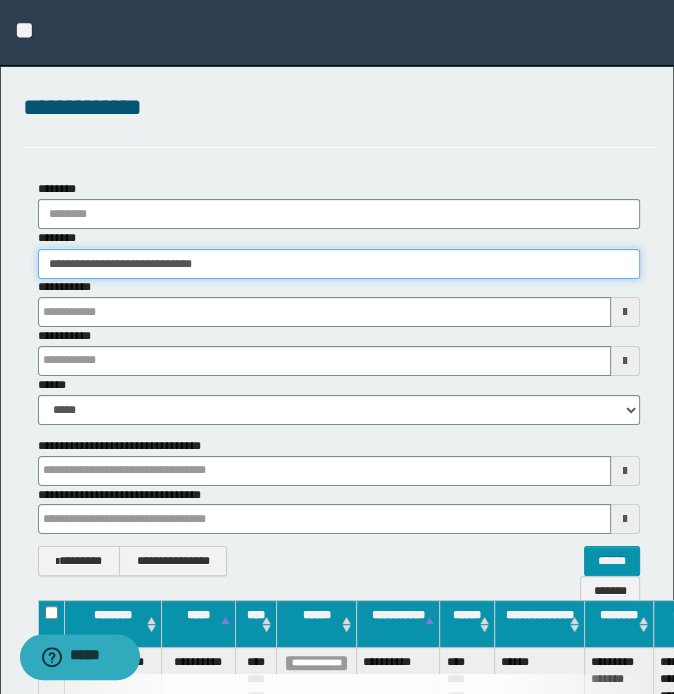 click on "**********" at bounding box center (337, 347) 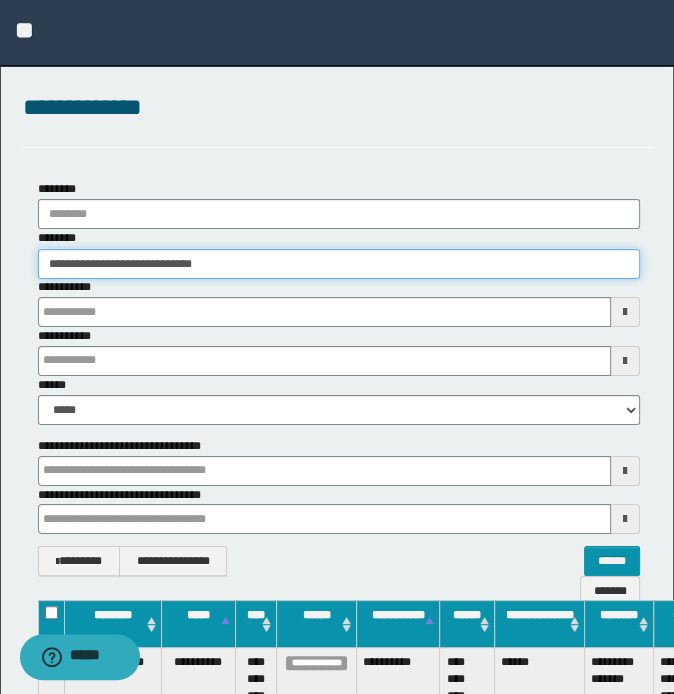 paste 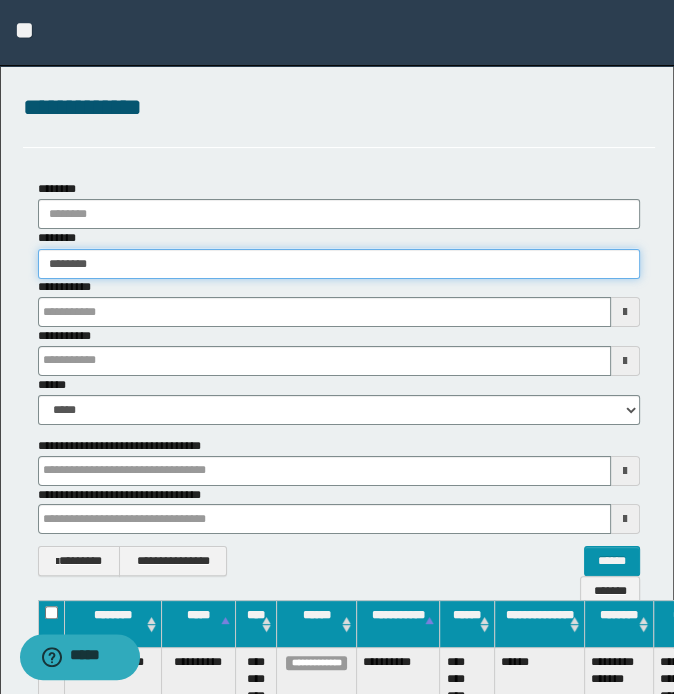 type on "********" 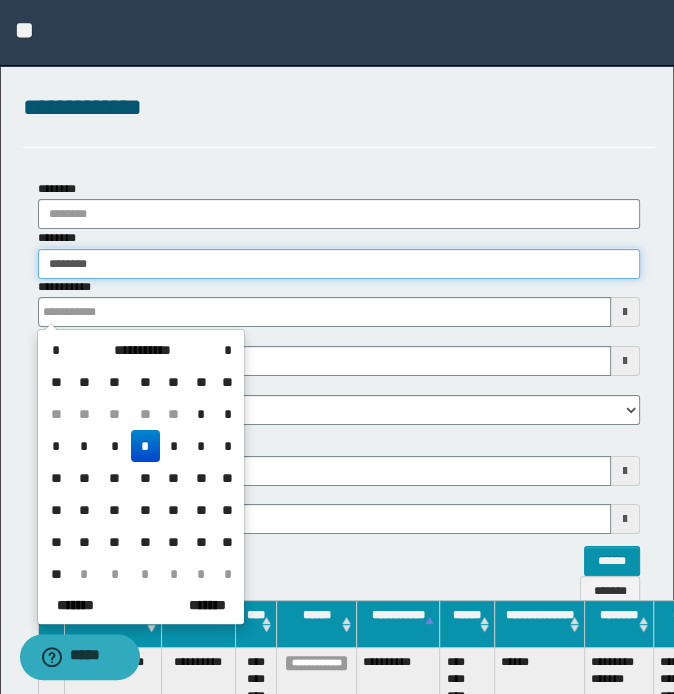 type on "********" 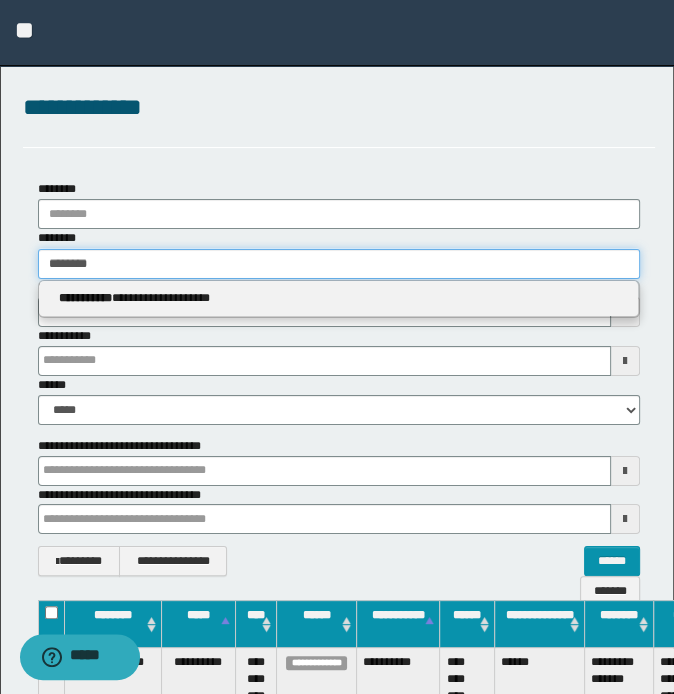 click on "********" at bounding box center [339, 264] 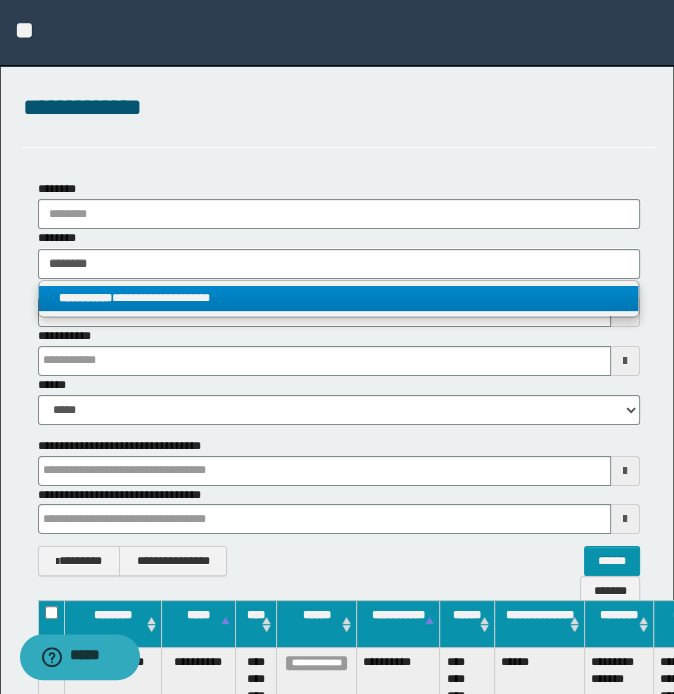 click on "**********" at bounding box center (339, 298) 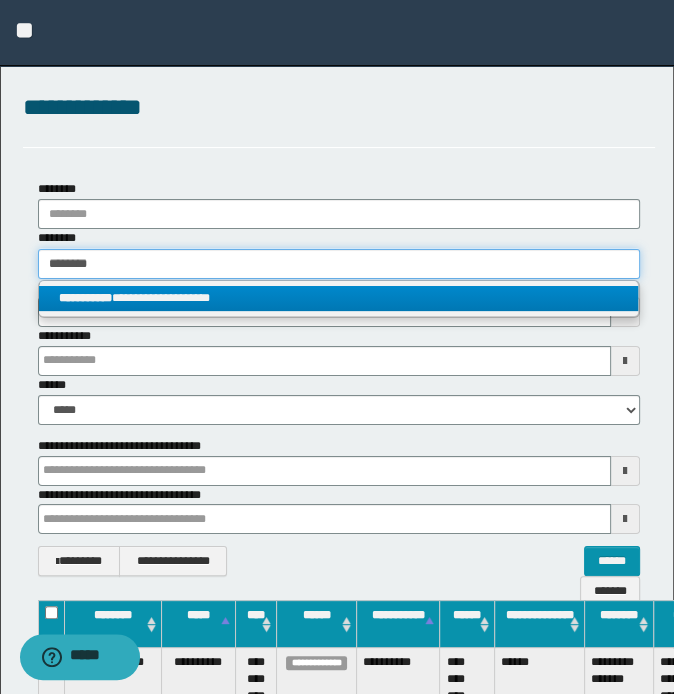 type 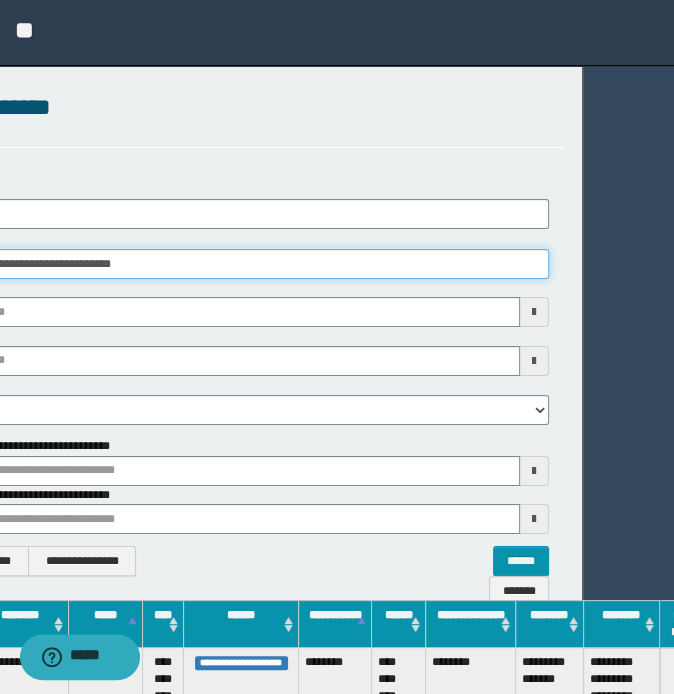 scroll, scrollTop: 0, scrollLeft: 176, axis: horizontal 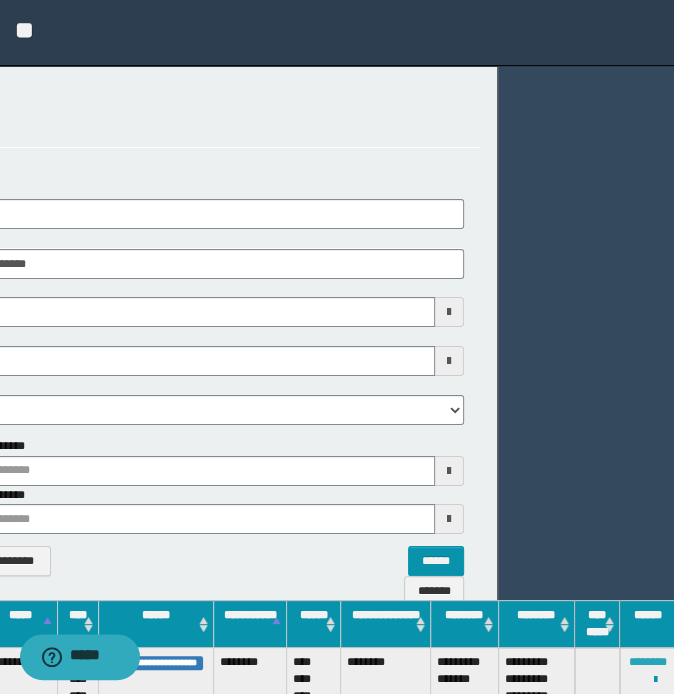 click on "********" at bounding box center (647, 662) 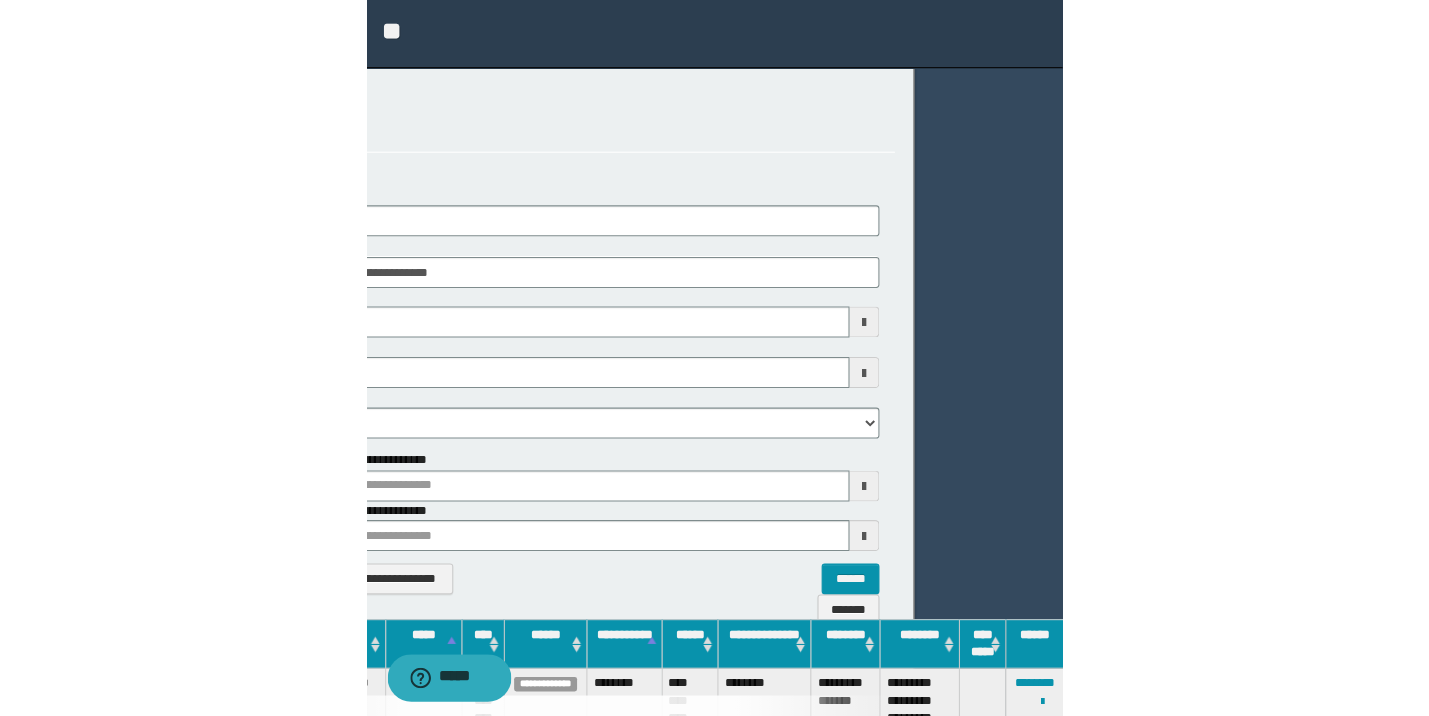 scroll, scrollTop: 0, scrollLeft: 0, axis: both 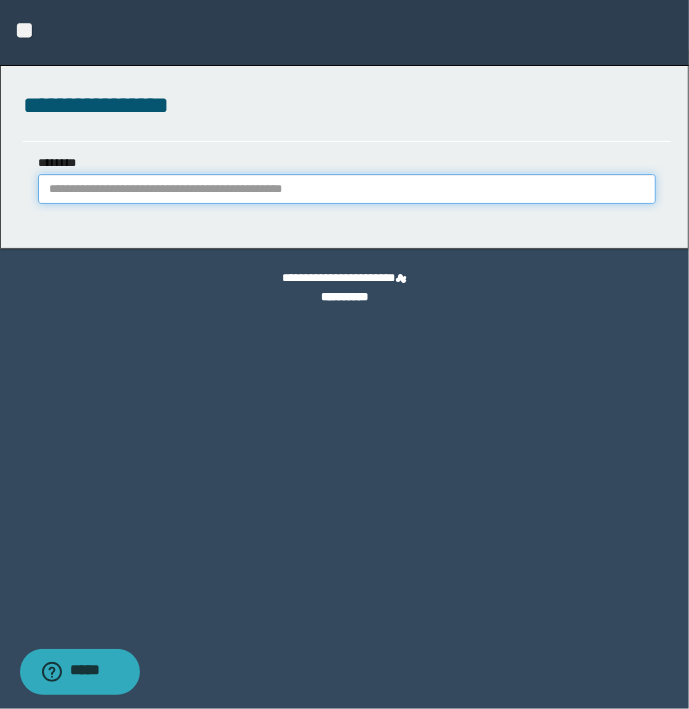click on "********" at bounding box center [347, 189] 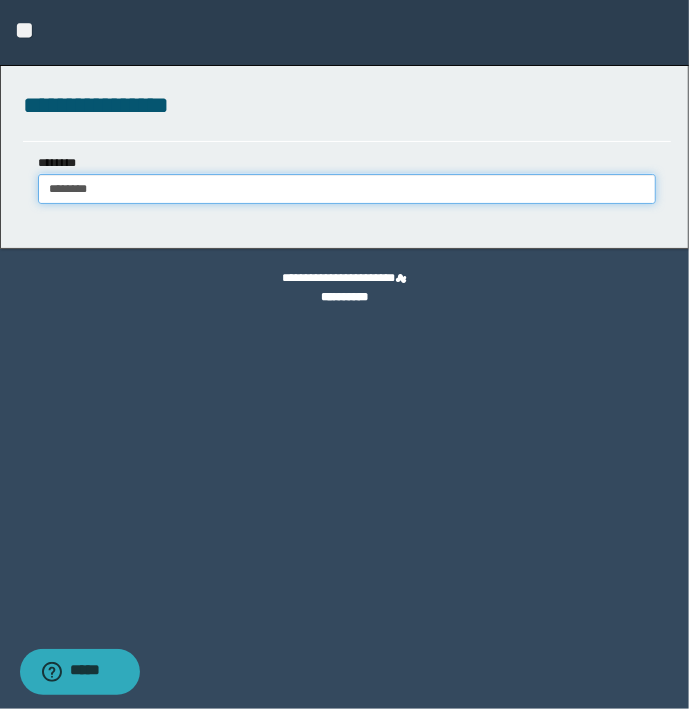 type on "********" 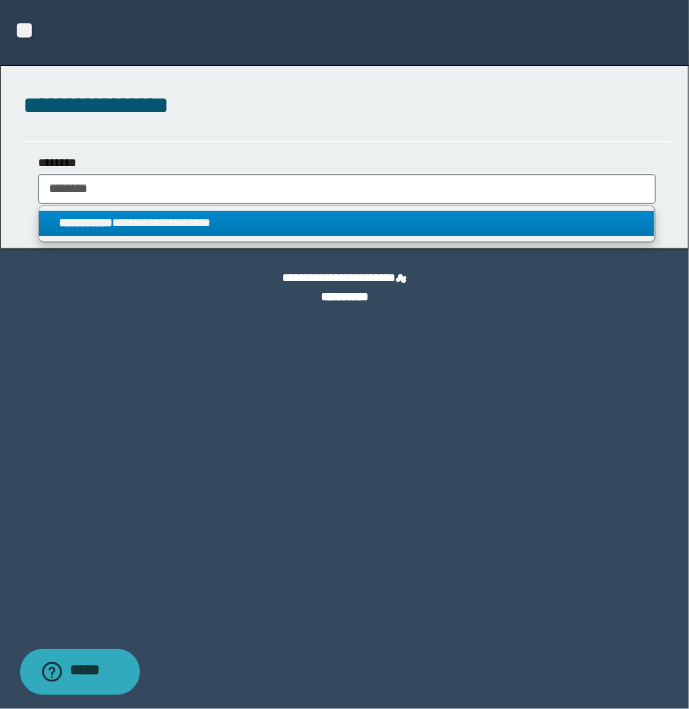click on "**********" at bounding box center (347, 223) 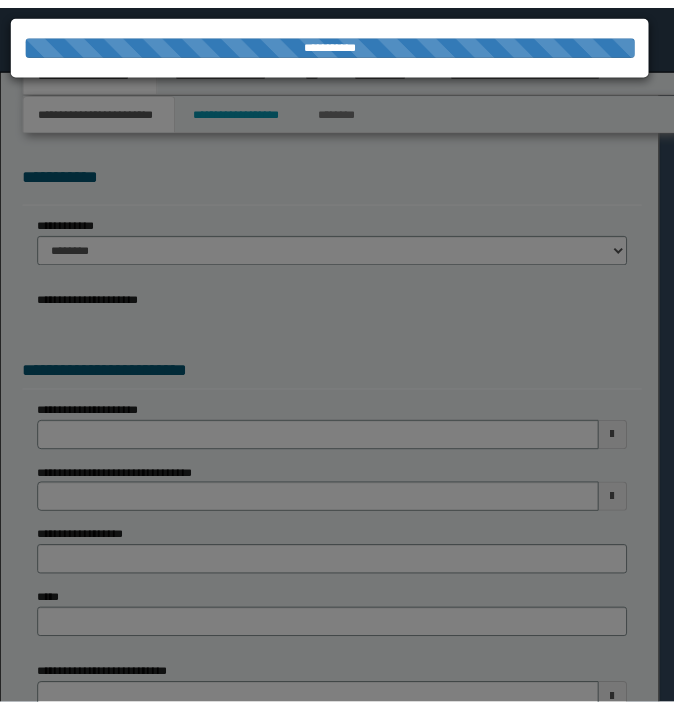 scroll, scrollTop: 0, scrollLeft: 0, axis: both 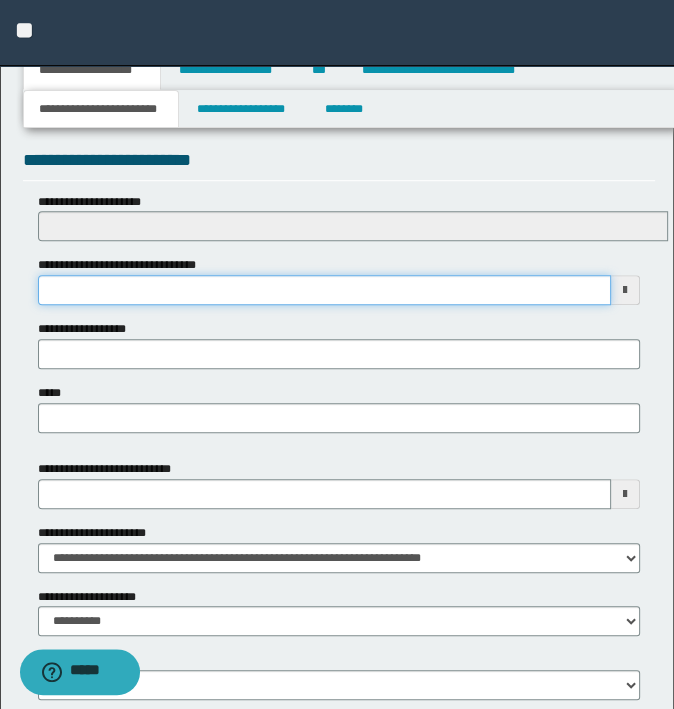 click on "**********" at bounding box center (325, 290) 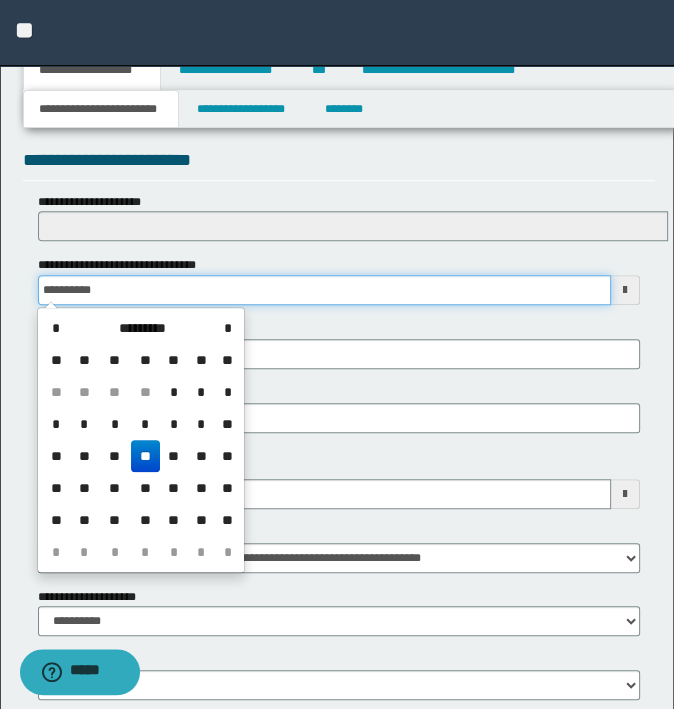 type on "**********" 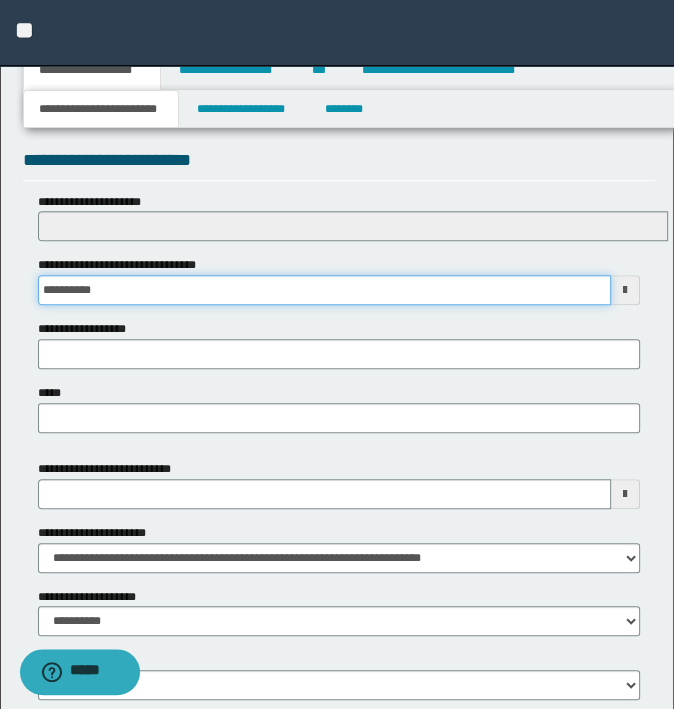 scroll, scrollTop: 953, scrollLeft: 0, axis: vertical 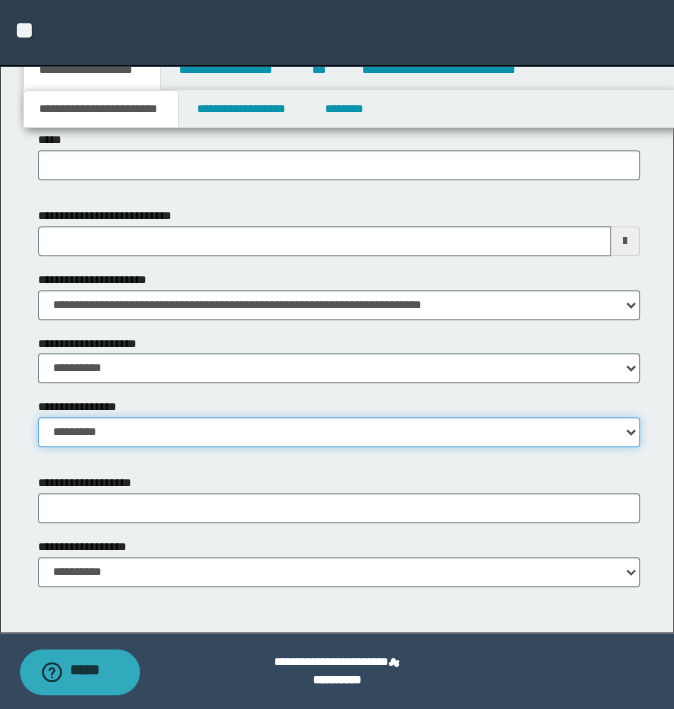 click on "**********" at bounding box center [339, 432] 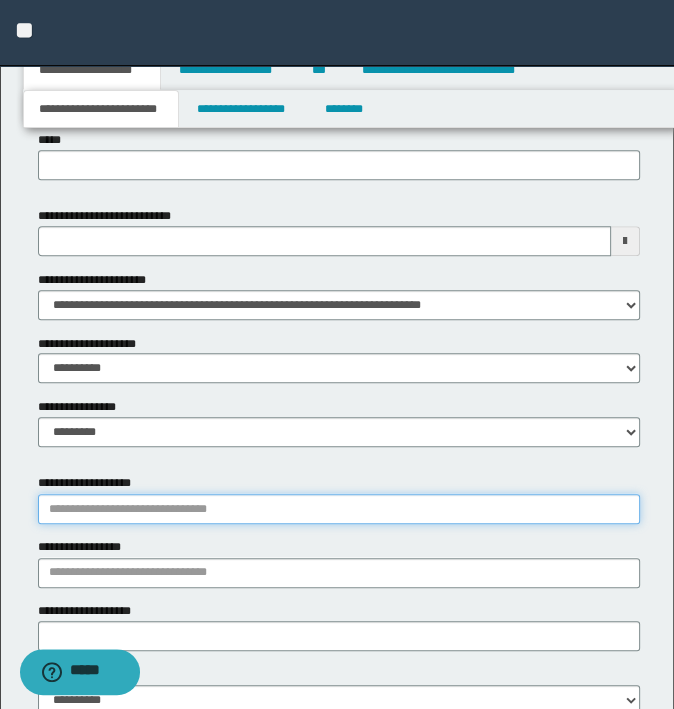 click on "**********" at bounding box center [339, 509] 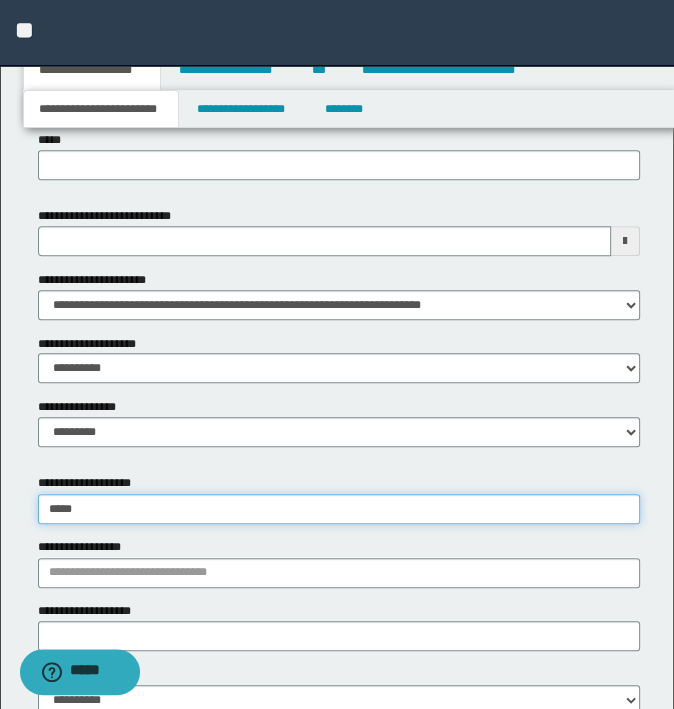 type on "******" 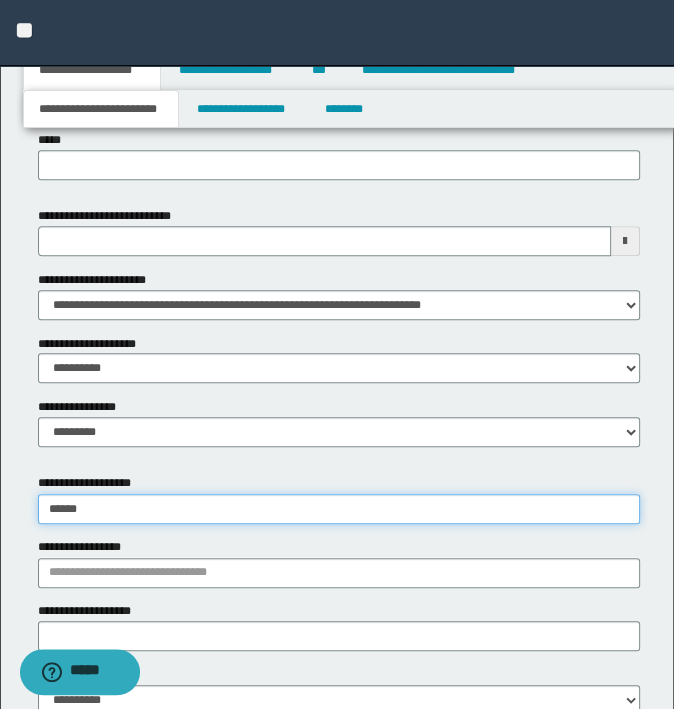 type on "********" 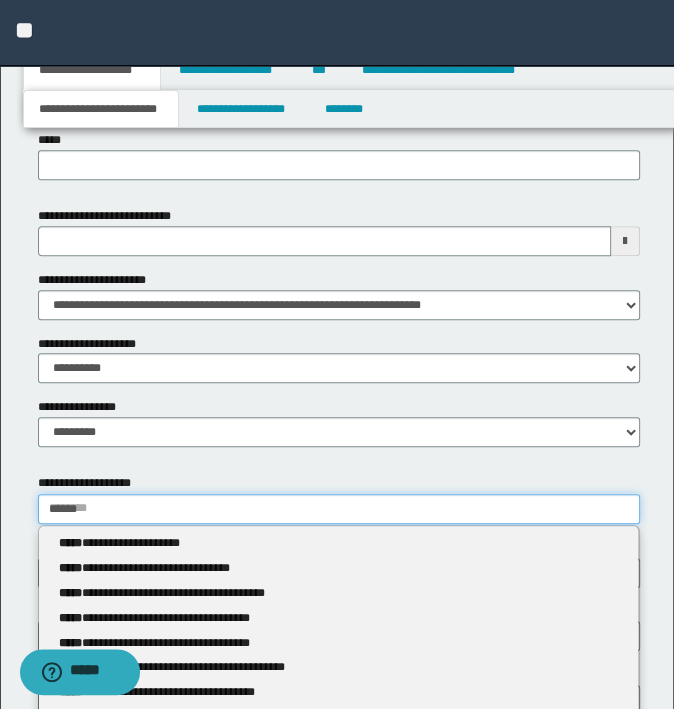 type 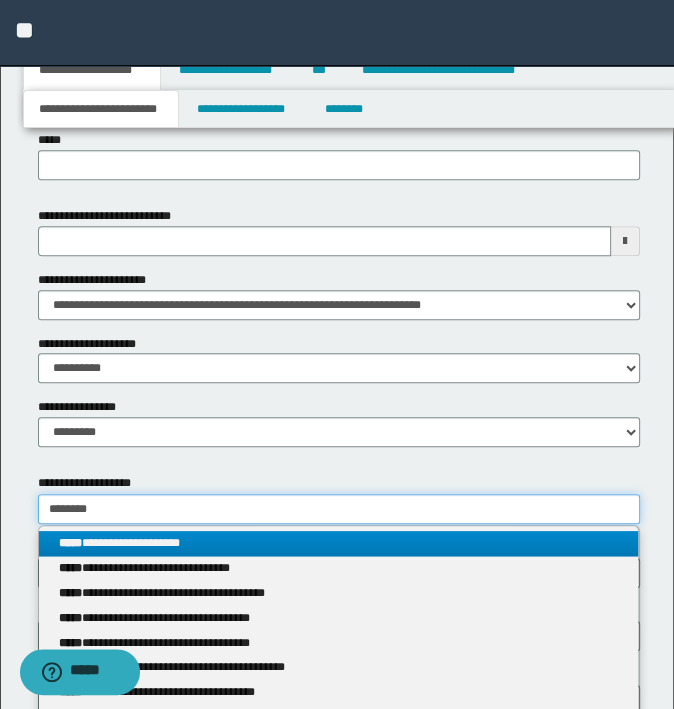 type on "********" 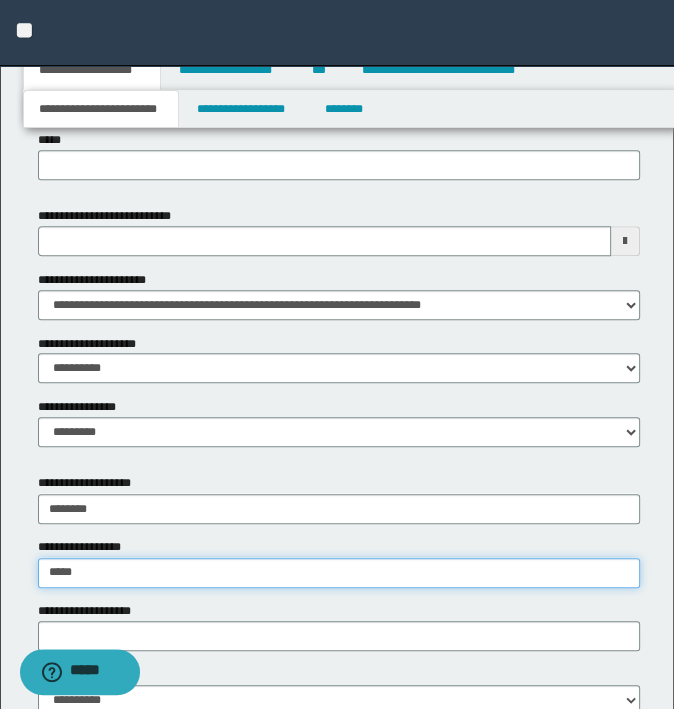 type on "*****" 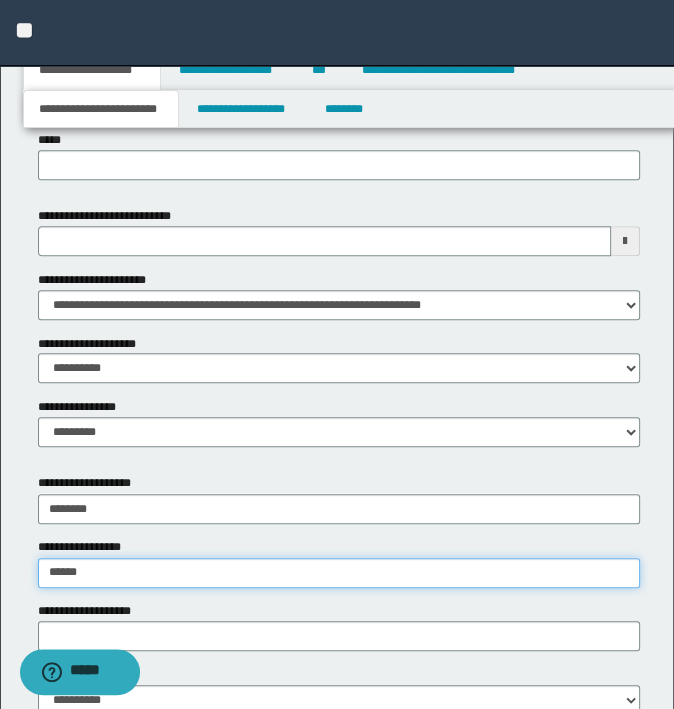 type on "**********" 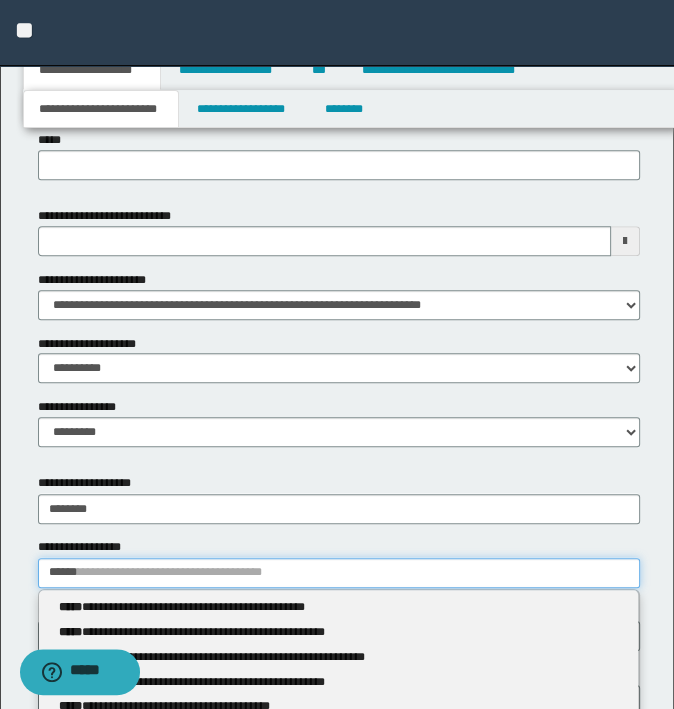 type 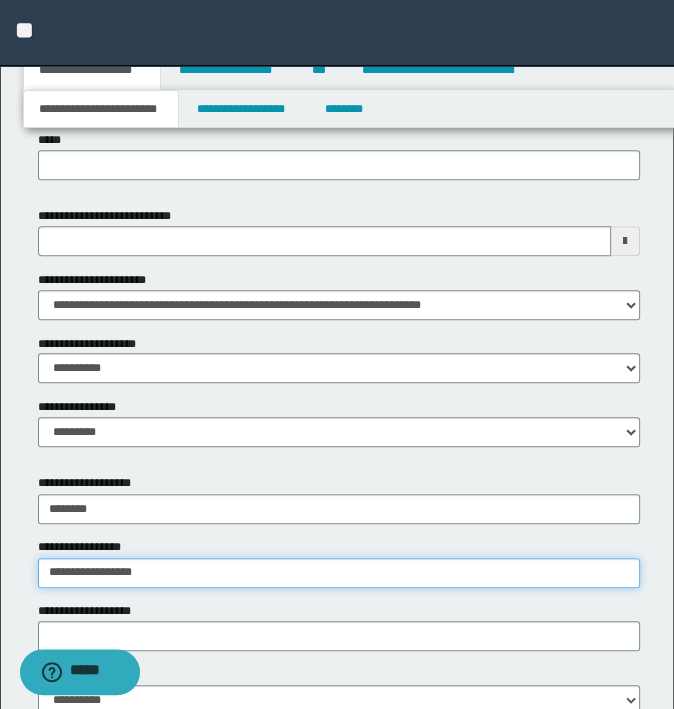 type on "**********" 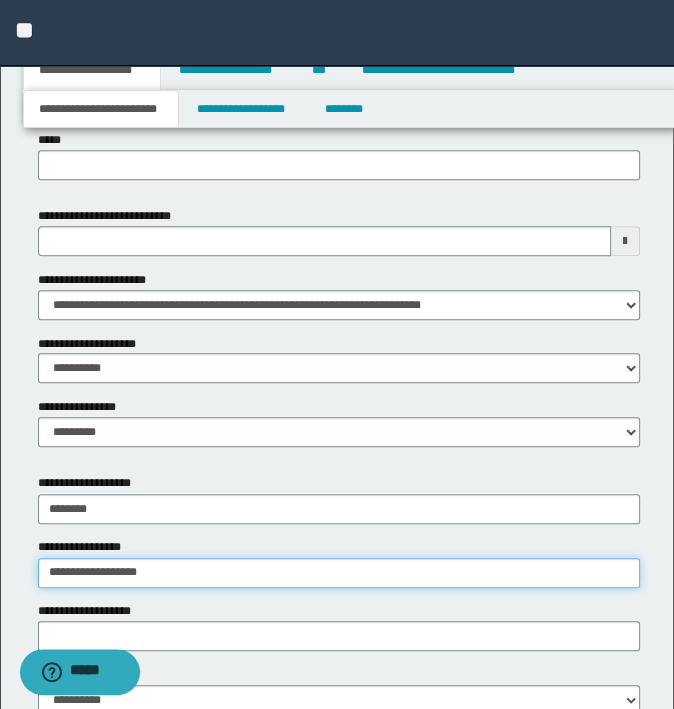 type on "**********" 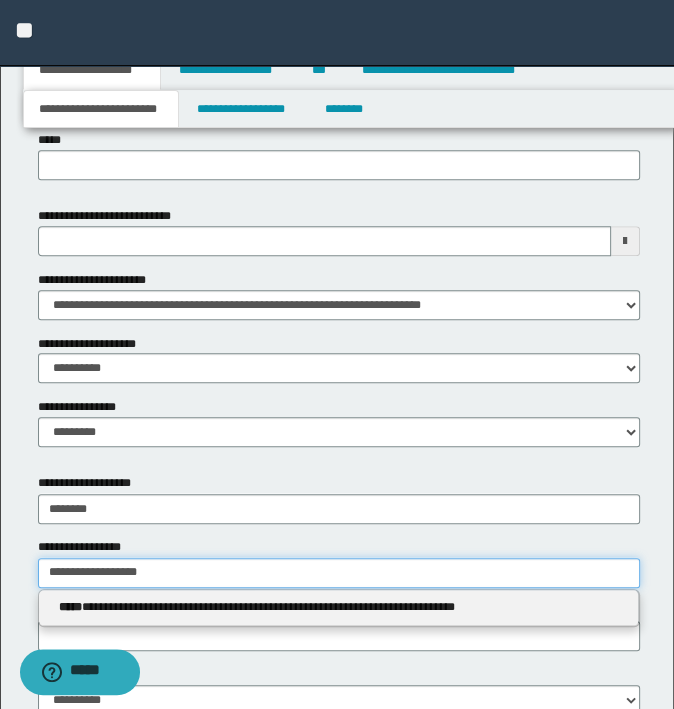 type 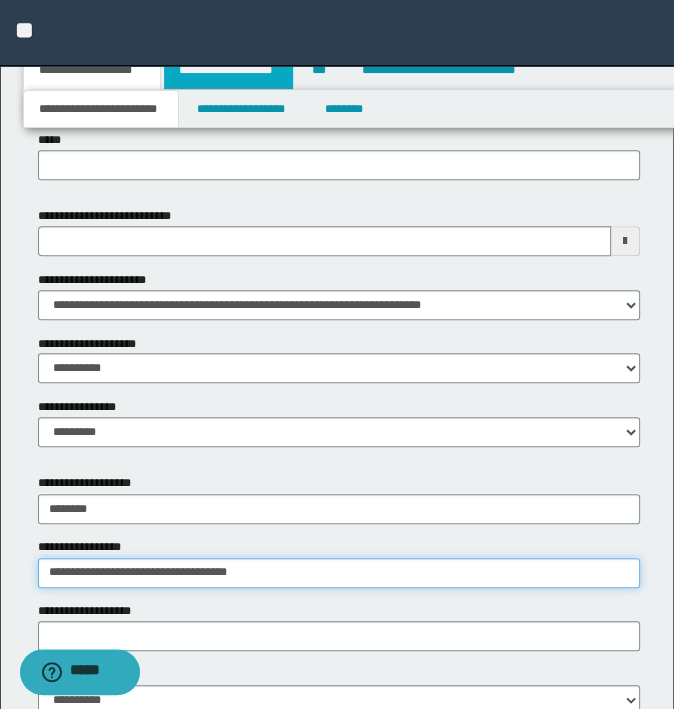 type on "**********" 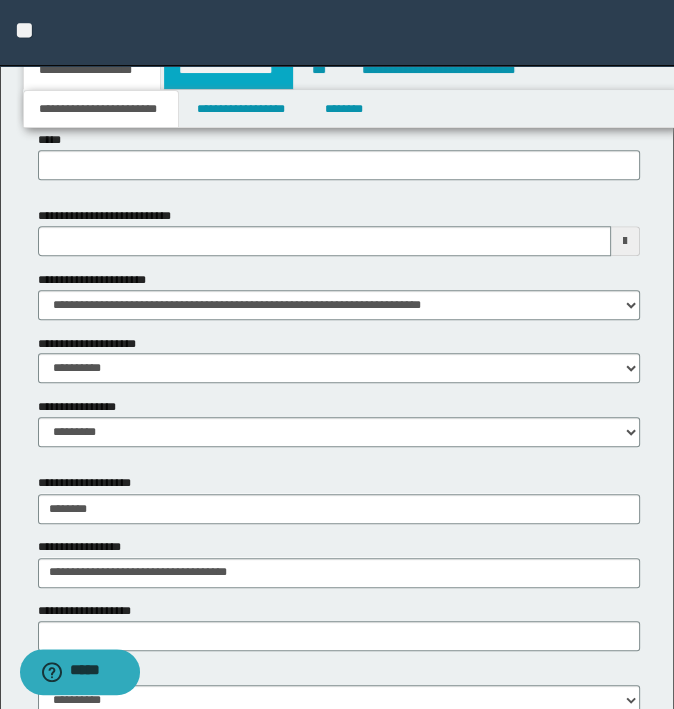 click on "**********" at bounding box center (228, 70) 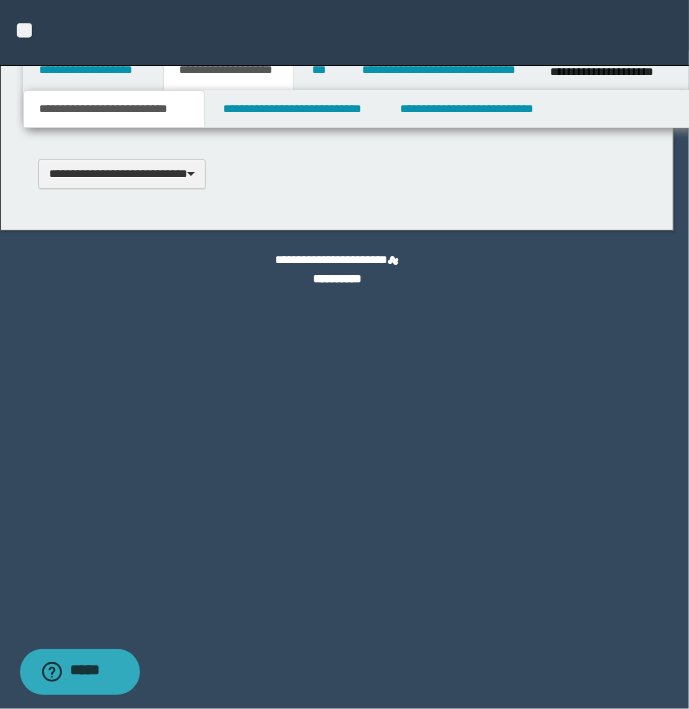 scroll, scrollTop: 0, scrollLeft: 0, axis: both 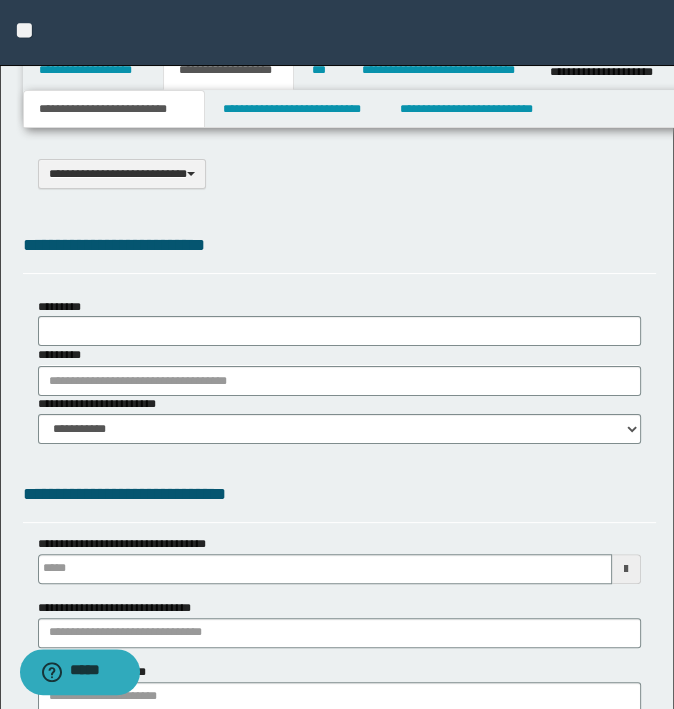 type on "******" 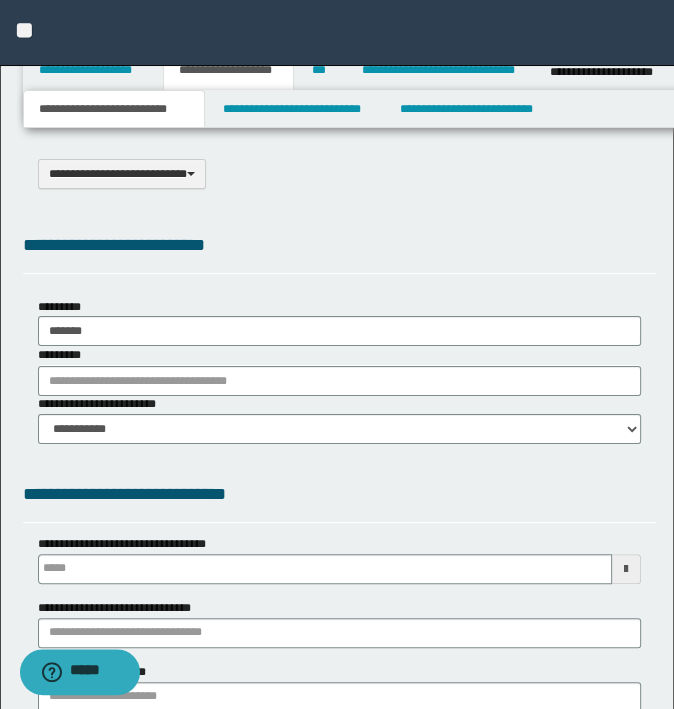 type on "**********" 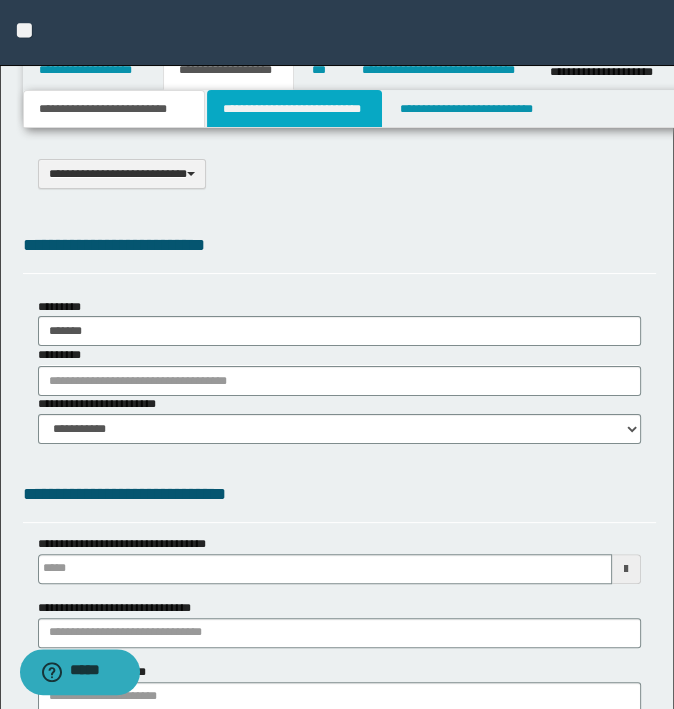 click on "**********" at bounding box center (294, 109) 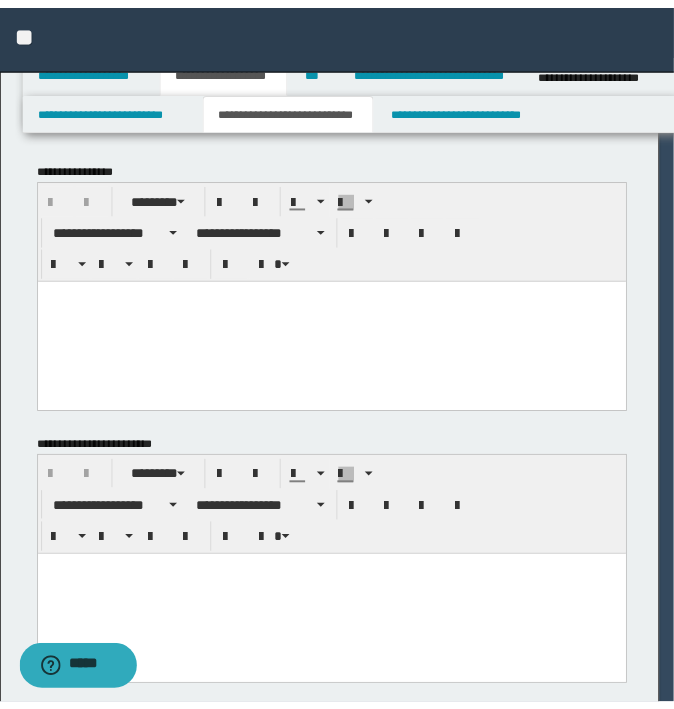 scroll, scrollTop: 0, scrollLeft: 0, axis: both 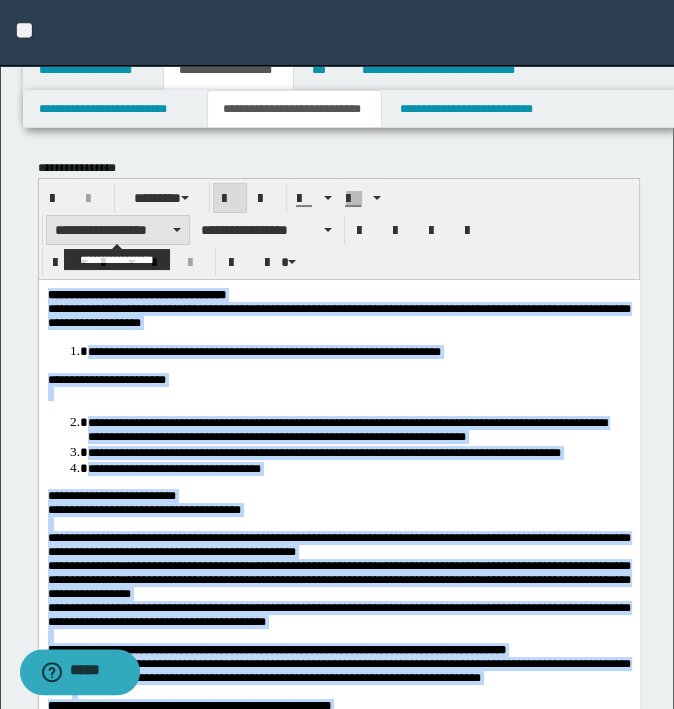 click on "**********" at bounding box center [118, 230] 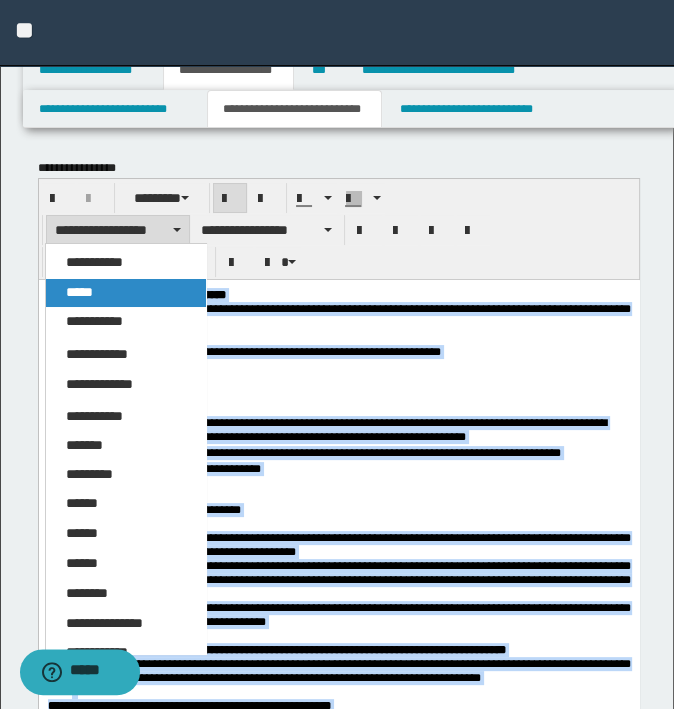 click on "*****" at bounding box center (126, 293) 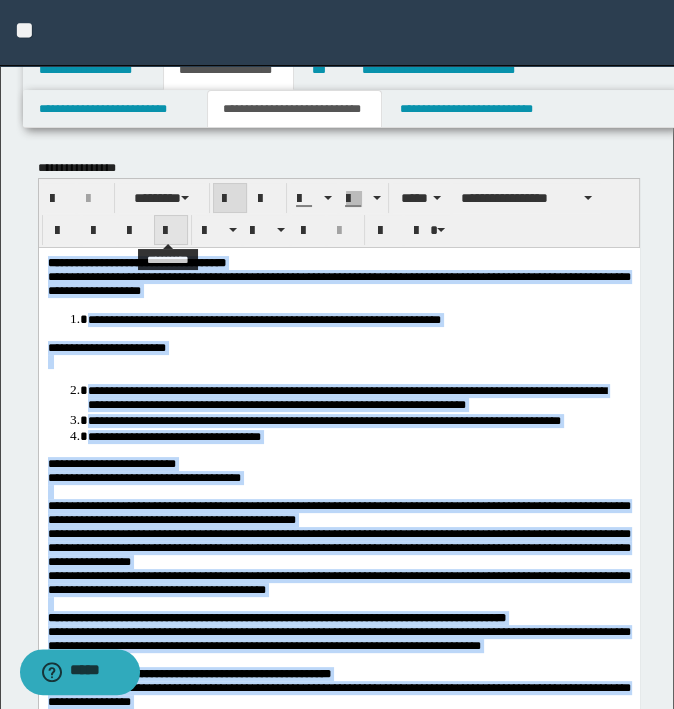 click at bounding box center [171, 231] 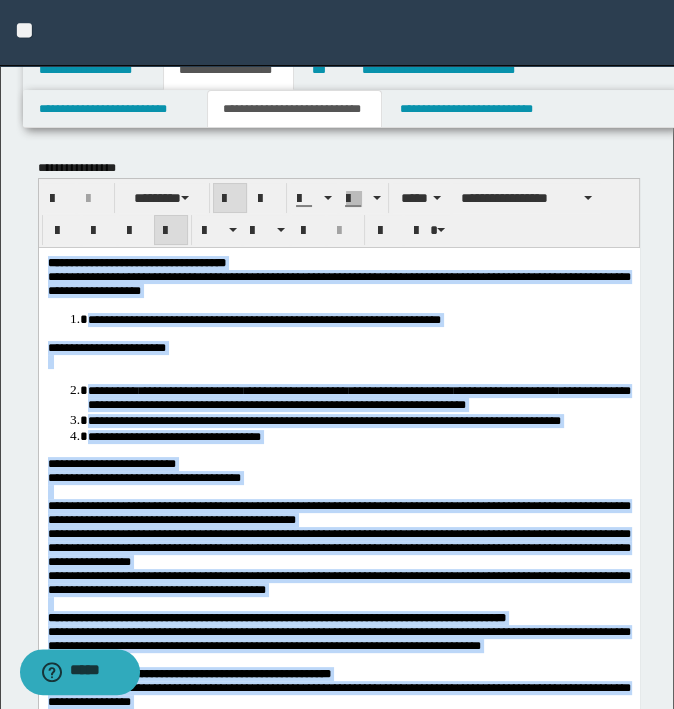 click on "**********" at bounding box center [358, 397] 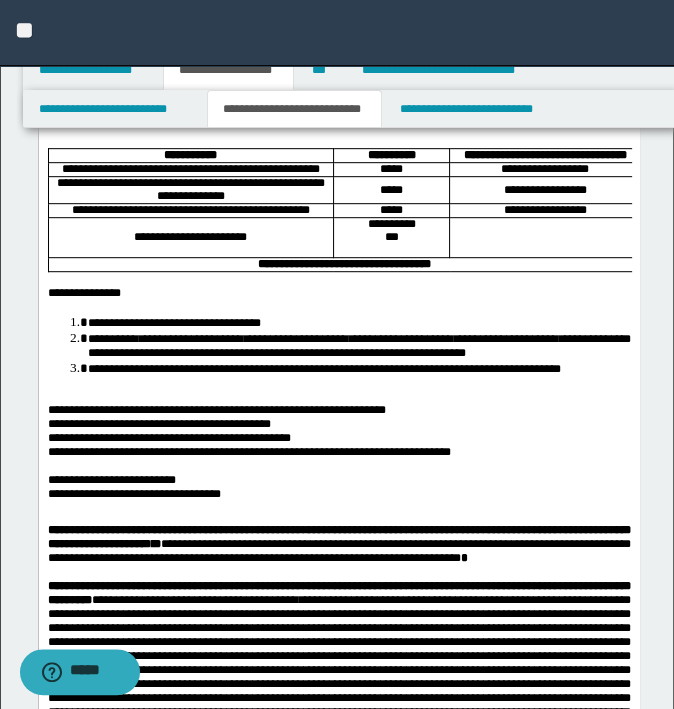 scroll, scrollTop: 700, scrollLeft: 0, axis: vertical 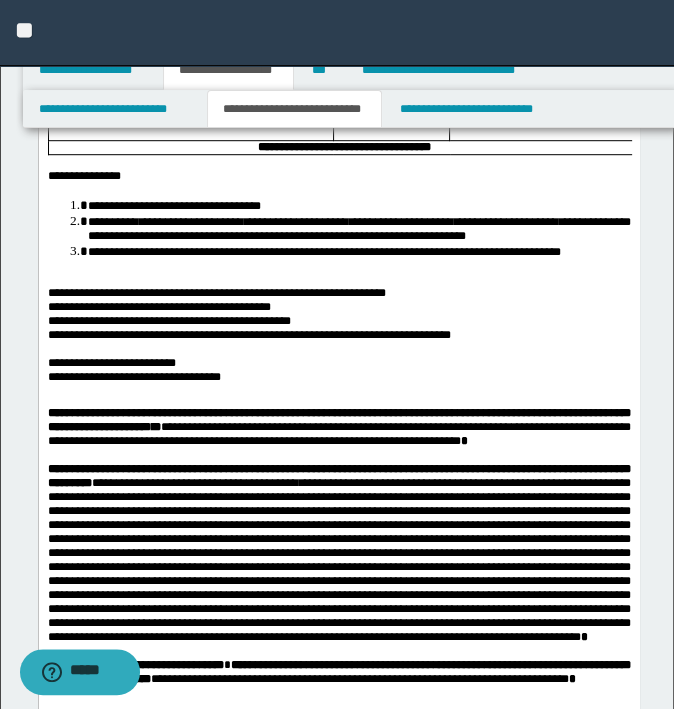 click on "**********" at bounding box center (248, 335) 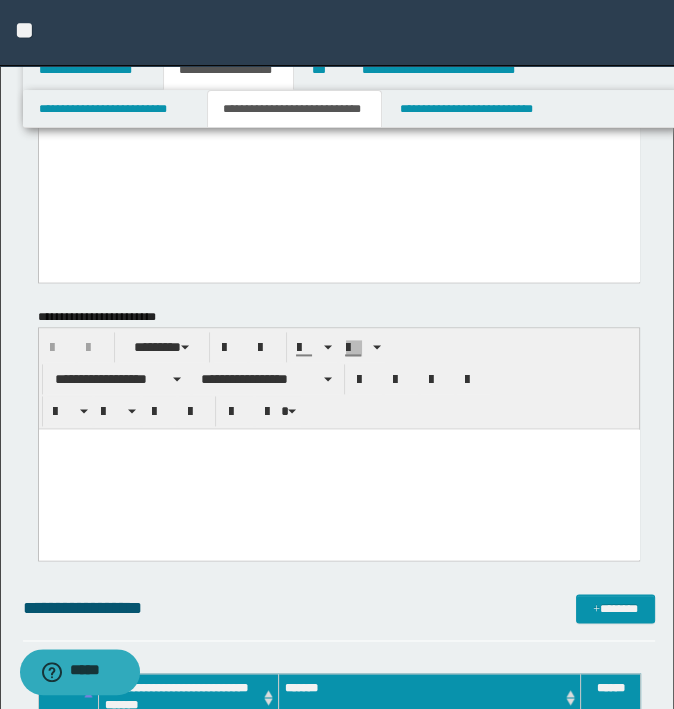 scroll, scrollTop: 1600, scrollLeft: 0, axis: vertical 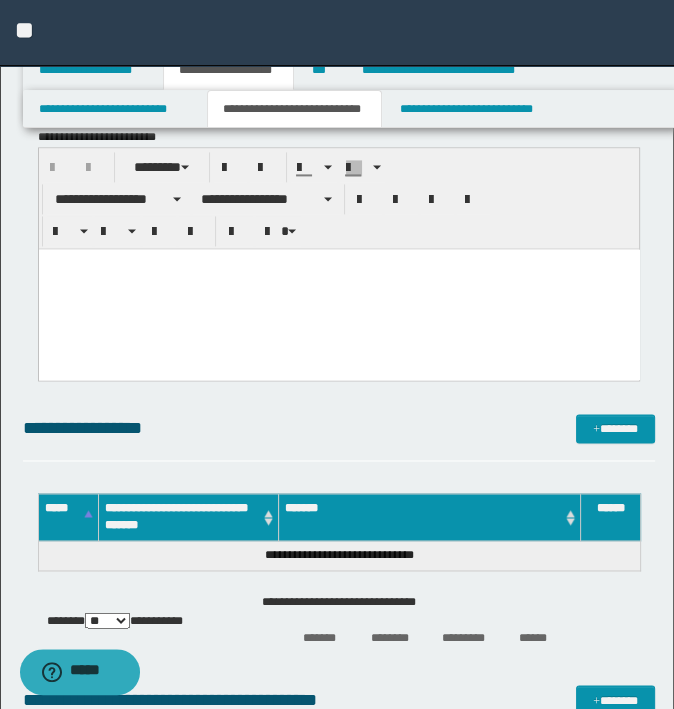 click at bounding box center (338, 289) 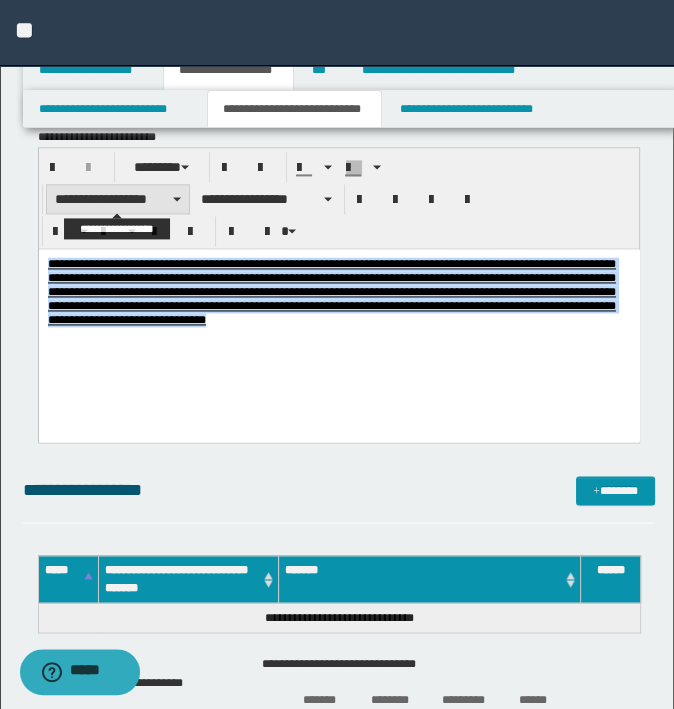 click on "**********" at bounding box center (118, 199) 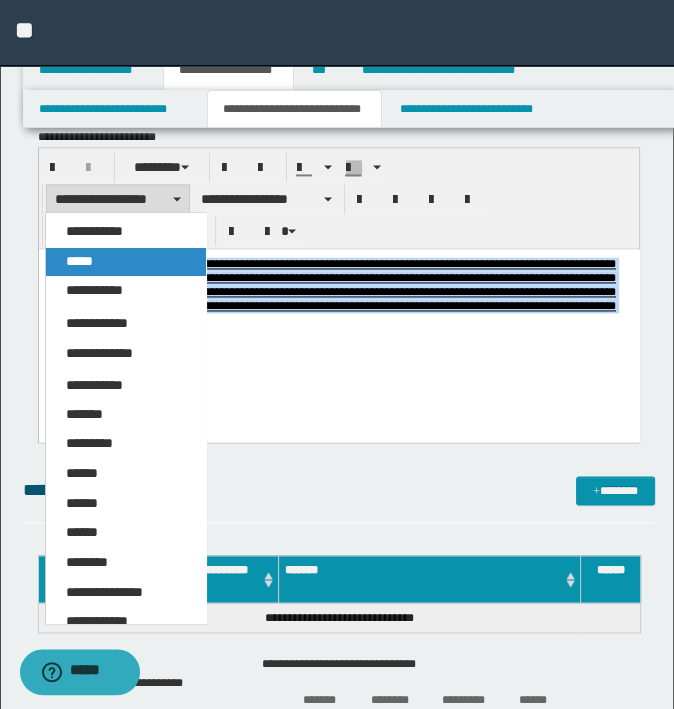 click on "*****" at bounding box center (126, 262) 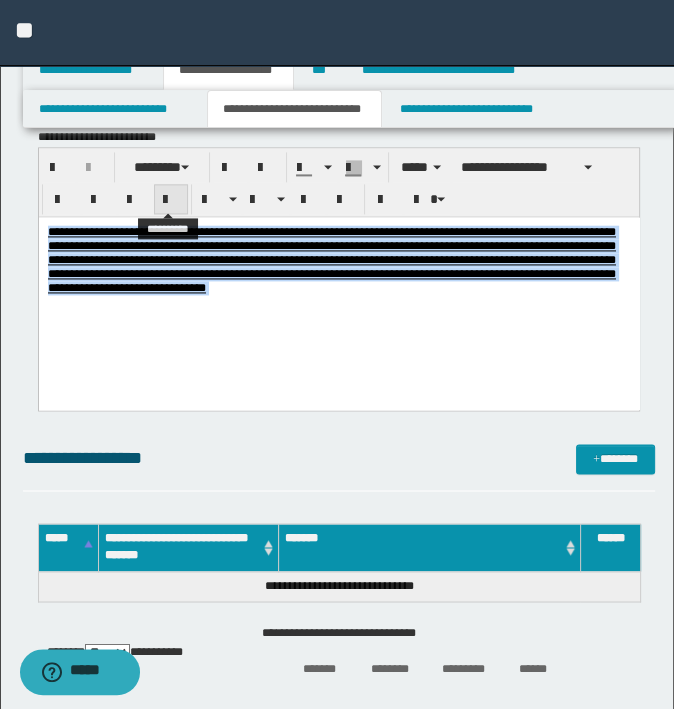 click at bounding box center [171, 200] 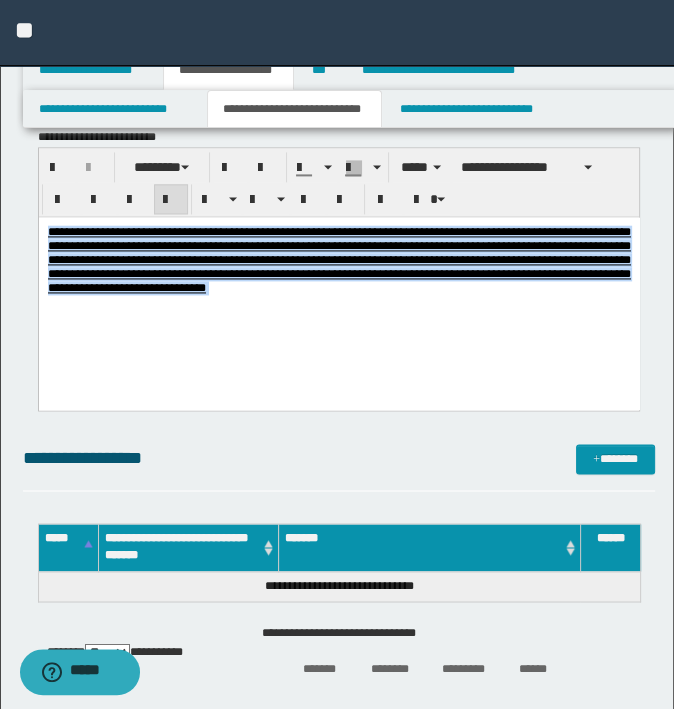 click on "**********" at bounding box center (338, 285) 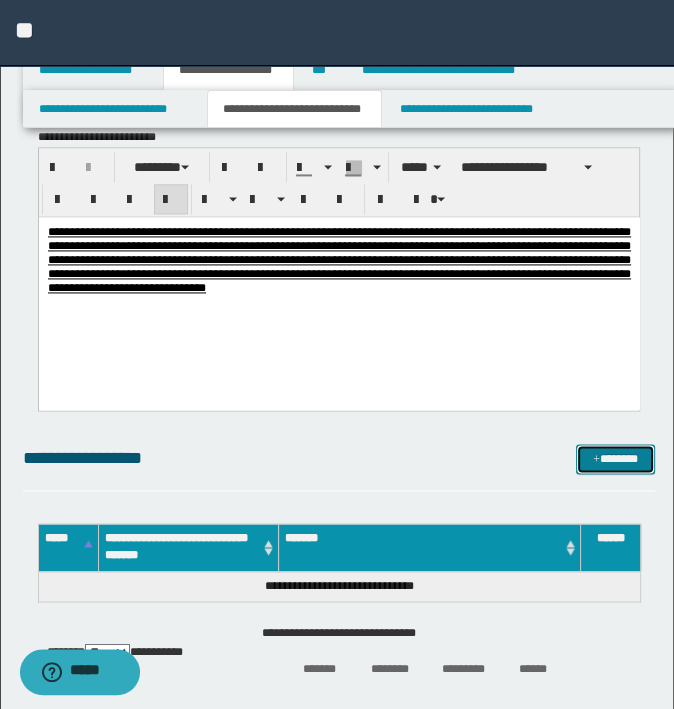 click on "*******" at bounding box center (615, 459) 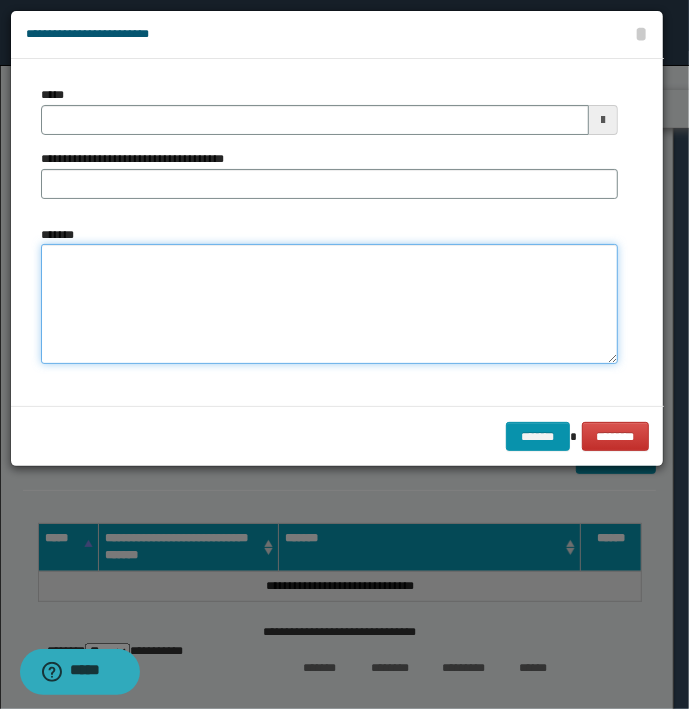type on "**********" 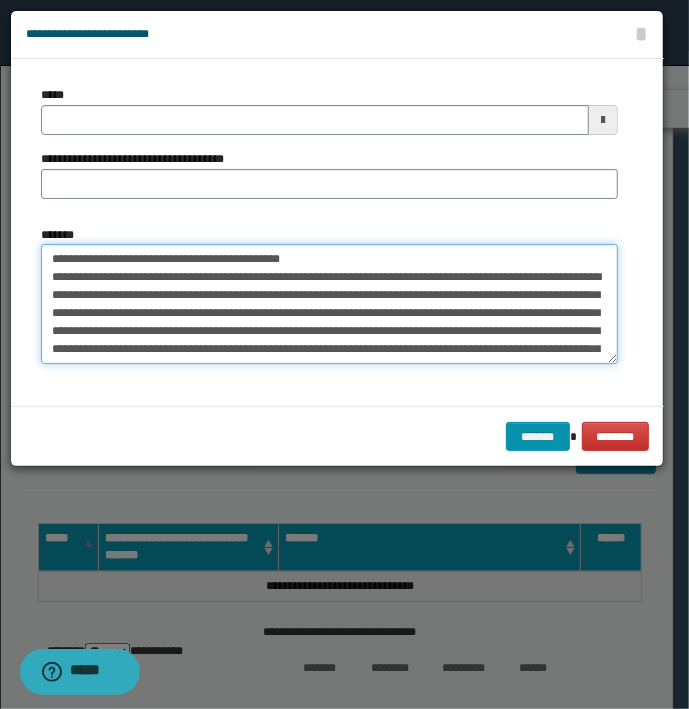 click on "*******" at bounding box center (329, 304) 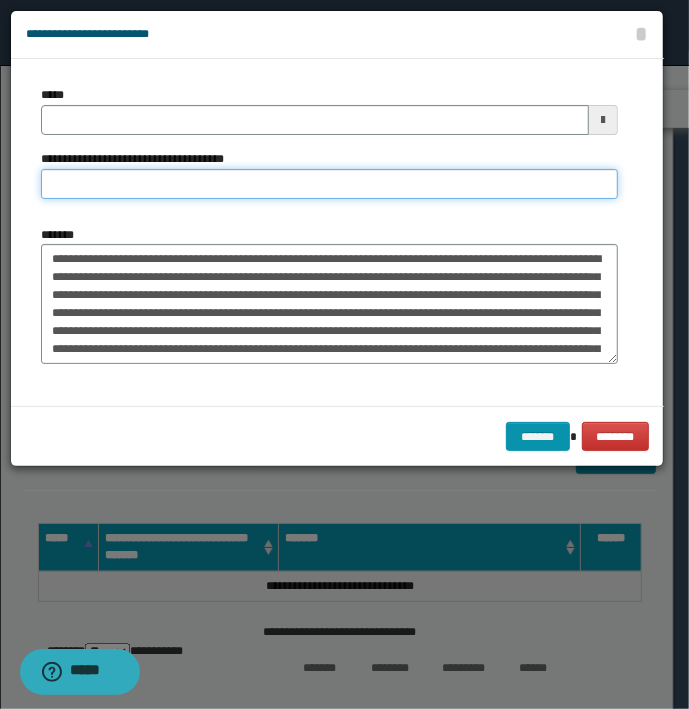 type on "**********" 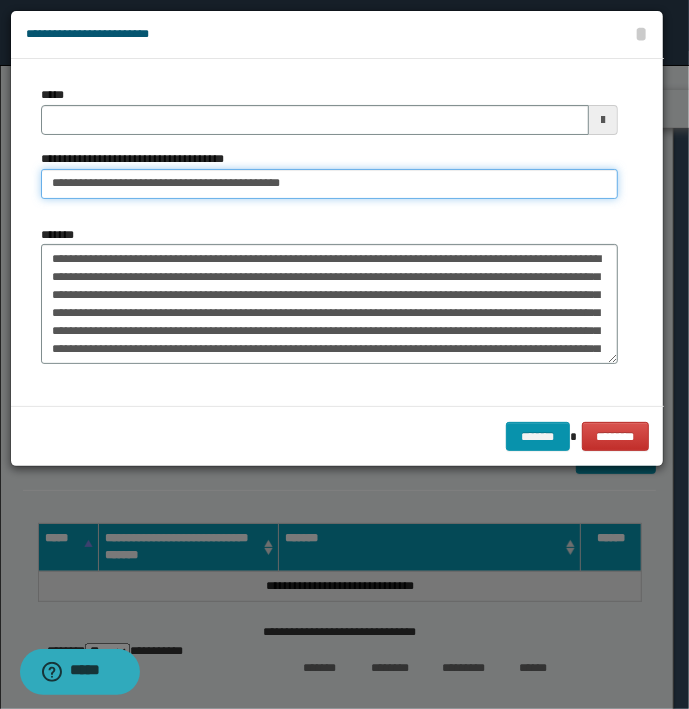 type 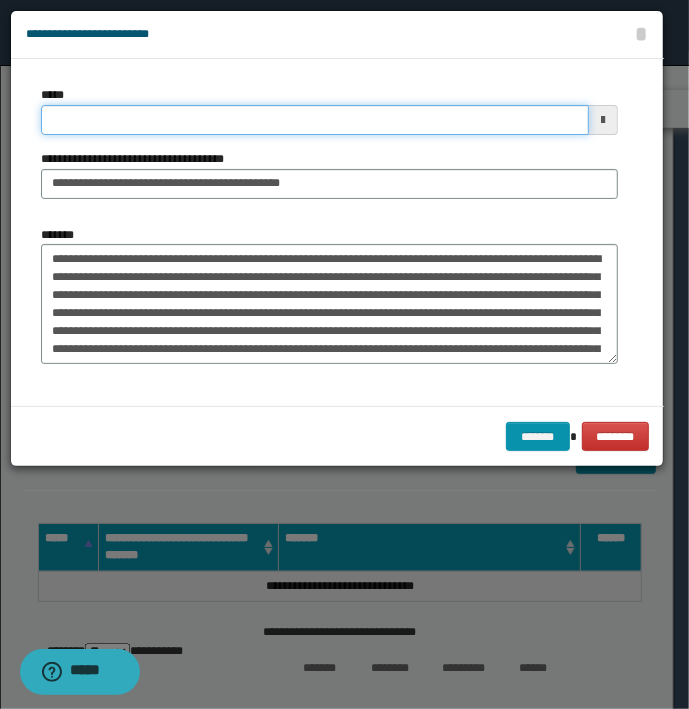 click on "*****" at bounding box center (315, 120) 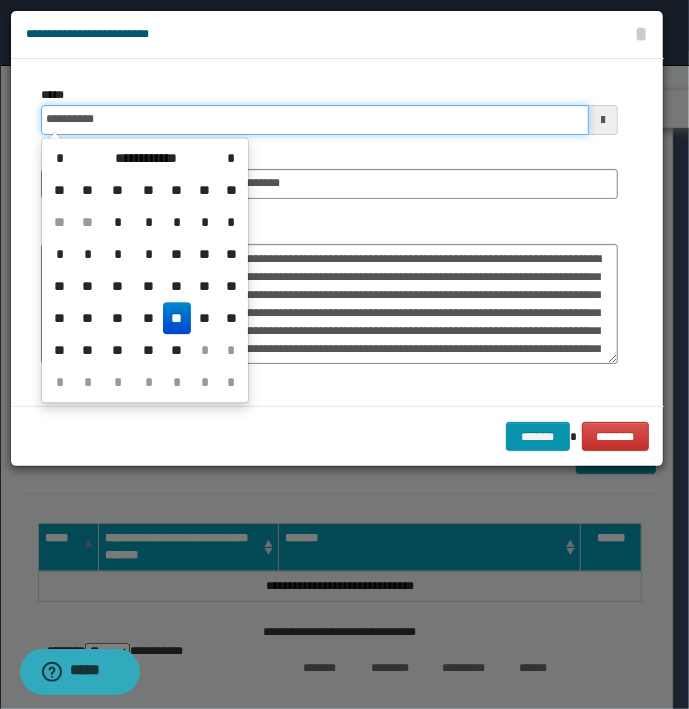type on "**********" 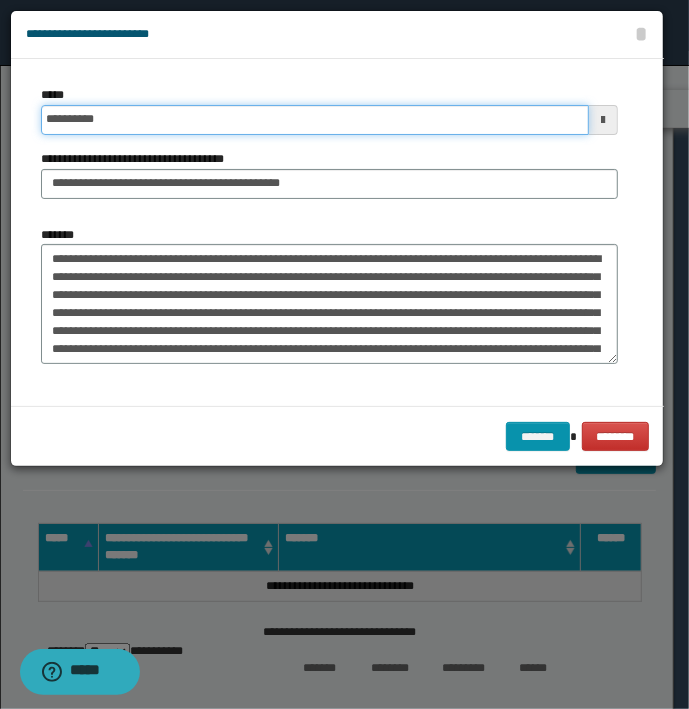 click on "*******" at bounding box center [538, 437] 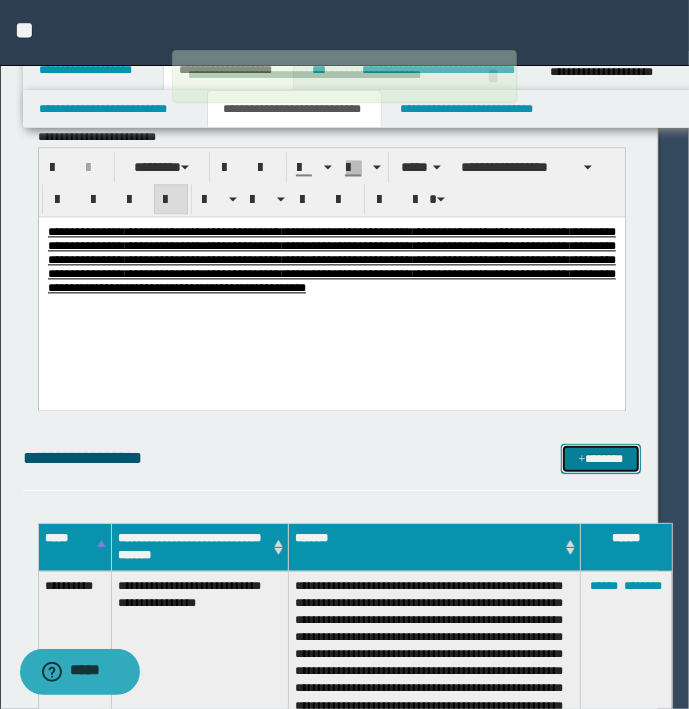 type 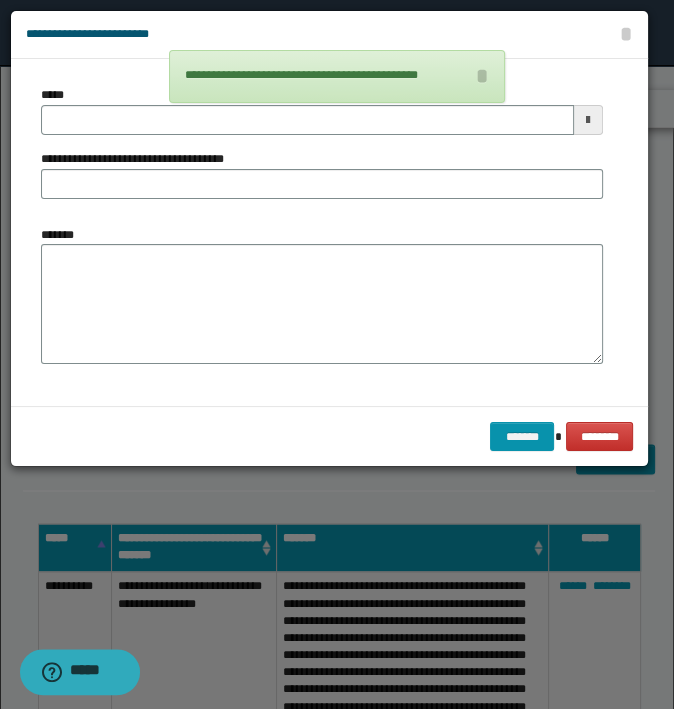 type 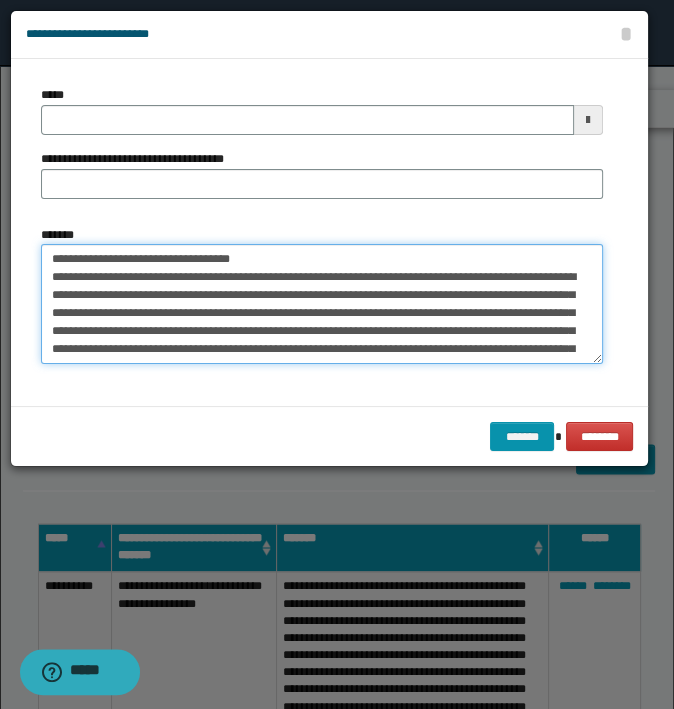 click on "*******" at bounding box center (322, 304) 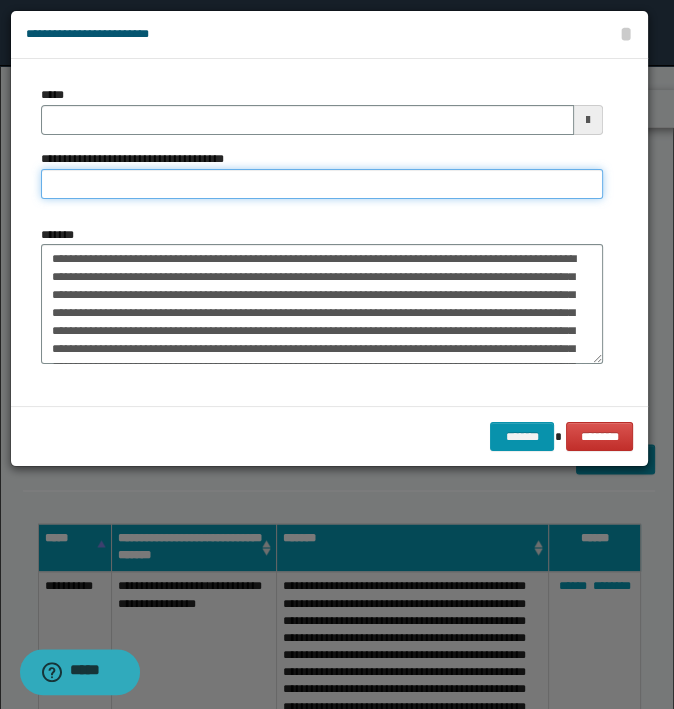 type on "**********" 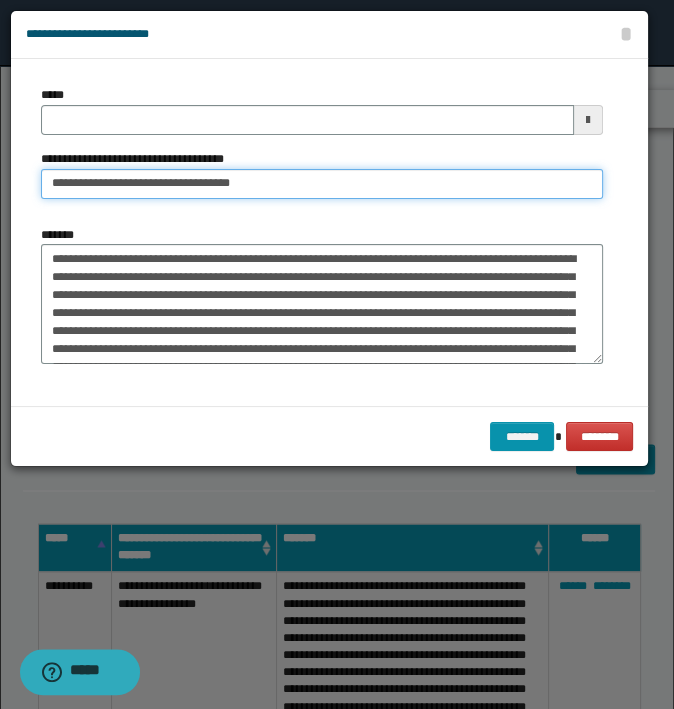 type 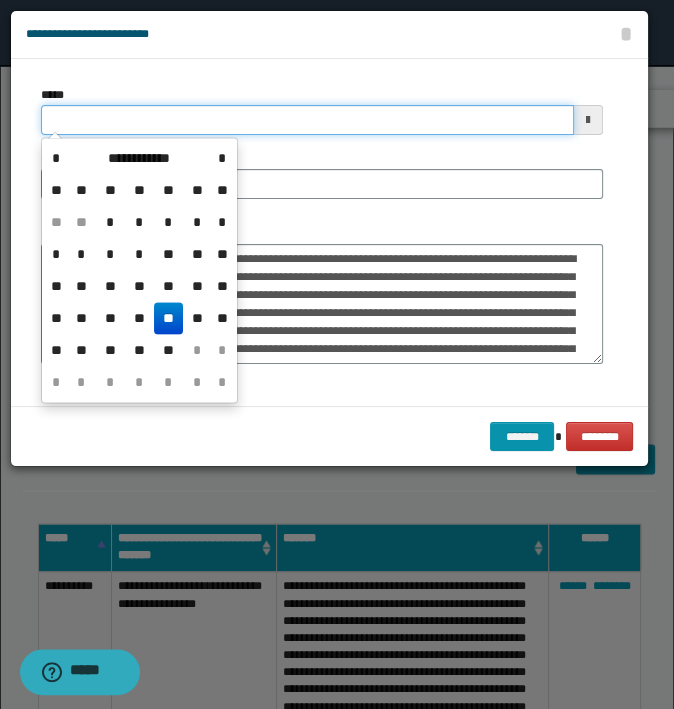 click on "*****" at bounding box center [307, 120] 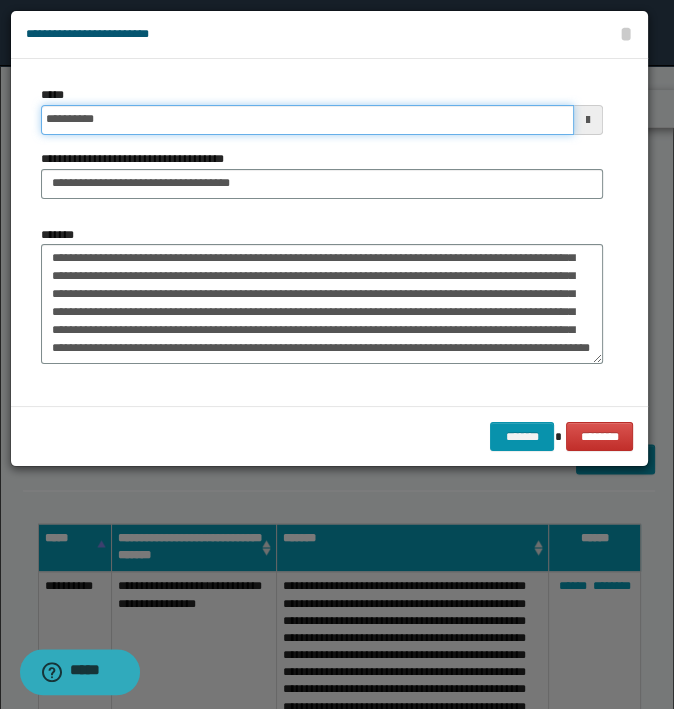 scroll, scrollTop: 233, scrollLeft: 0, axis: vertical 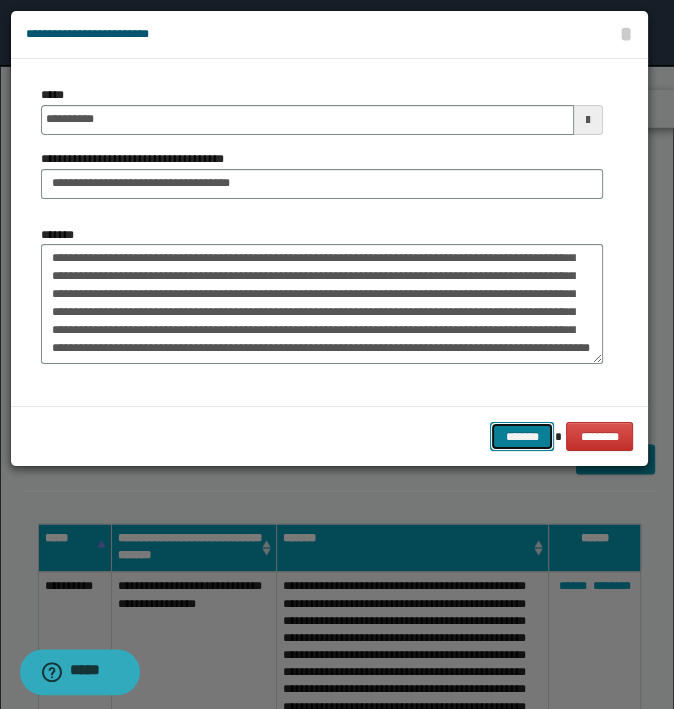 click on "*******" at bounding box center (522, 437) 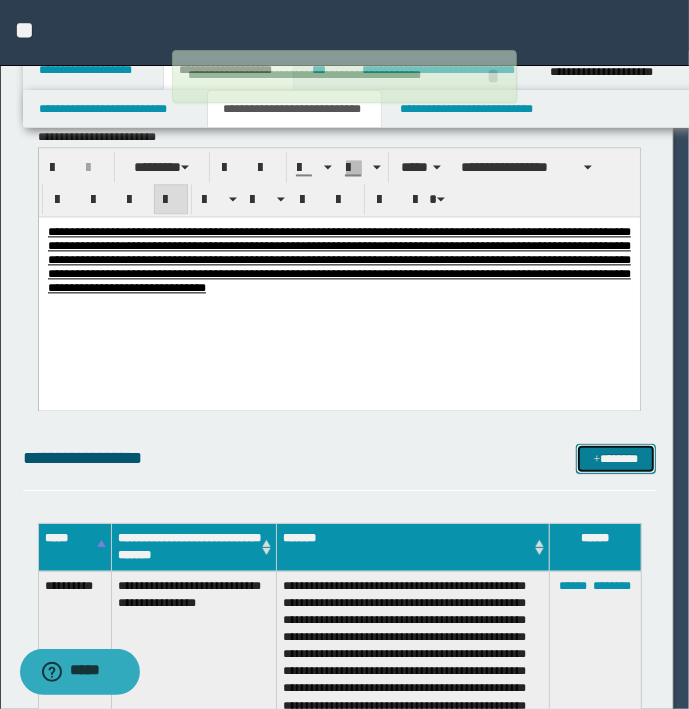 type 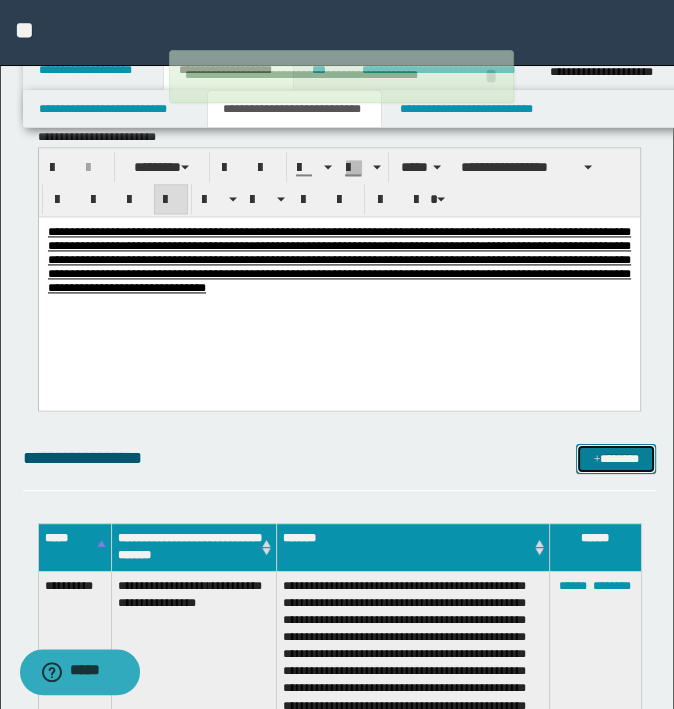 click on "*******" at bounding box center [615, 459] 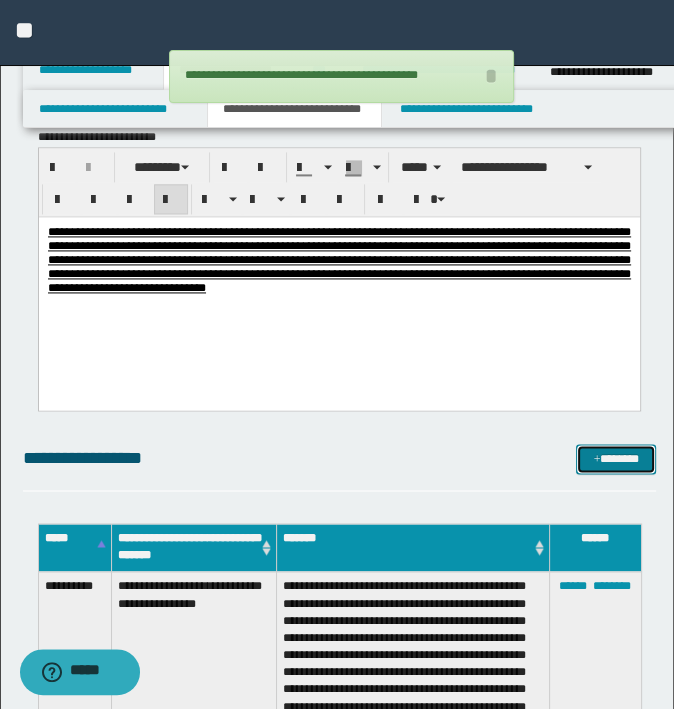 scroll, scrollTop: 0, scrollLeft: 0, axis: both 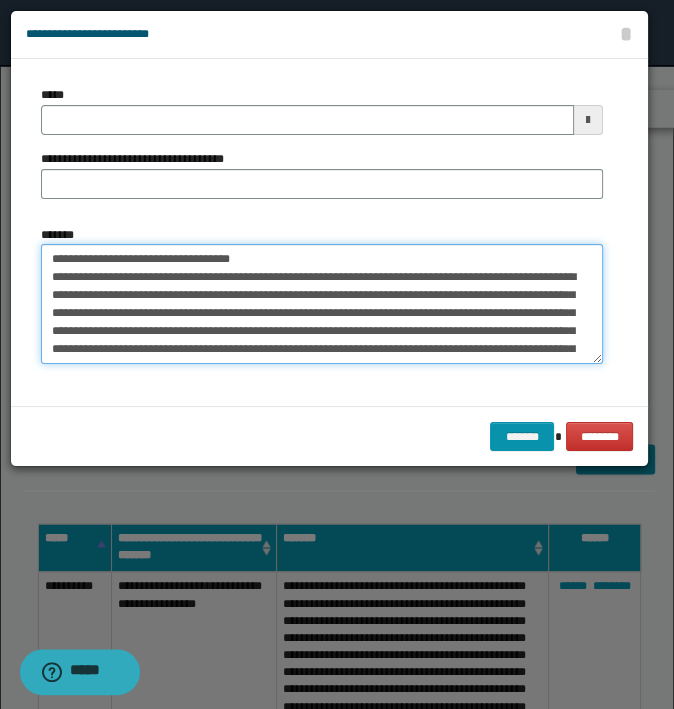click on "*******" at bounding box center (322, 303) 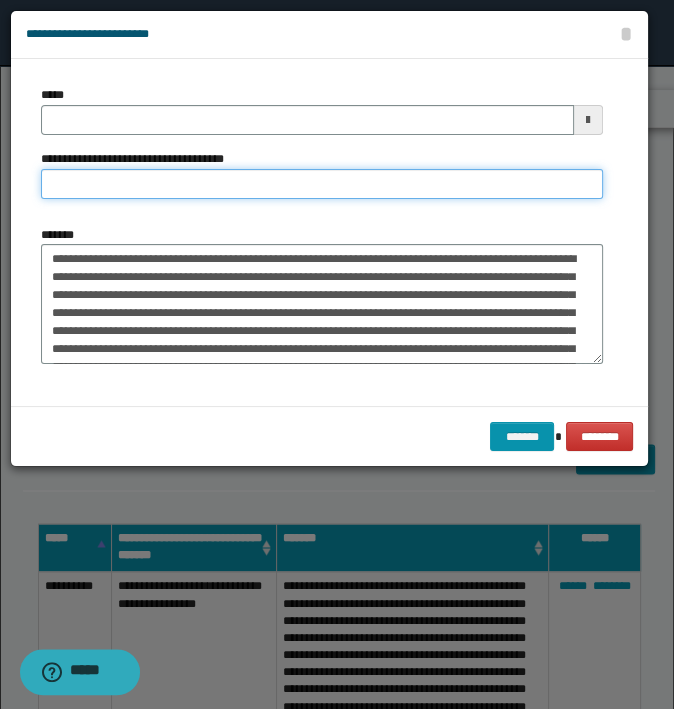 type on "**********" 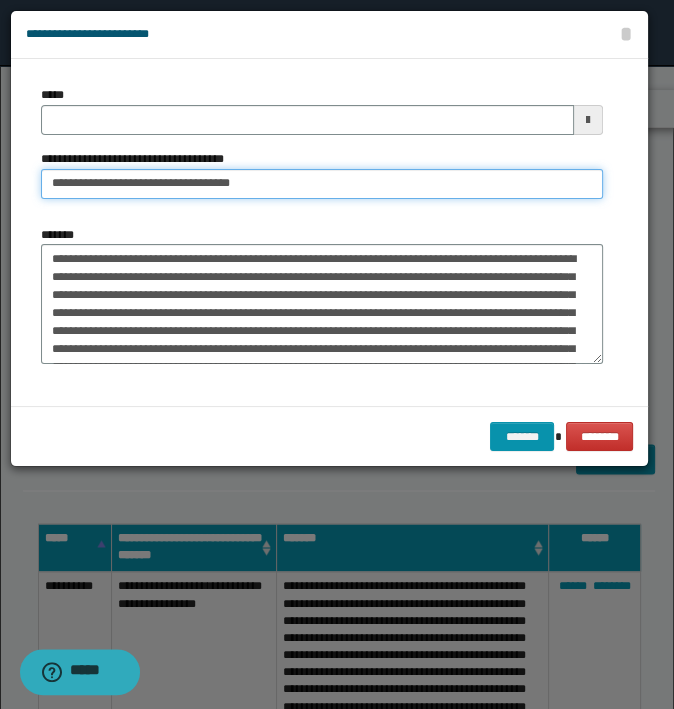 type 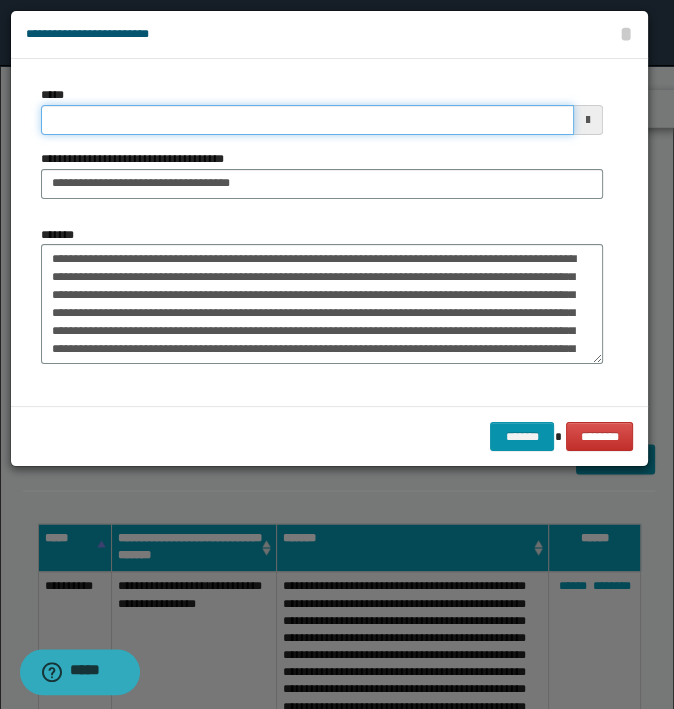 click on "*****" at bounding box center [307, 120] 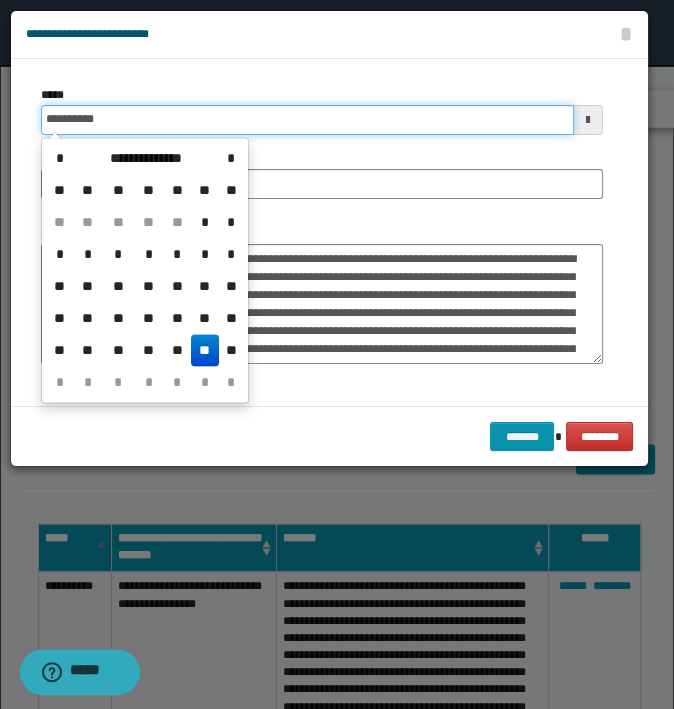 type on "**********" 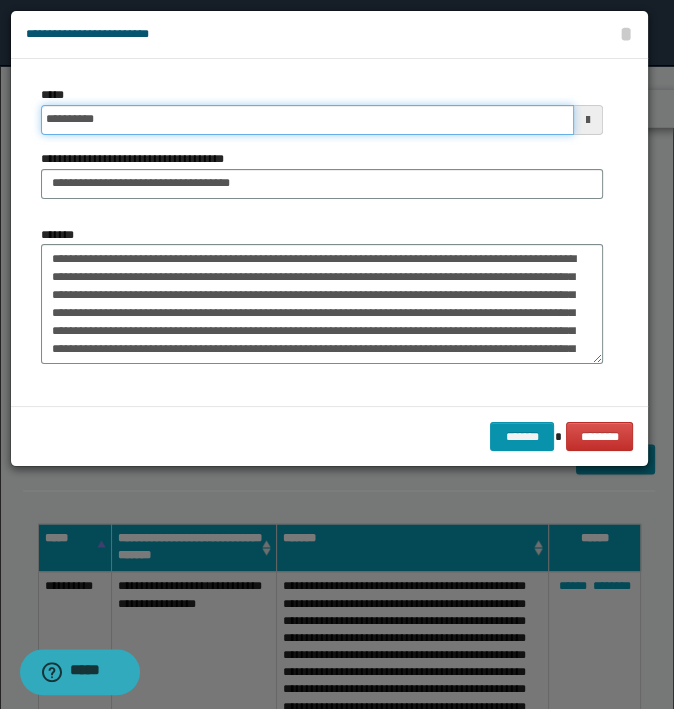 click on "*******" at bounding box center [522, 437] 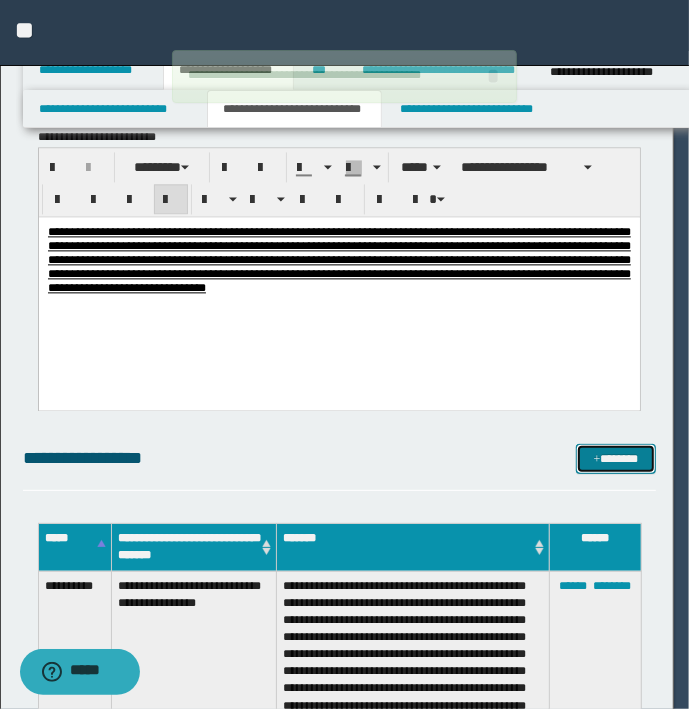 type 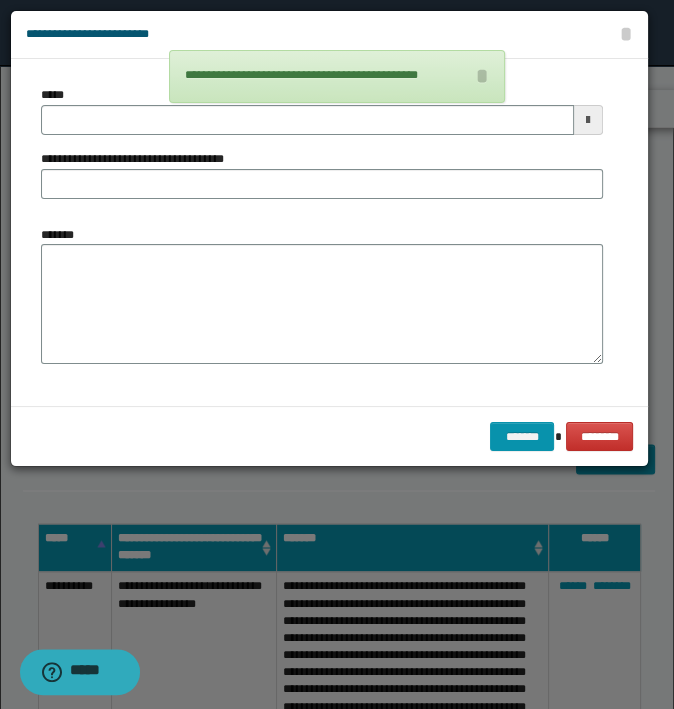 type 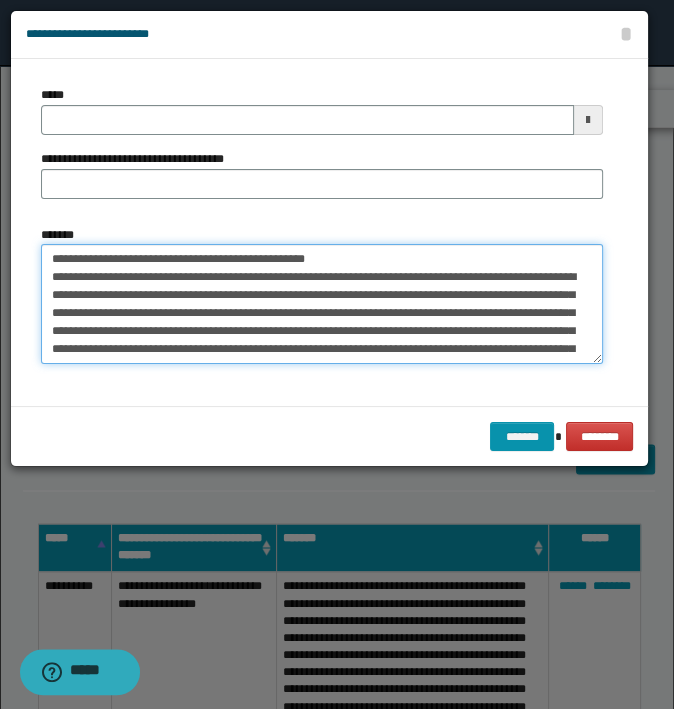 click on "**********" at bounding box center [322, 303] 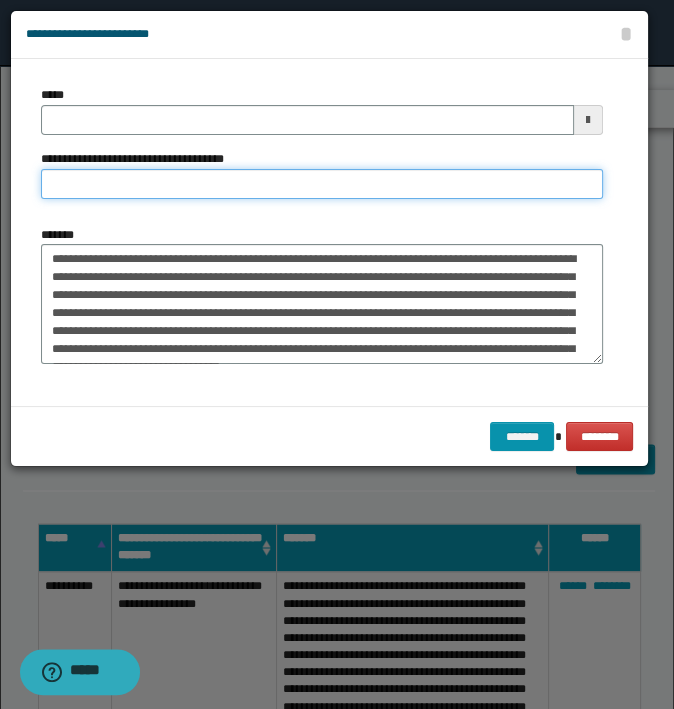 type on "**********" 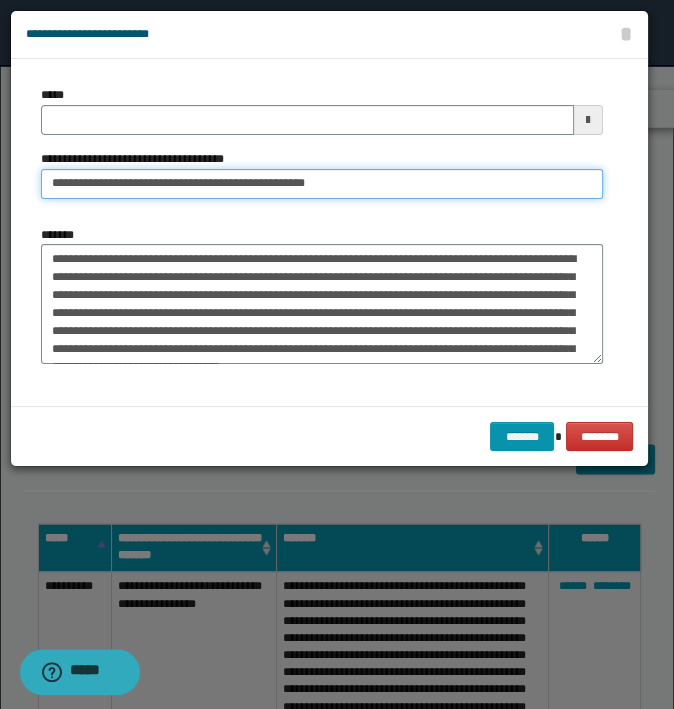 type 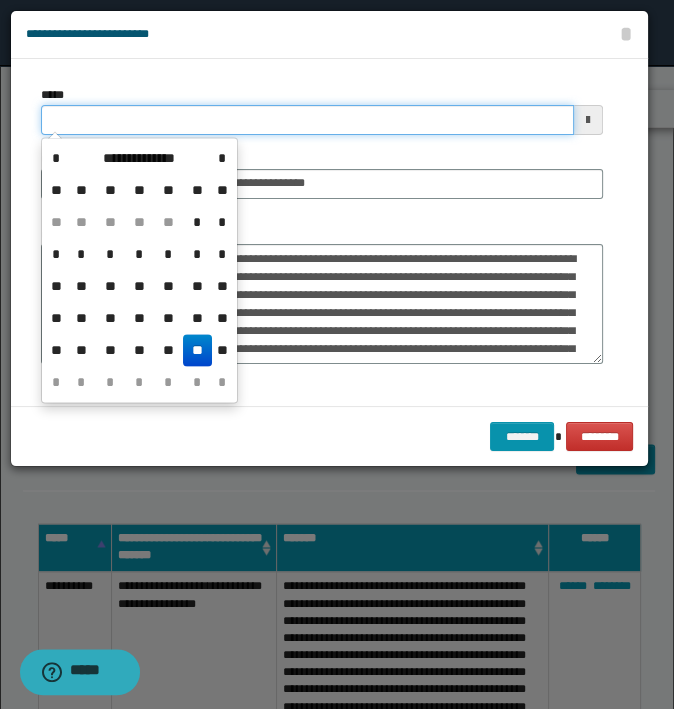 click on "*****" at bounding box center (307, 120) 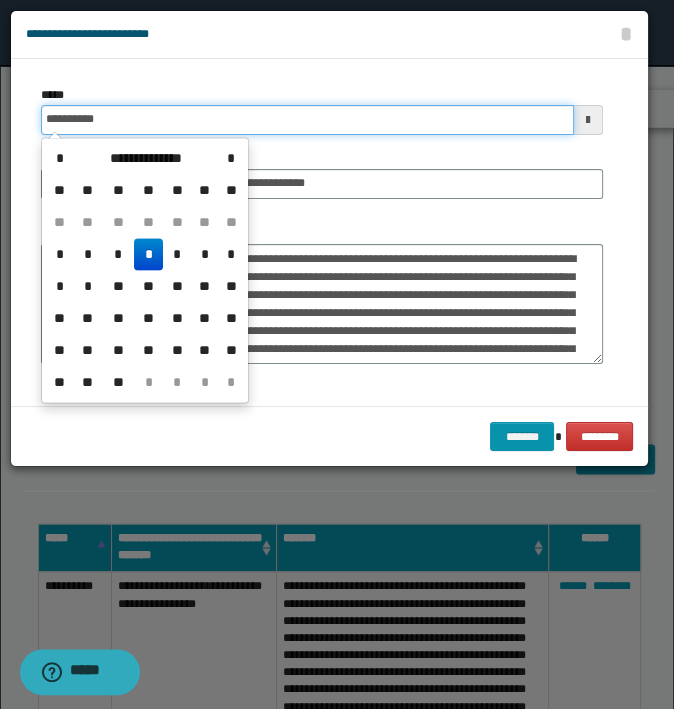 type on "**********" 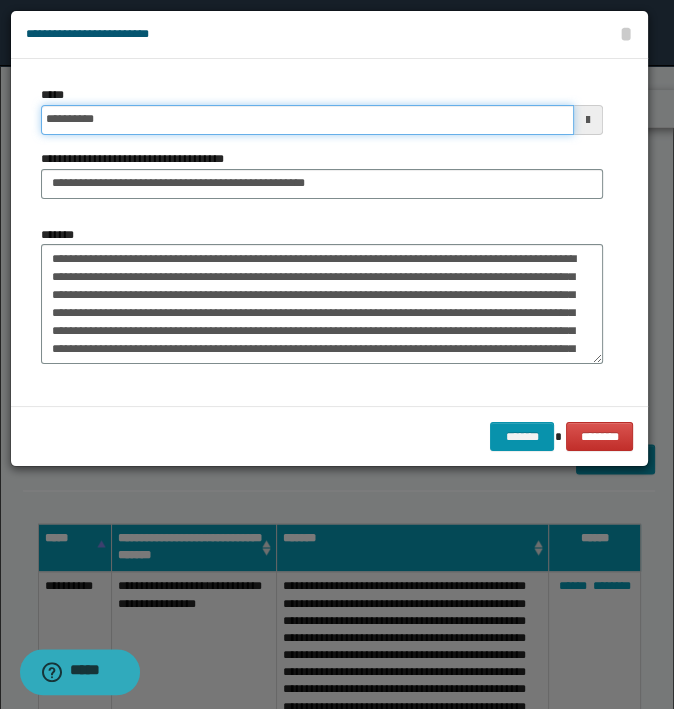 click on "*******" at bounding box center (522, 437) 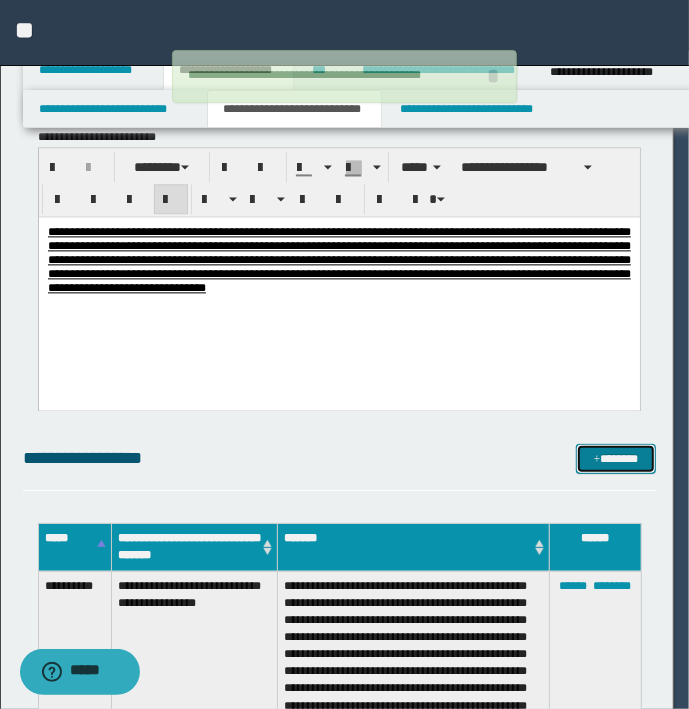 type 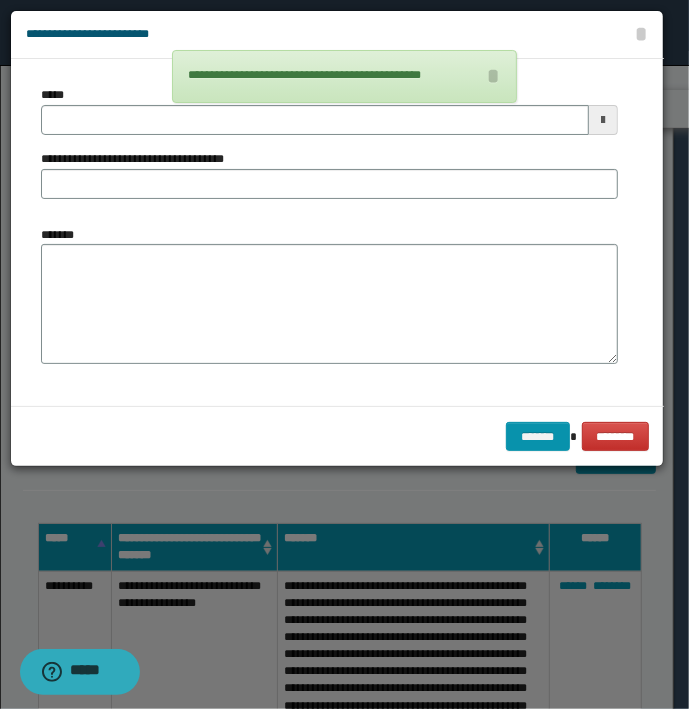 type 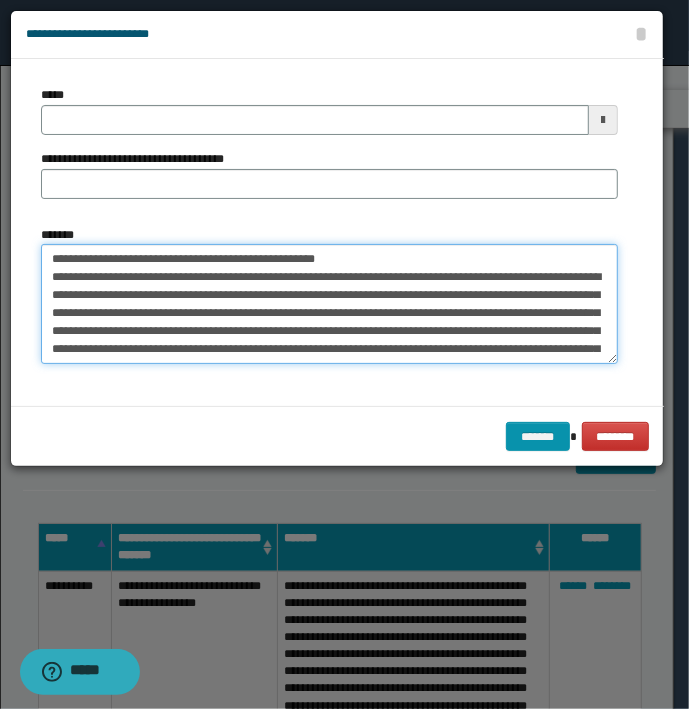 click on "*******" at bounding box center [329, 303] 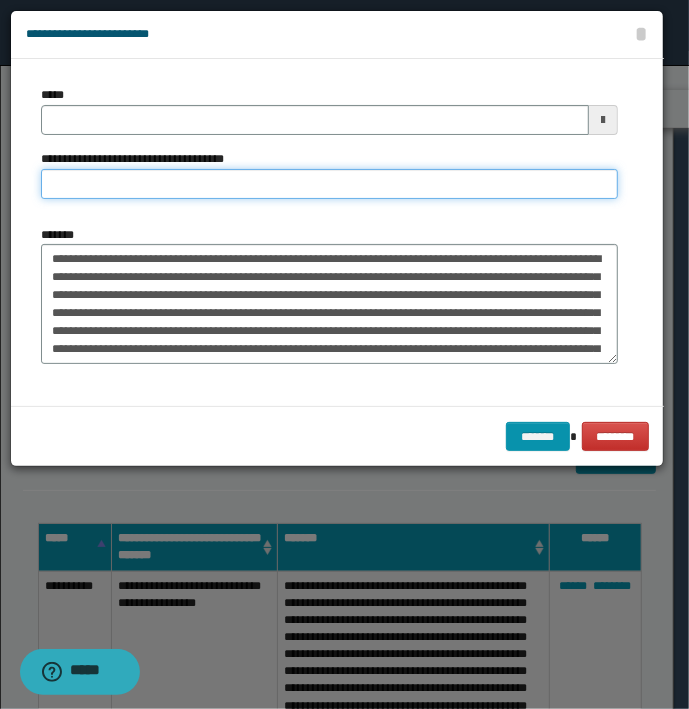 type on "**********" 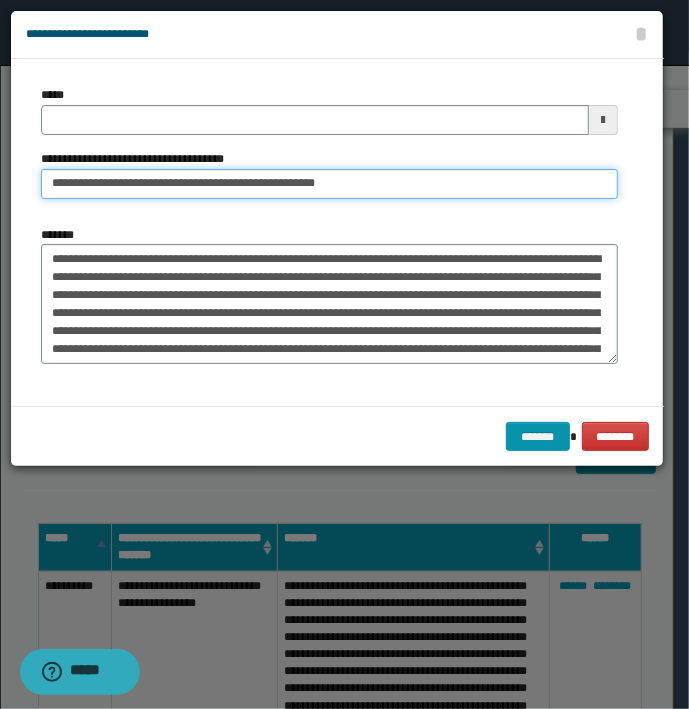 type 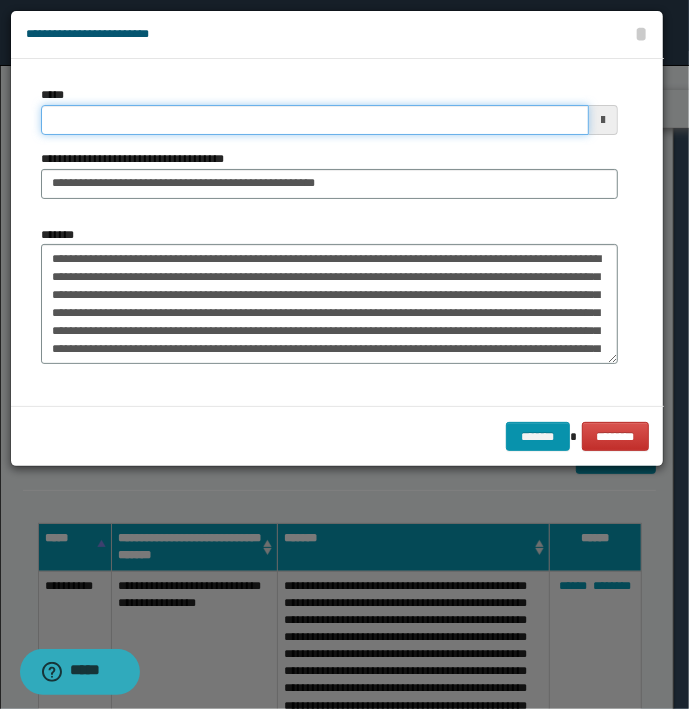 click on "*****" at bounding box center [315, 120] 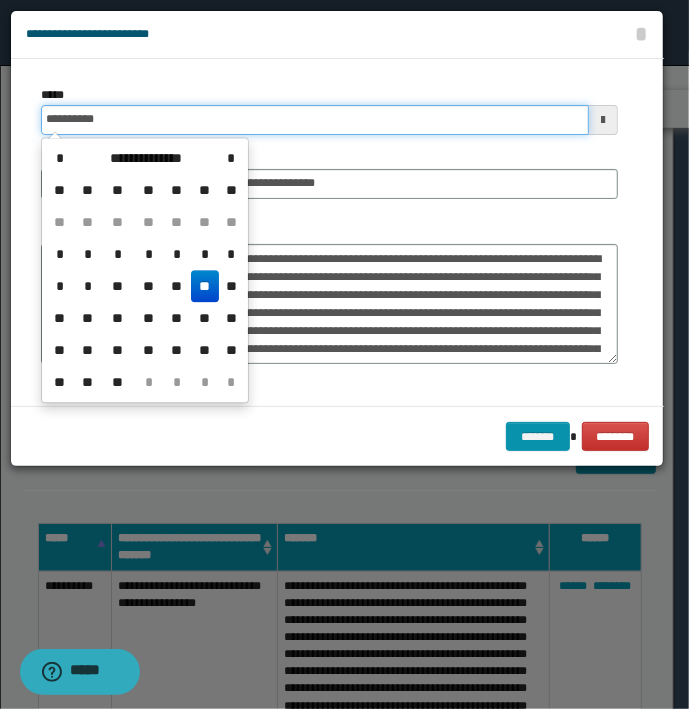 type on "**********" 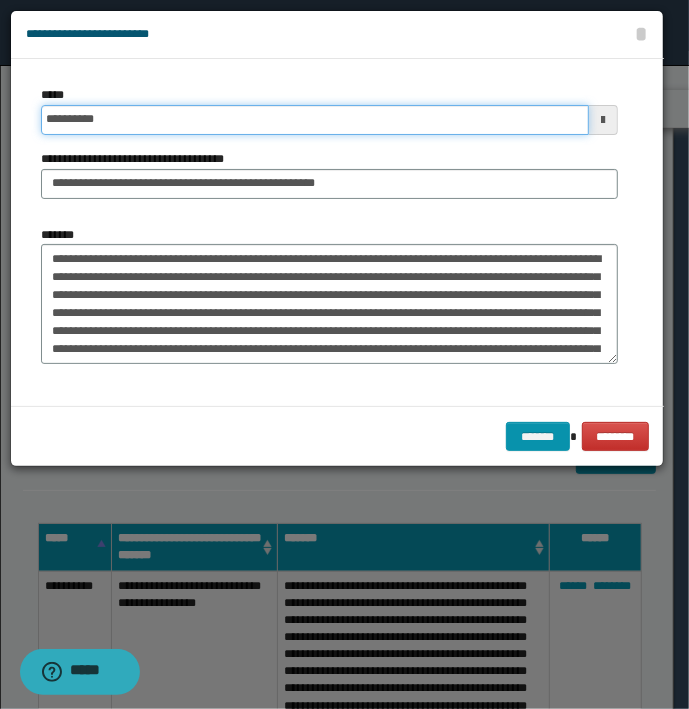 click on "*******" at bounding box center [538, 437] 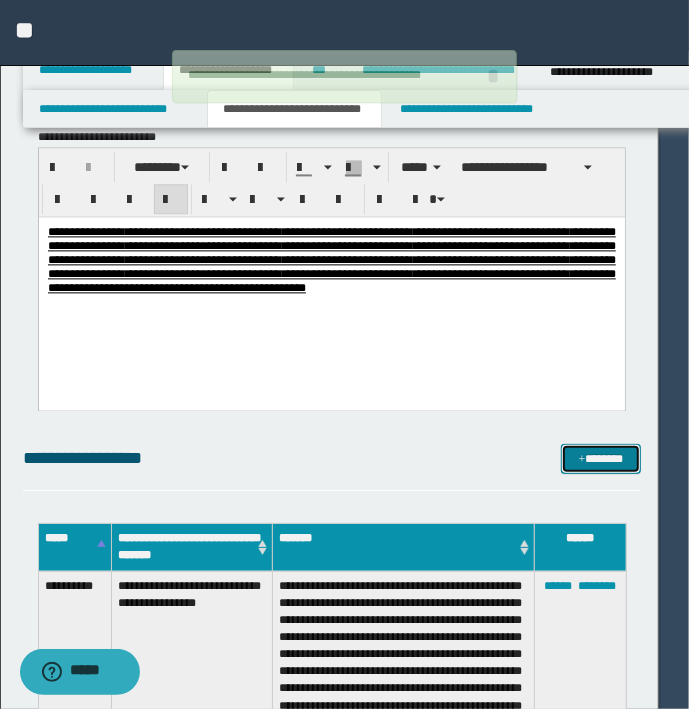 type 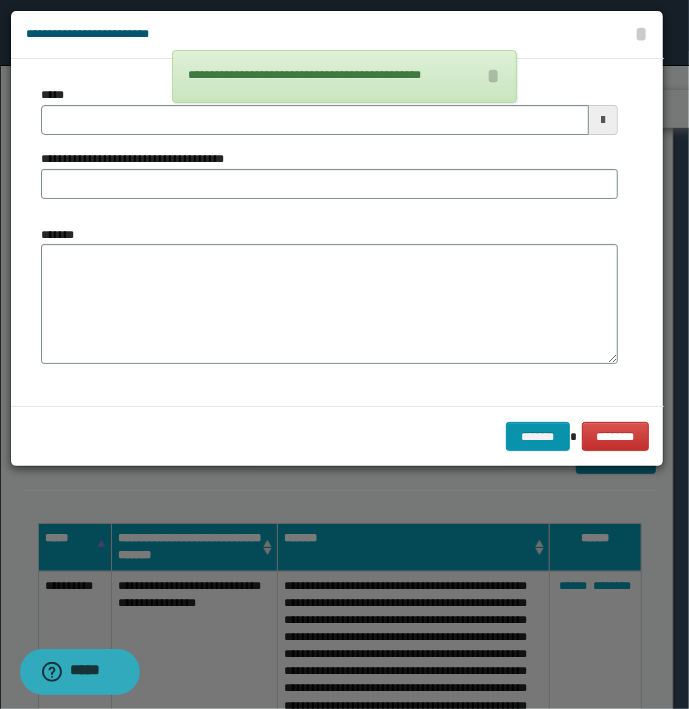 type 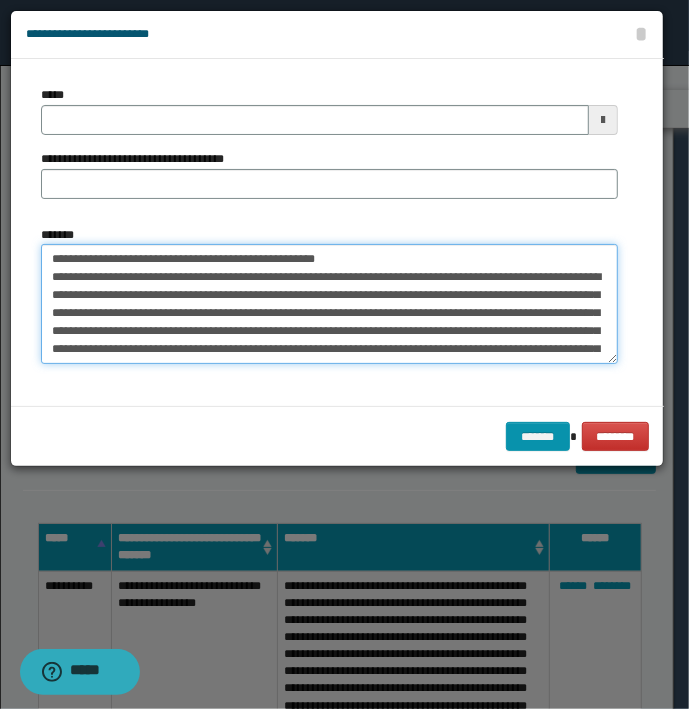click on "*******" at bounding box center [329, 303] 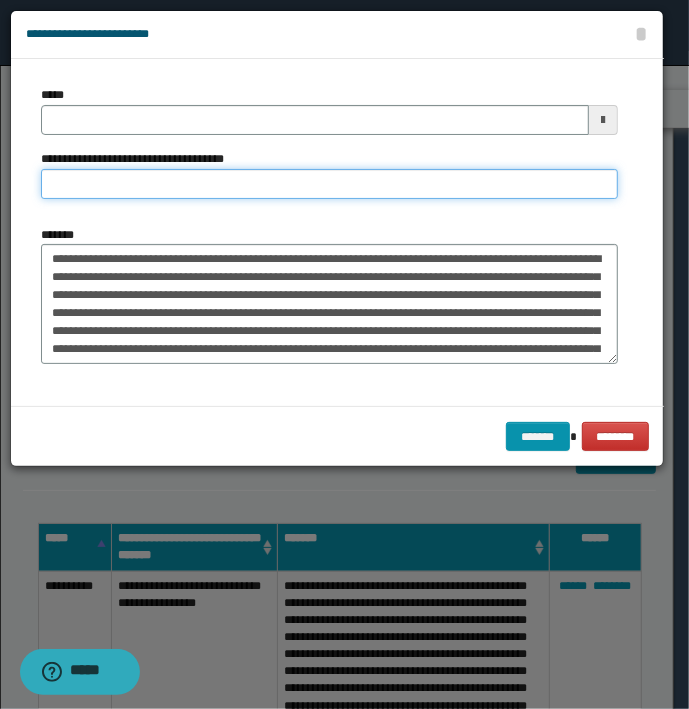 type on "**********" 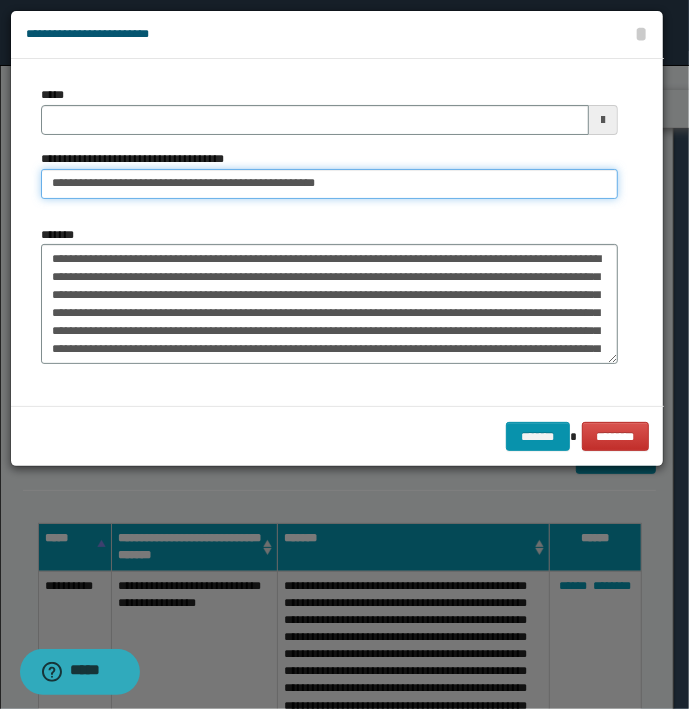 type 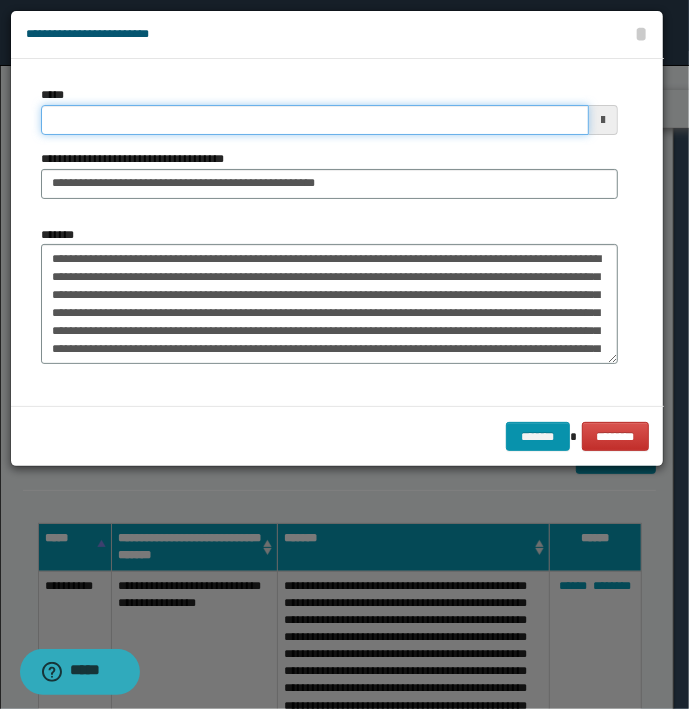 click on "*****" at bounding box center [315, 120] 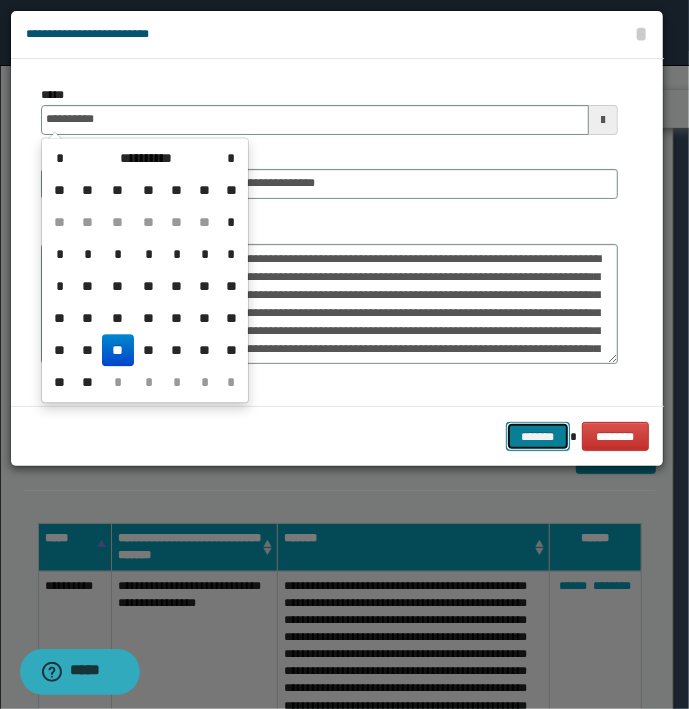 type on "**********" 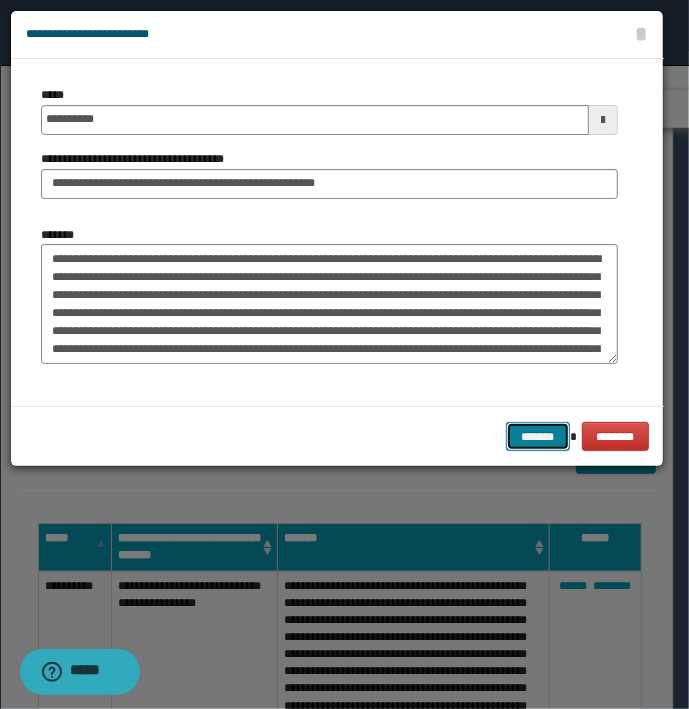 click on "*******" at bounding box center [538, 437] 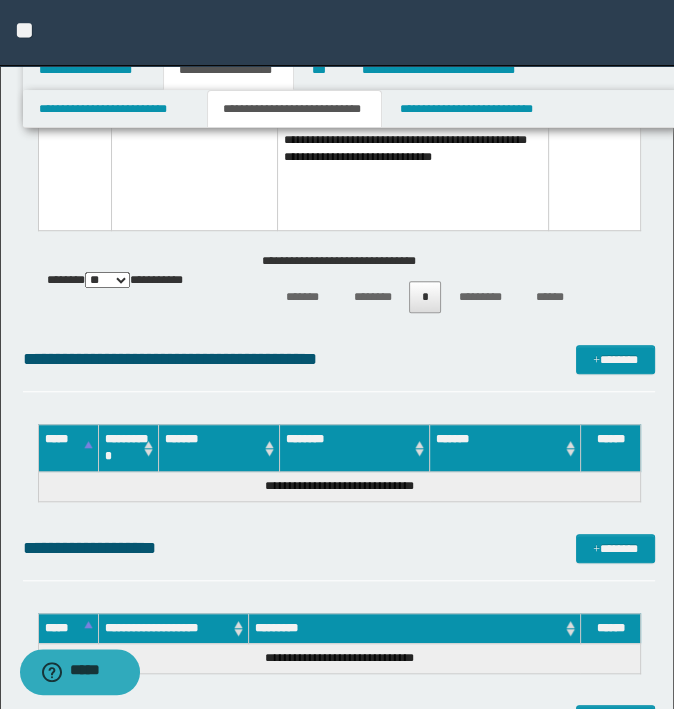 scroll, scrollTop: 5200, scrollLeft: 0, axis: vertical 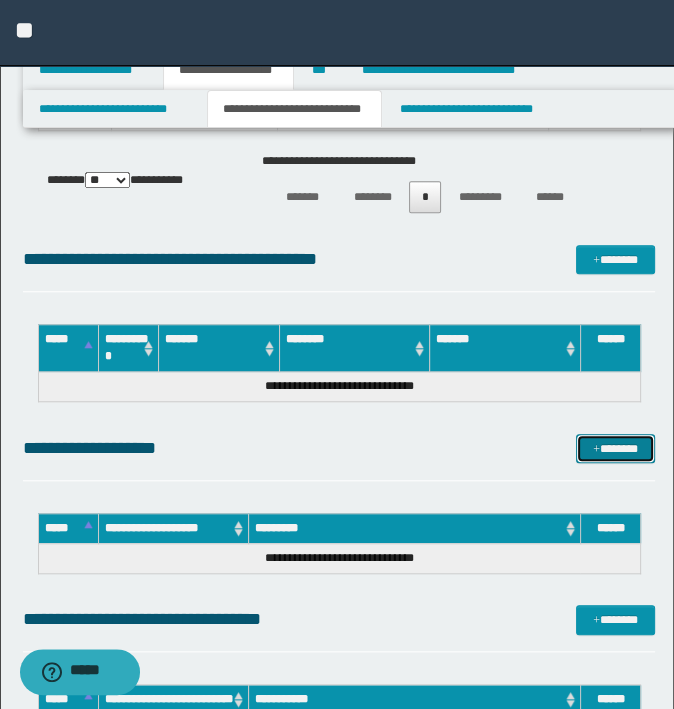 drag, startPoint x: 638, startPoint y: 437, endPoint x: 676, endPoint y: 423, distance: 40.496914 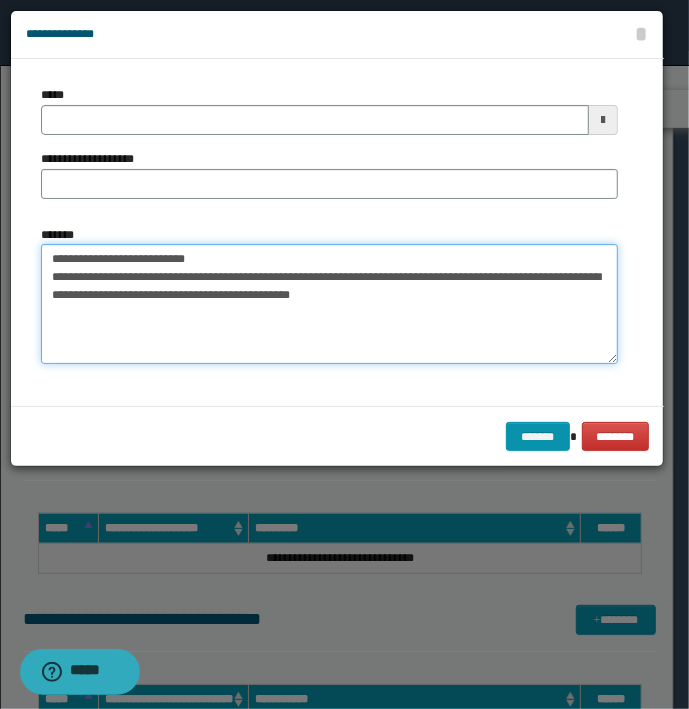 click on "**********" at bounding box center (329, 304) 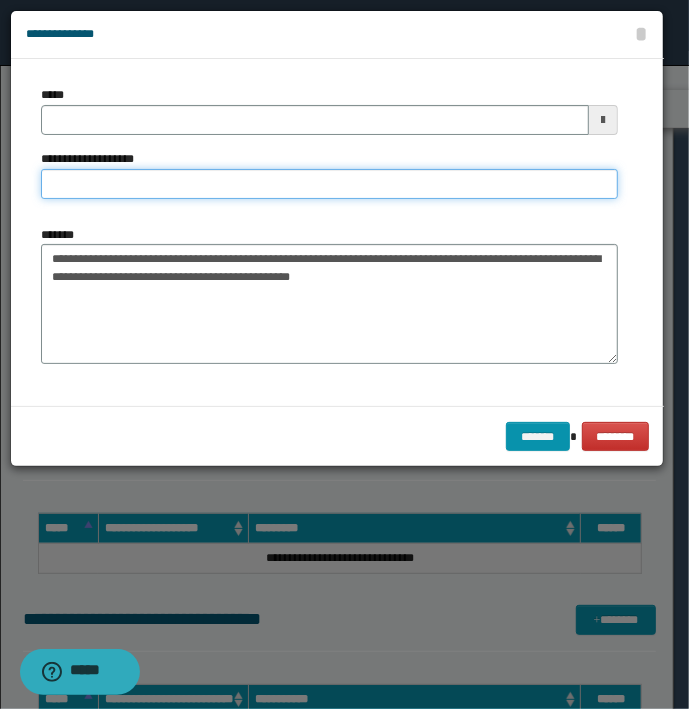 type on "**********" 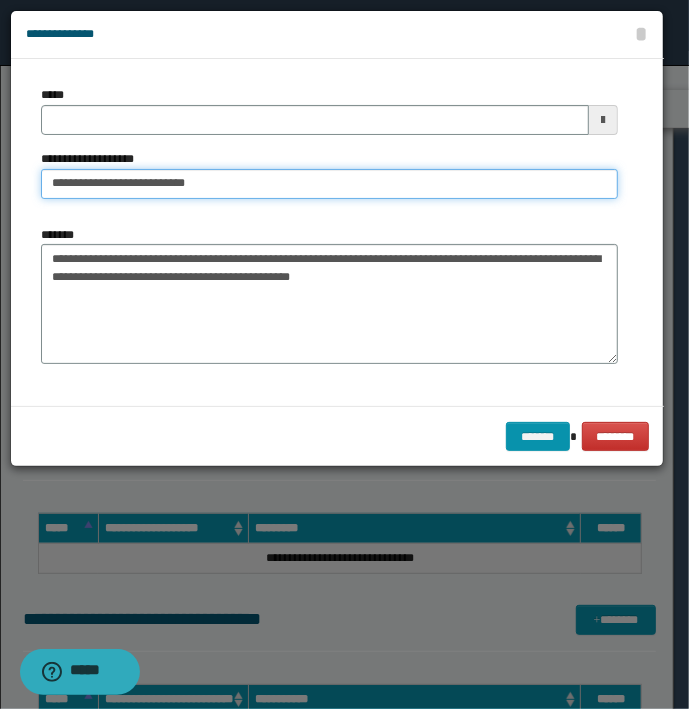 type 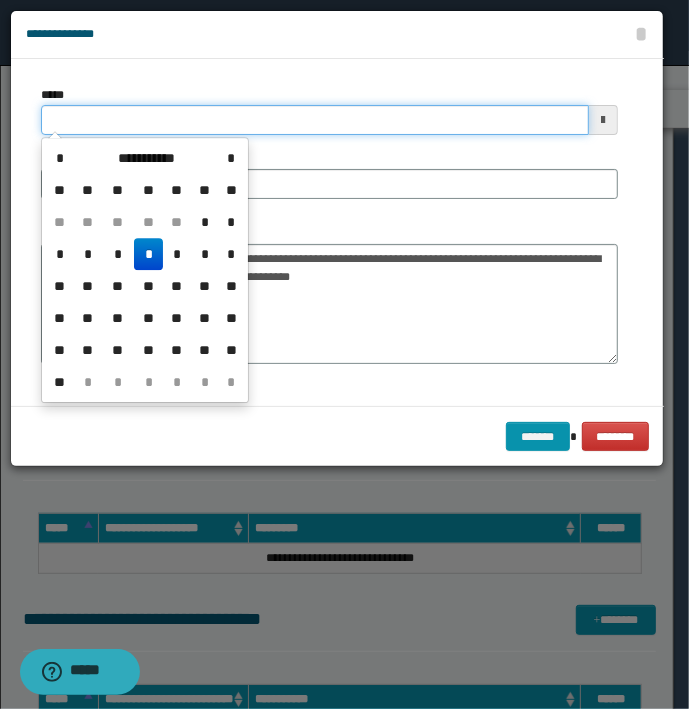 click on "*****" at bounding box center (315, 120) 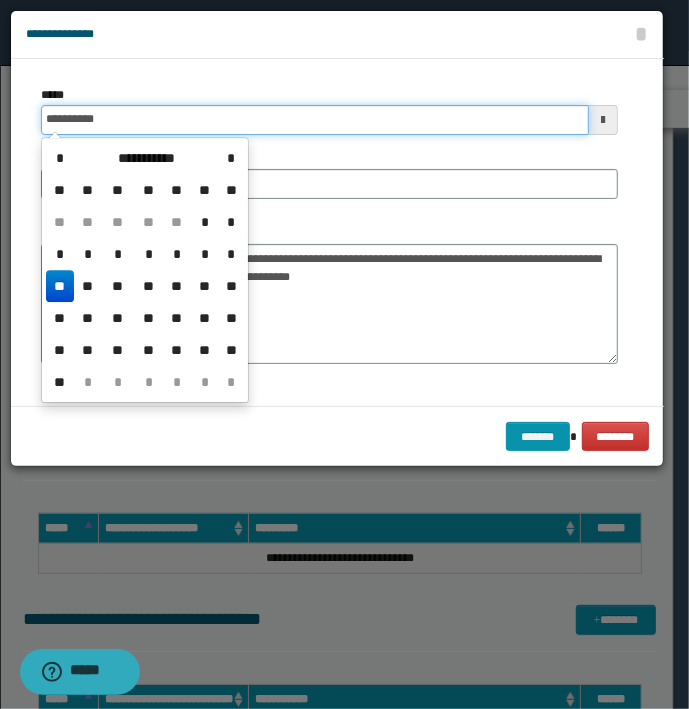 type on "**********" 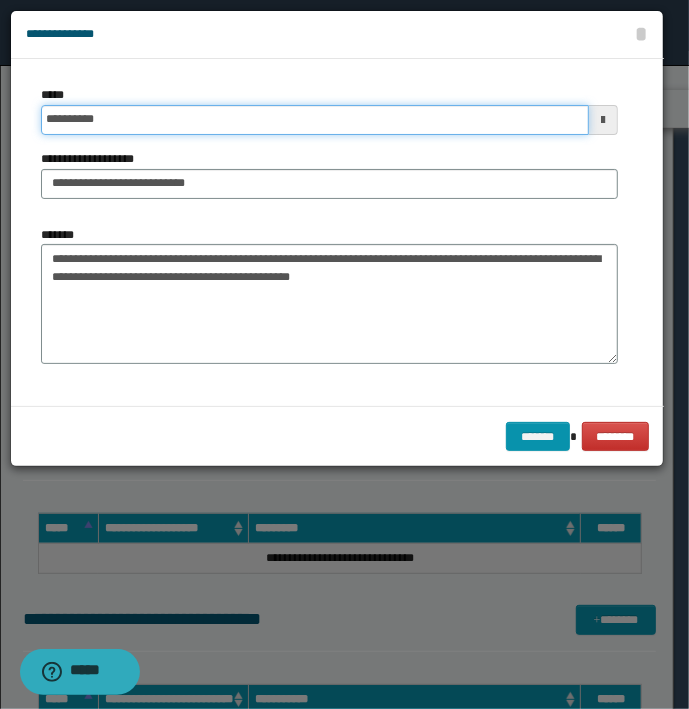 click on "*******" at bounding box center [538, 437] 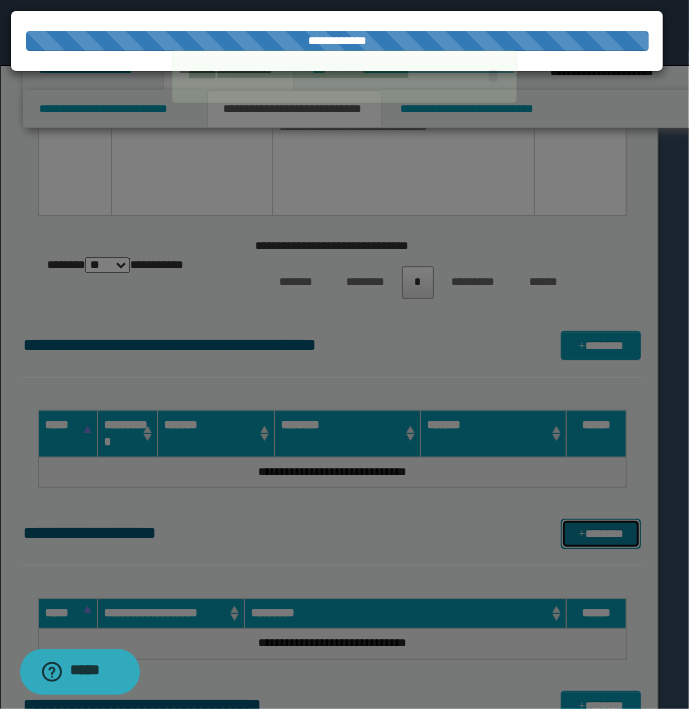 type 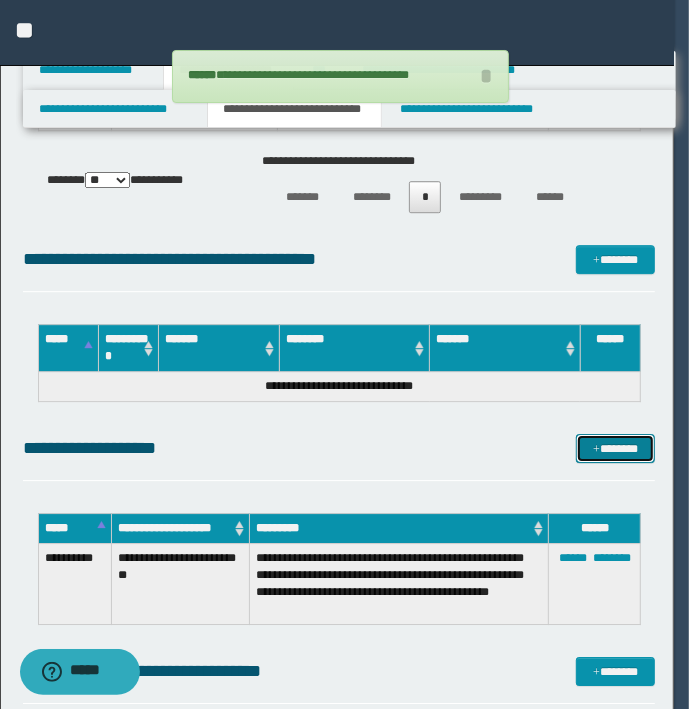 click on "*******" at bounding box center [615, 449] 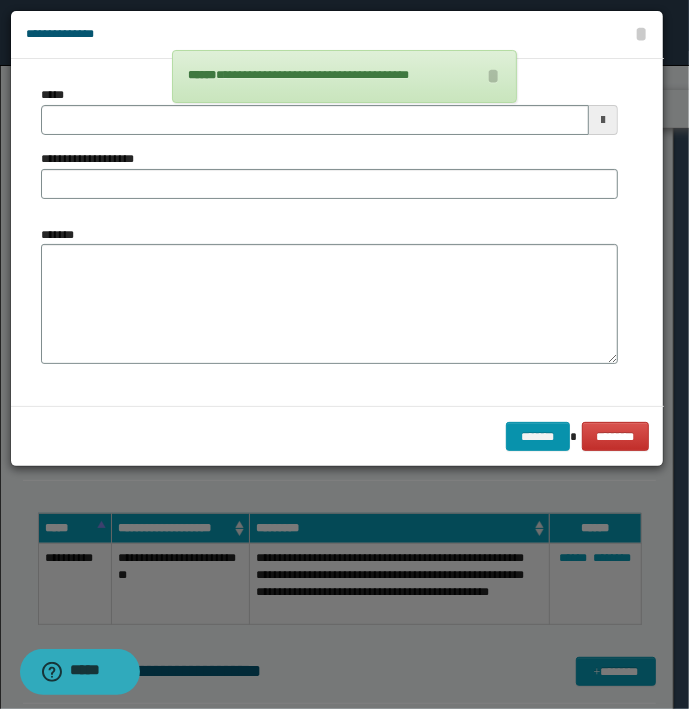 type 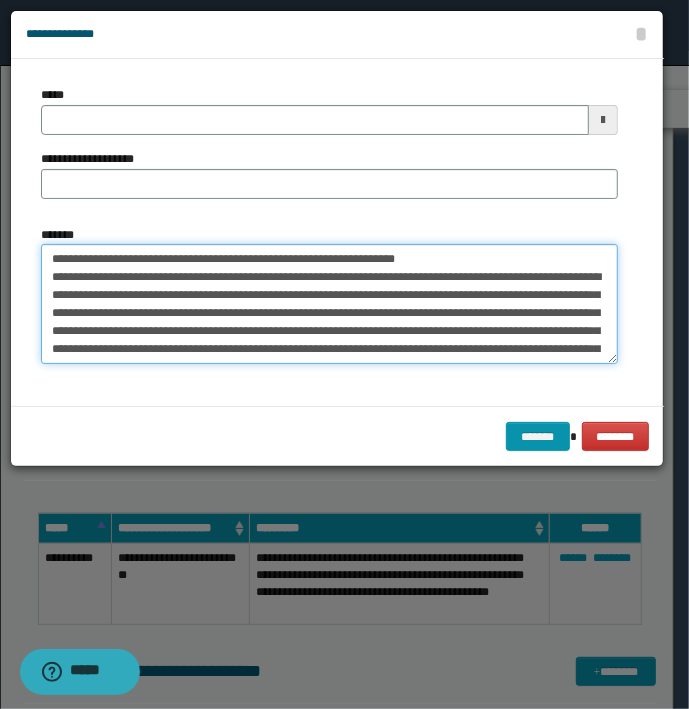 click on "**********" at bounding box center [329, 304] 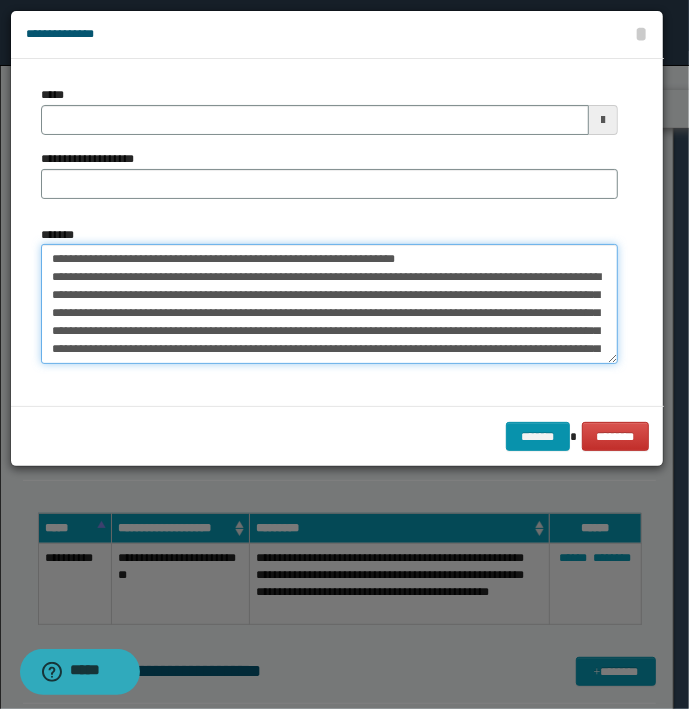type on "**********" 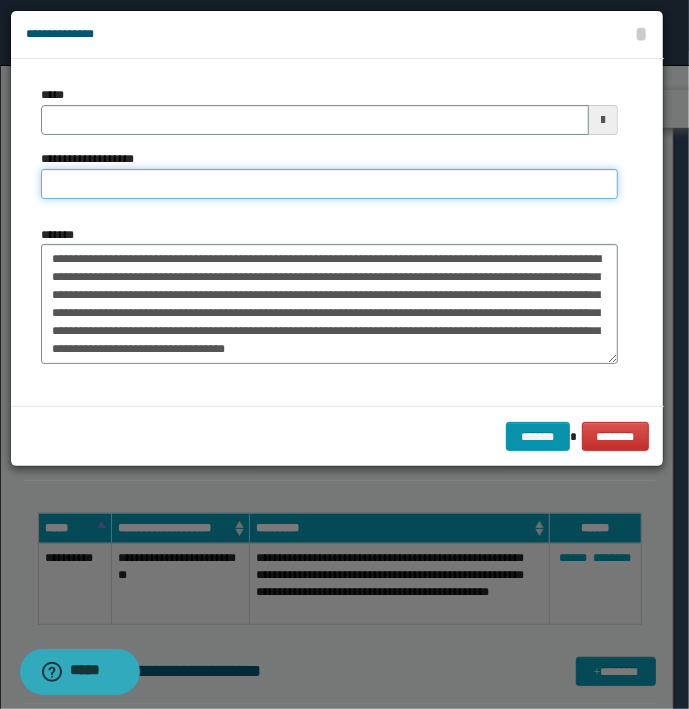 type on "**********" 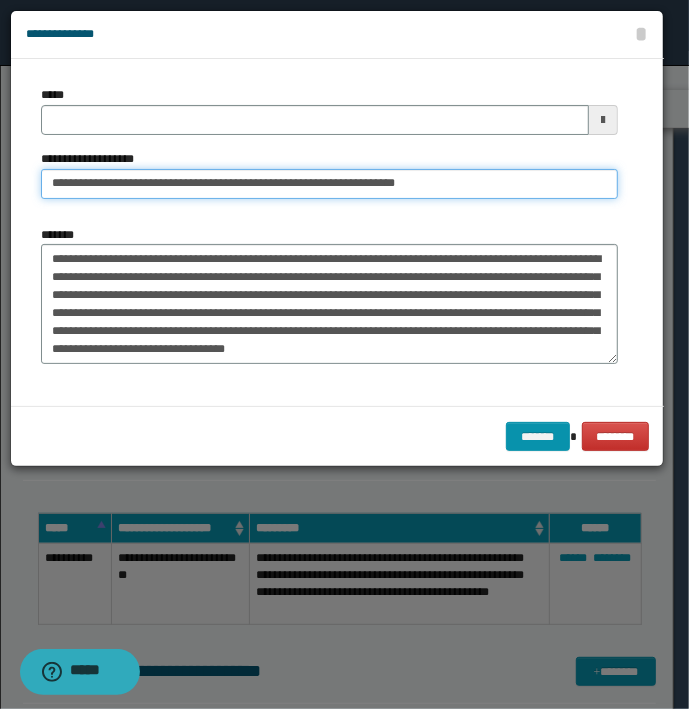 type 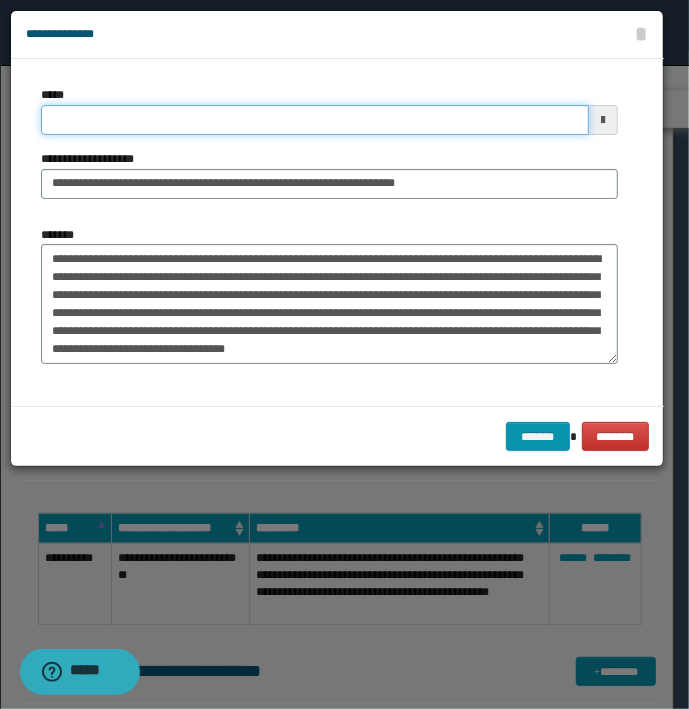 click on "*****" at bounding box center (315, 120) 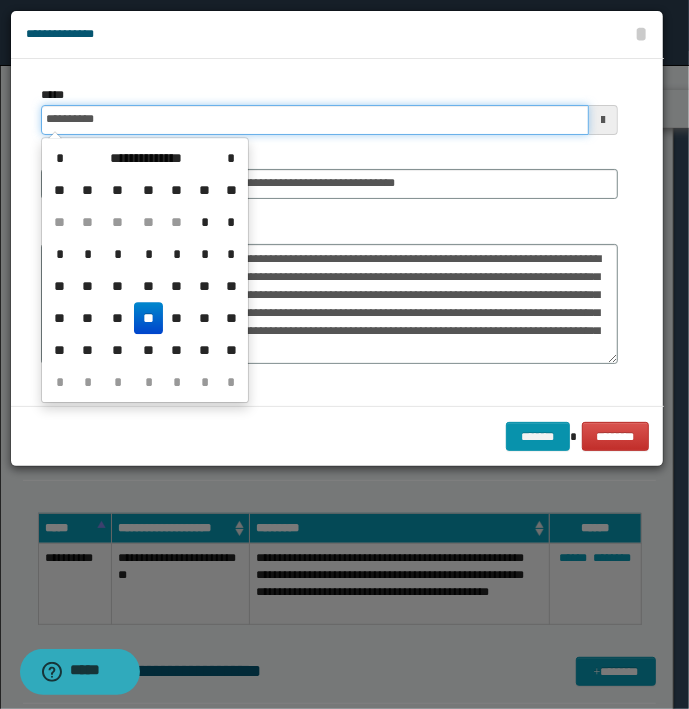 type on "**********" 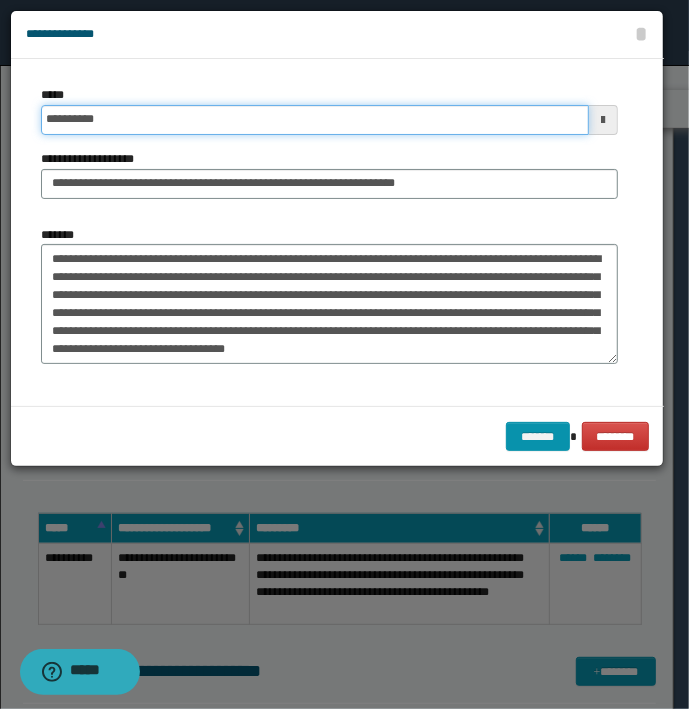 click on "*******" at bounding box center [538, 437] 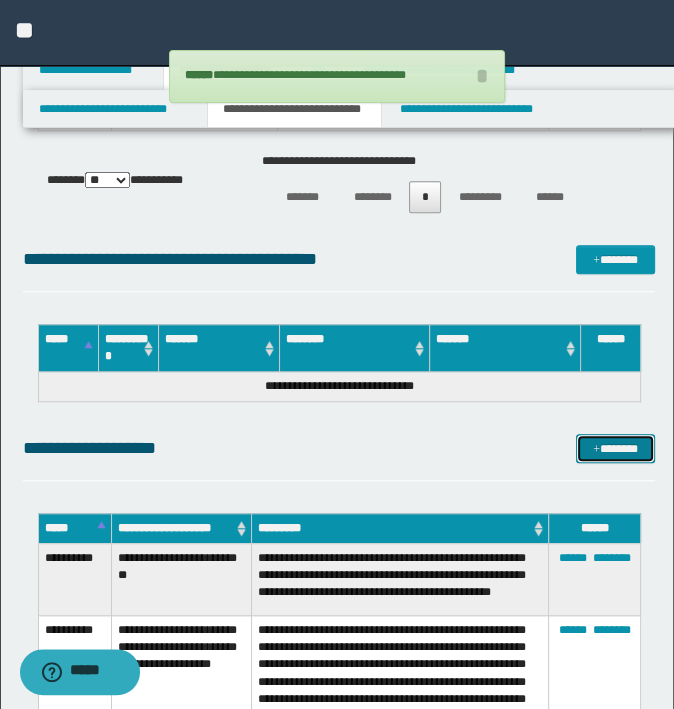 click on "*******" at bounding box center (615, 449) 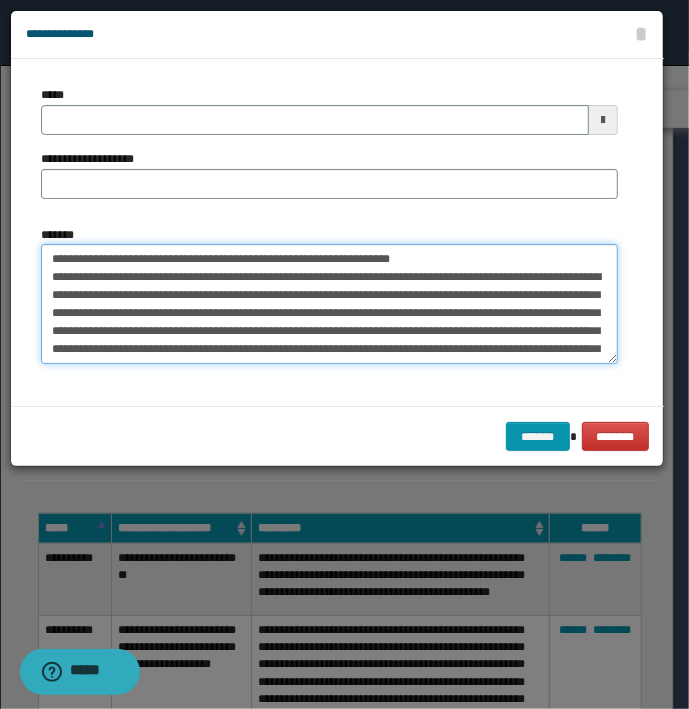 click on "*******" at bounding box center (329, 304) 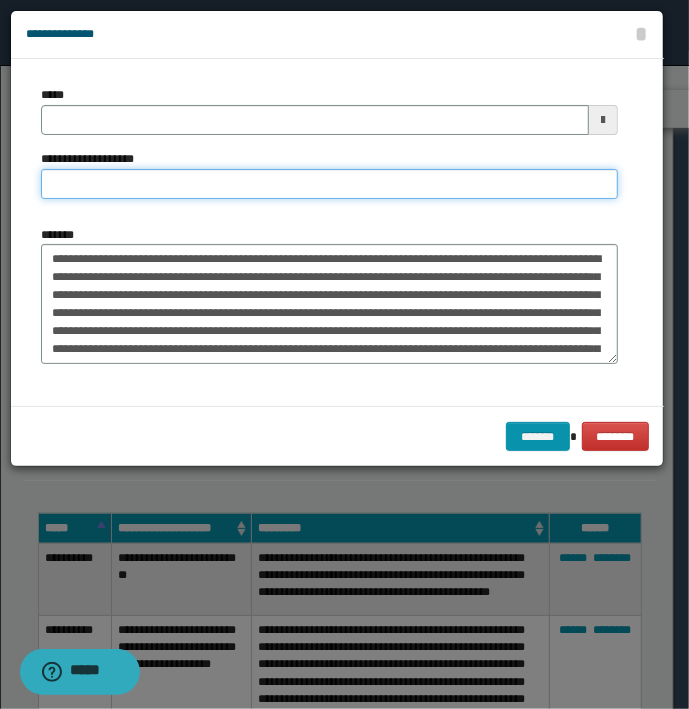 type on "**********" 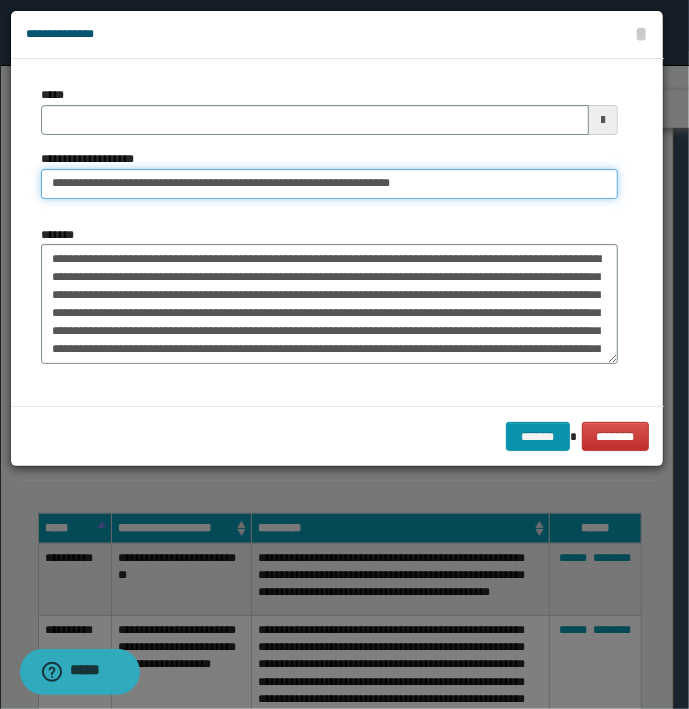 type 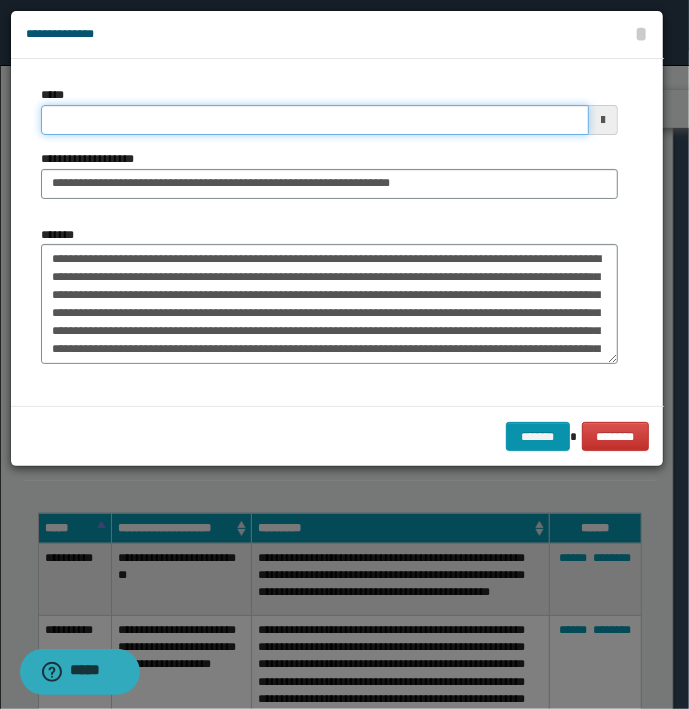 click on "*****" at bounding box center (315, 120) 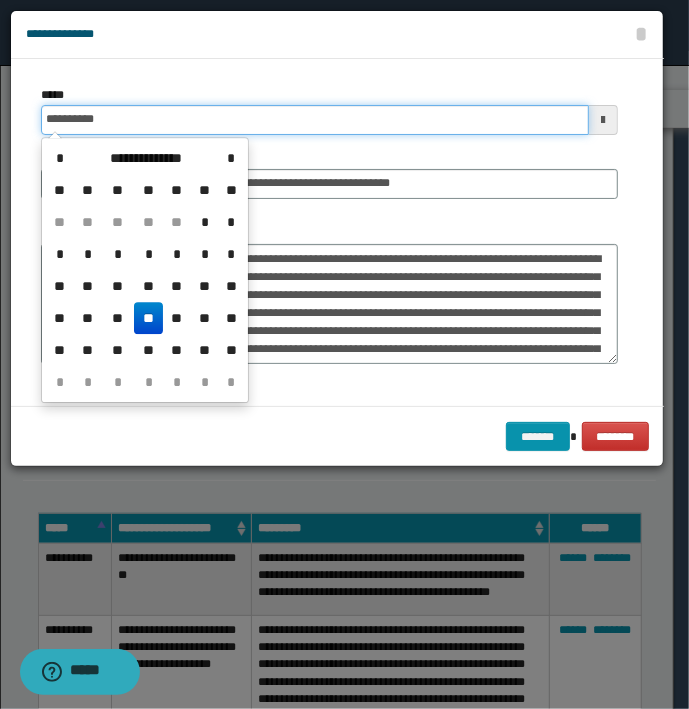 type on "**********" 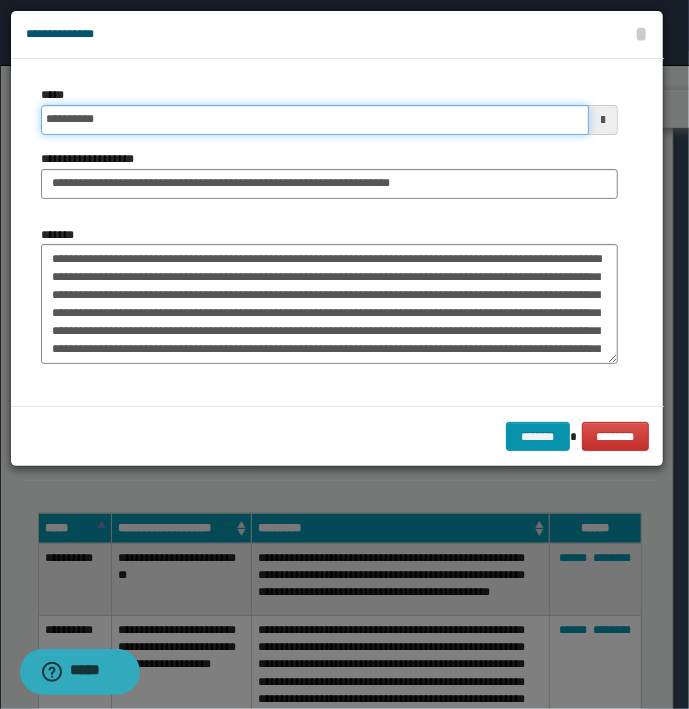 click on "*******" at bounding box center [538, 437] 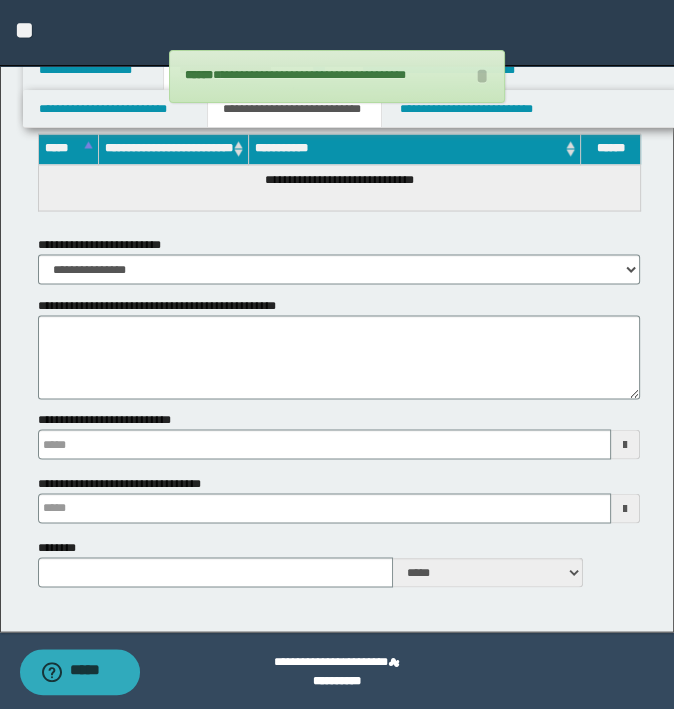 scroll, scrollTop: 6210, scrollLeft: 0, axis: vertical 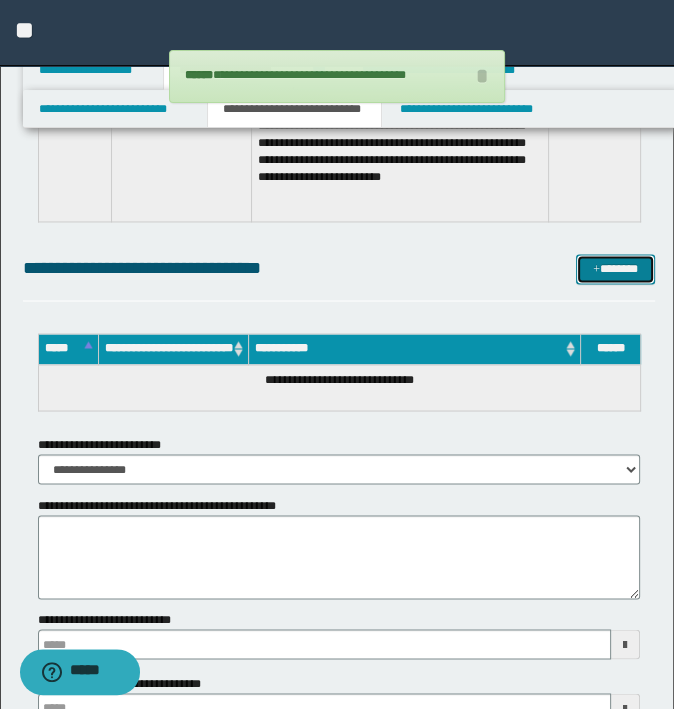click on "*******" at bounding box center [615, 269] 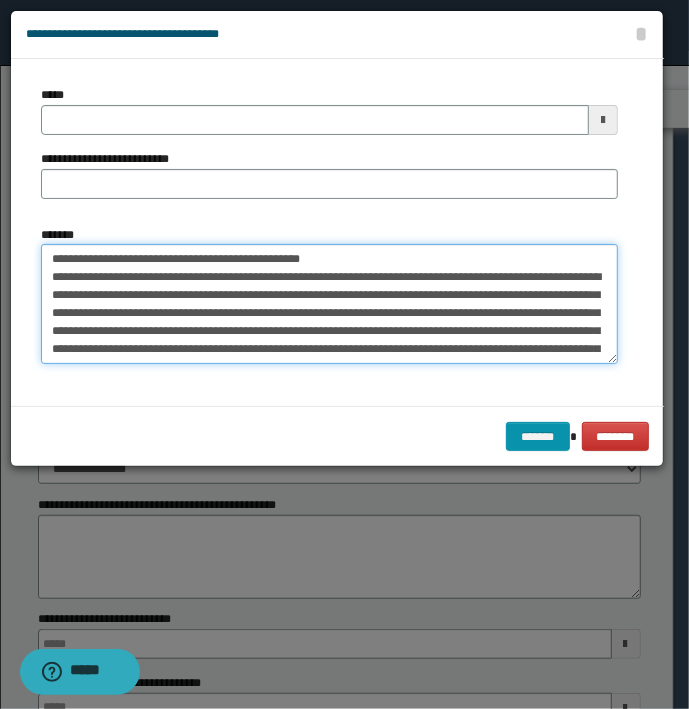 click on "*******" at bounding box center [329, 304] 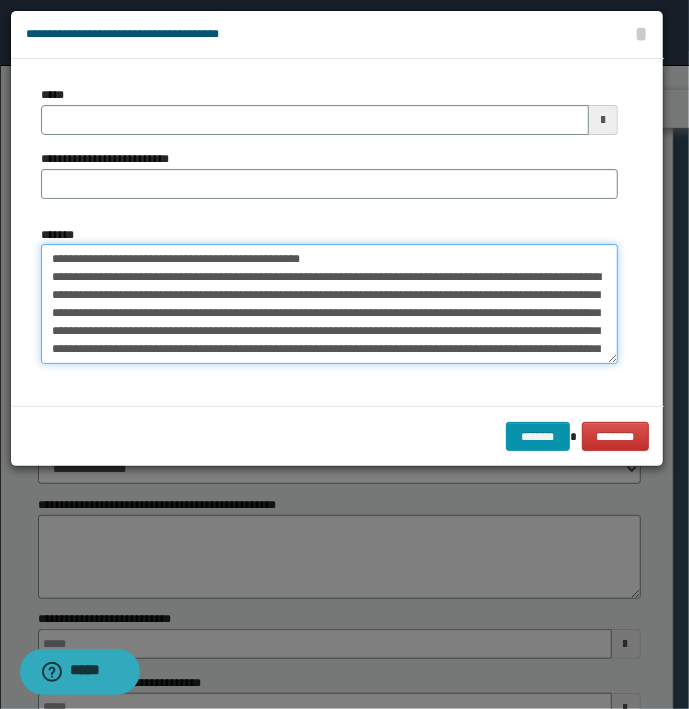 drag, startPoint x: 363, startPoint y: 248, endPoint x: 47, endPoint y: 245, distance: 316.01425 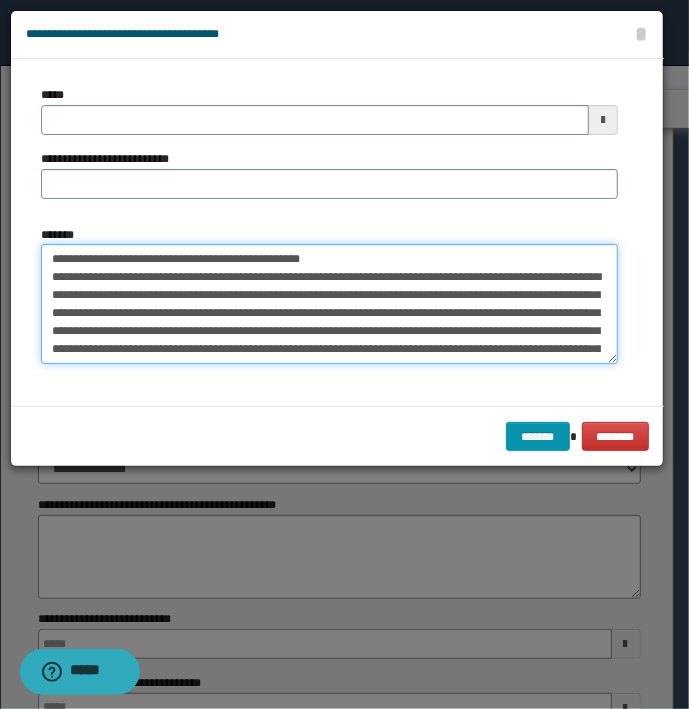 type on "**********" 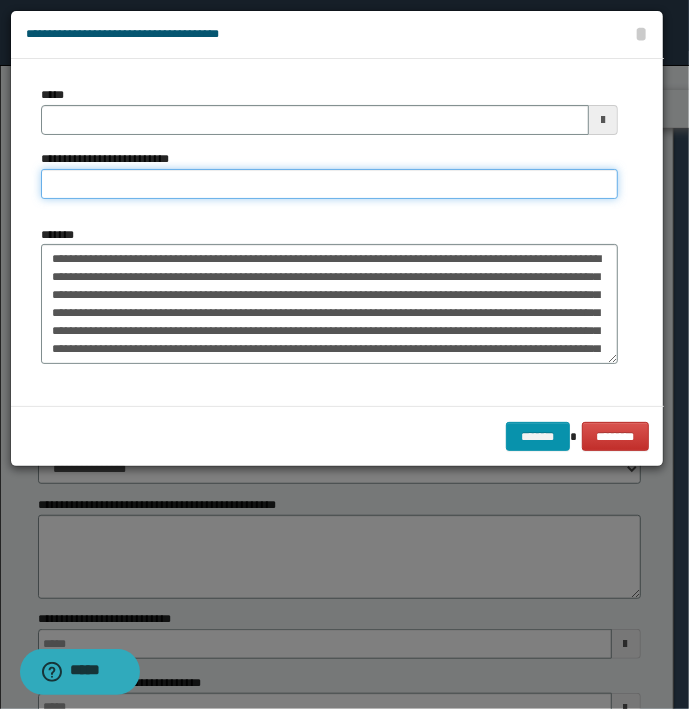 type on "**********" 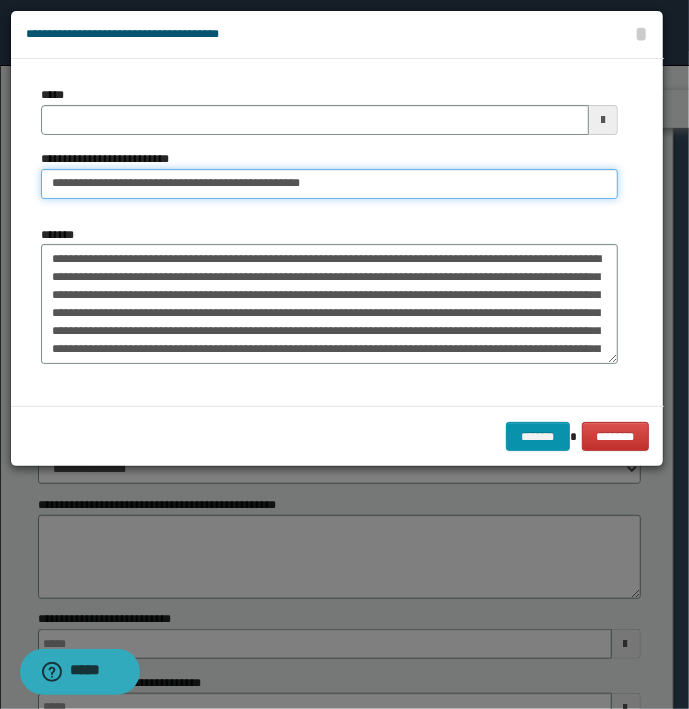 type 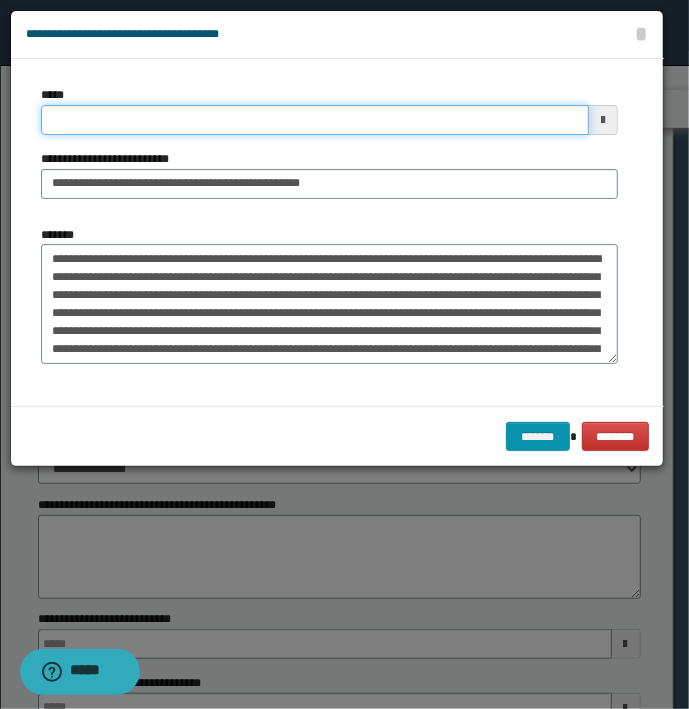 click on "*****" at bounding box center [315, 120] 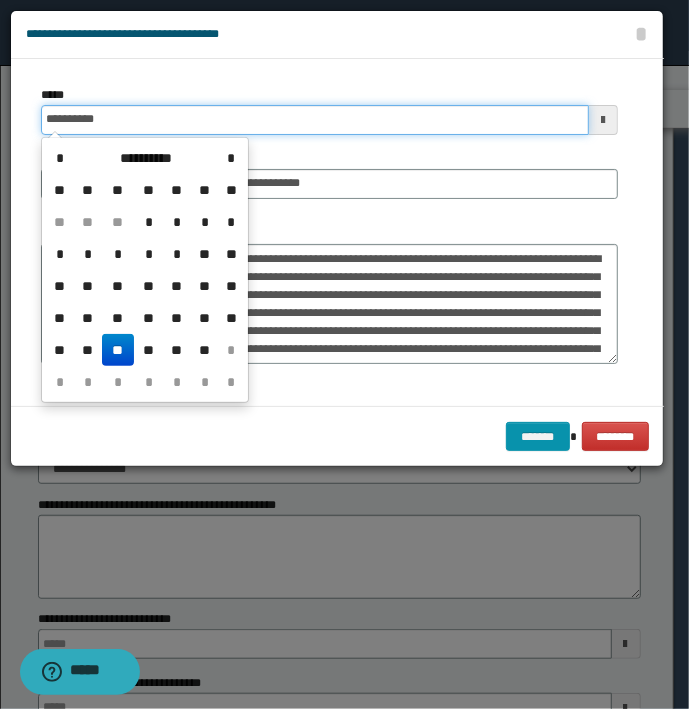 type on "**********" 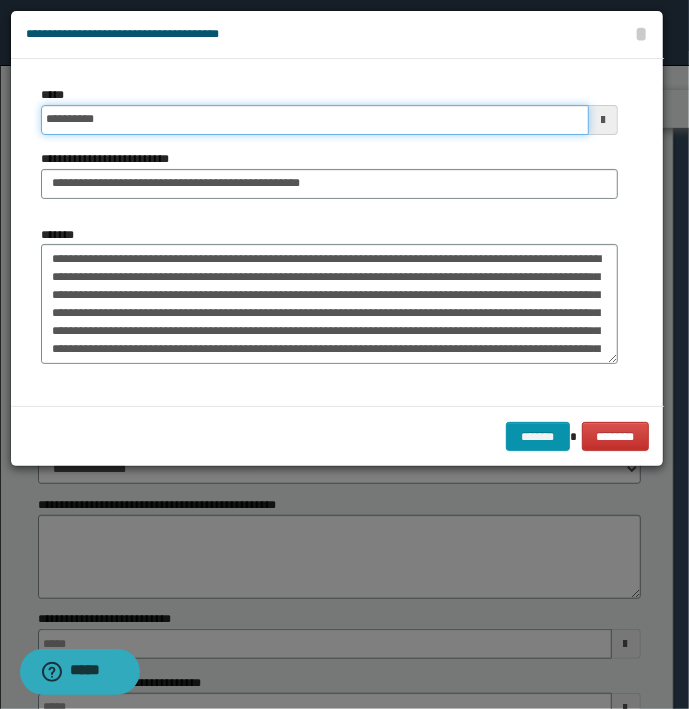 click on "*******" at bounding box center [538, 437] 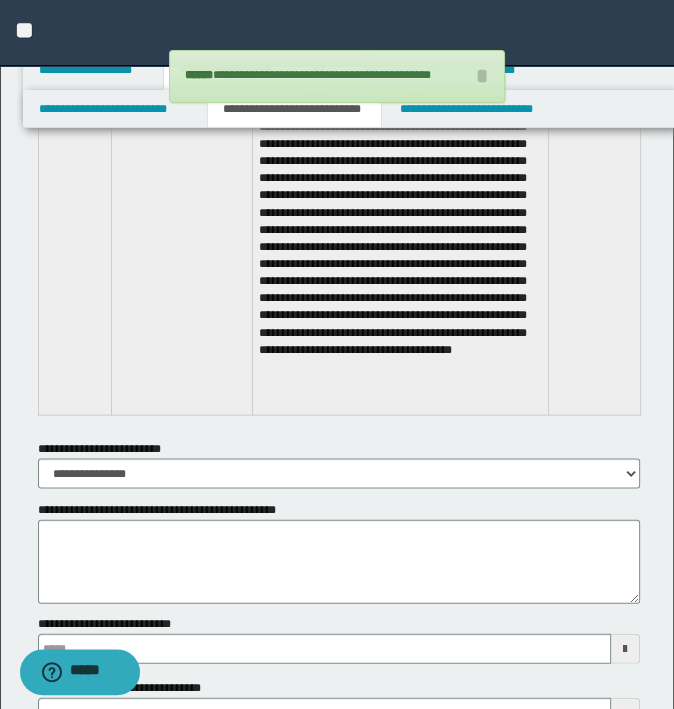 scroll, scrollTop: 6822, scrollLeft: 0, axis: vertical 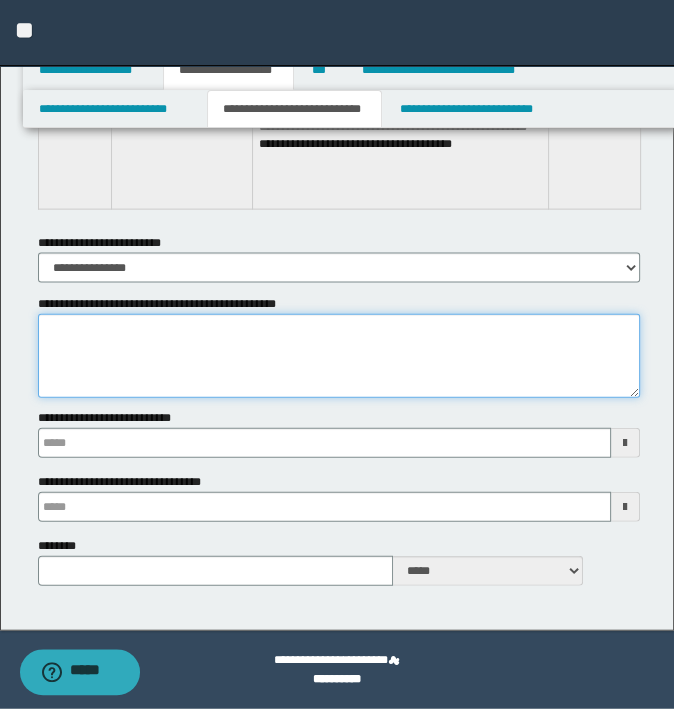 type on "**********" 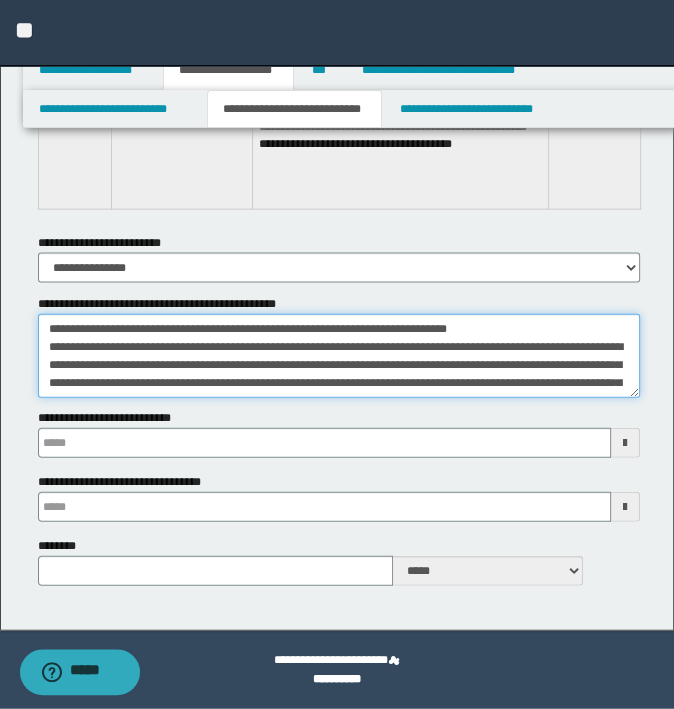 click on "**********" at bounding box center (339, 356) 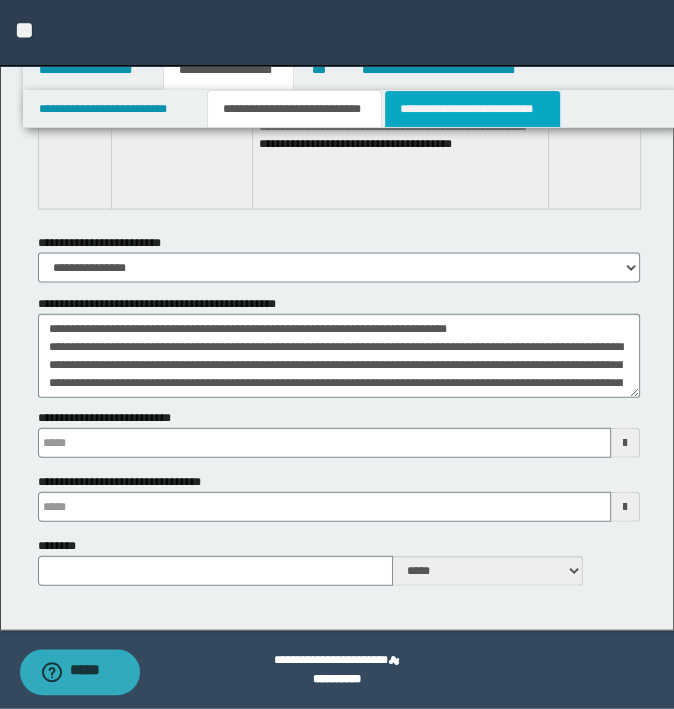 click on "**********" at bounding box center (472, 109) 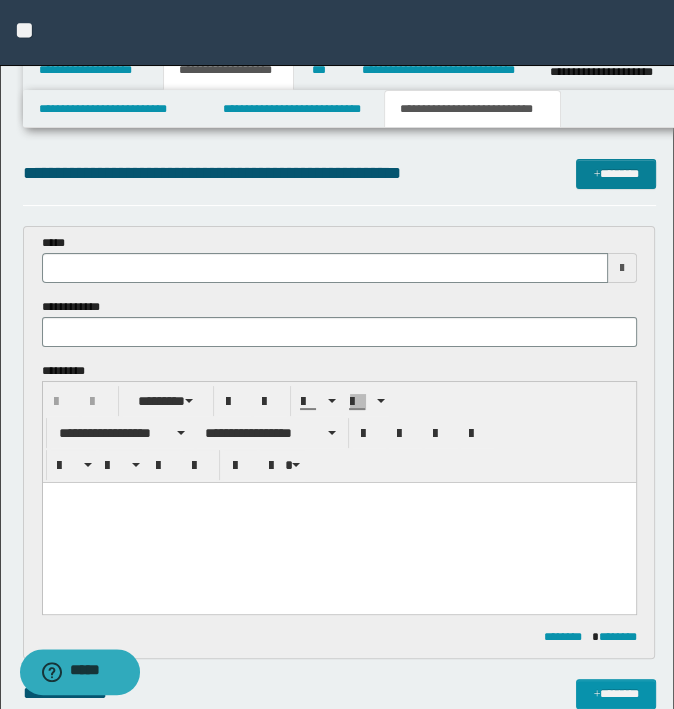 scroll, scrollTop: 0, scrollLeft: 0, axis: both 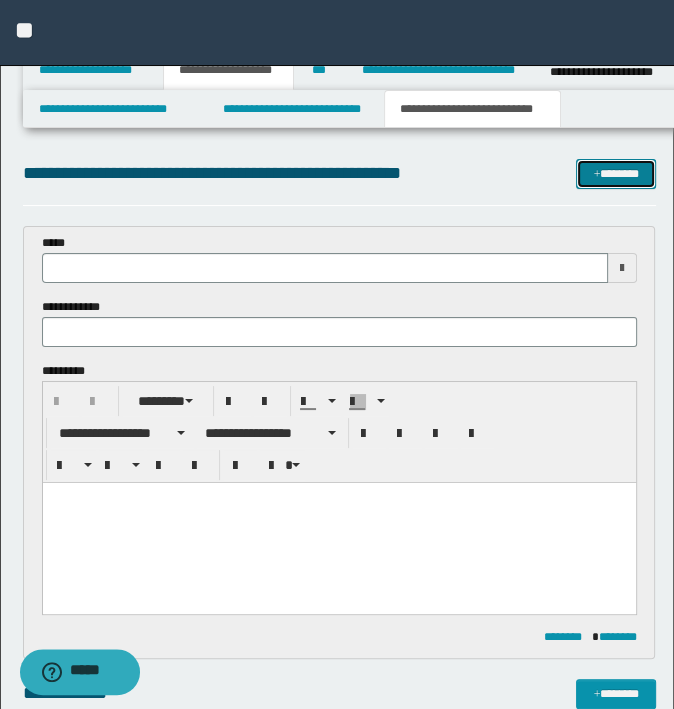 click on "*******" at bounding box center [615, 174] 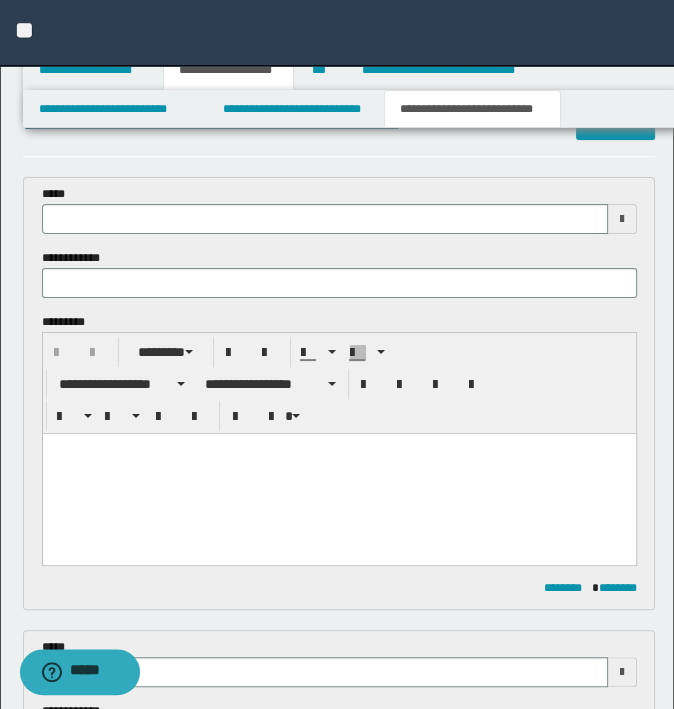 scroll, scrollTop: 0, scrollLeft: 0, axis: both 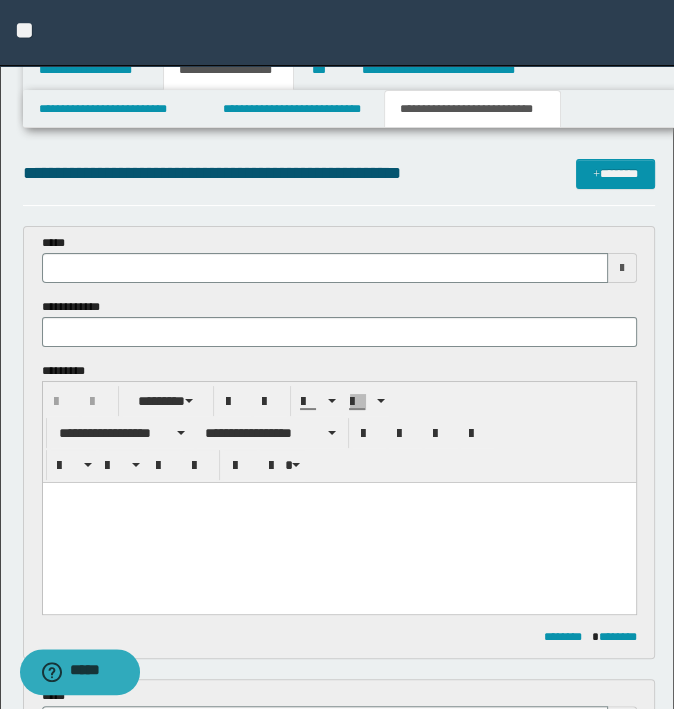 type 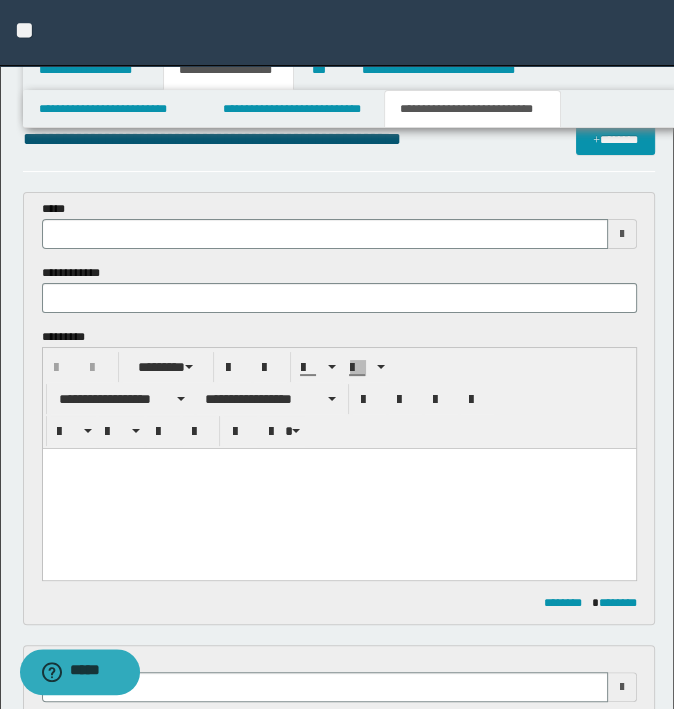 scroll, scrollTop: 0, scrollLeft: 0, axis: both 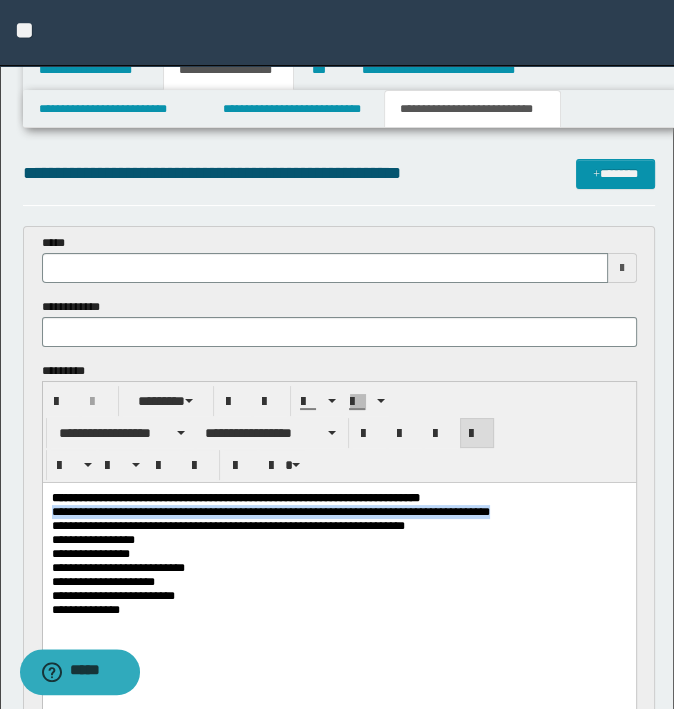 drag, startPoint x: 509, startPoint y: 516, endPoint x: -5, endPoint y: 506, distance: 514.0973 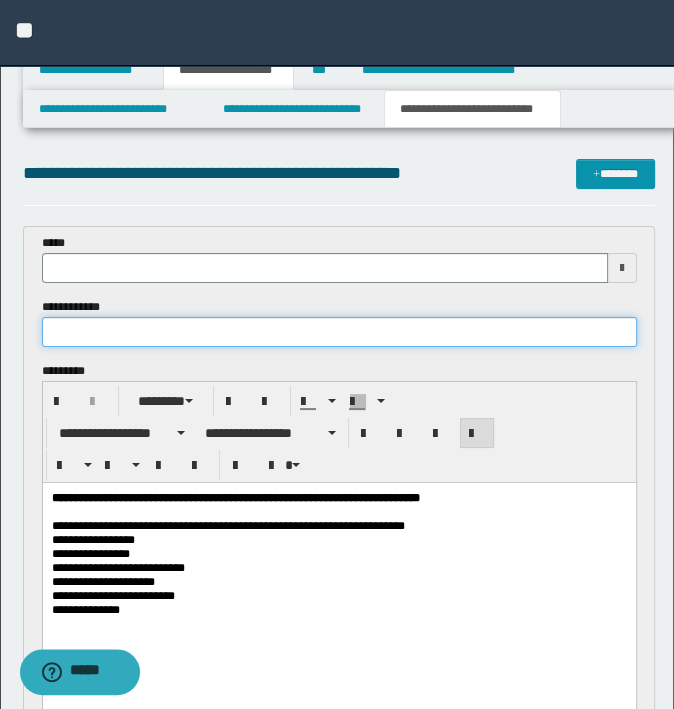 click at bounding box center [339, 332] 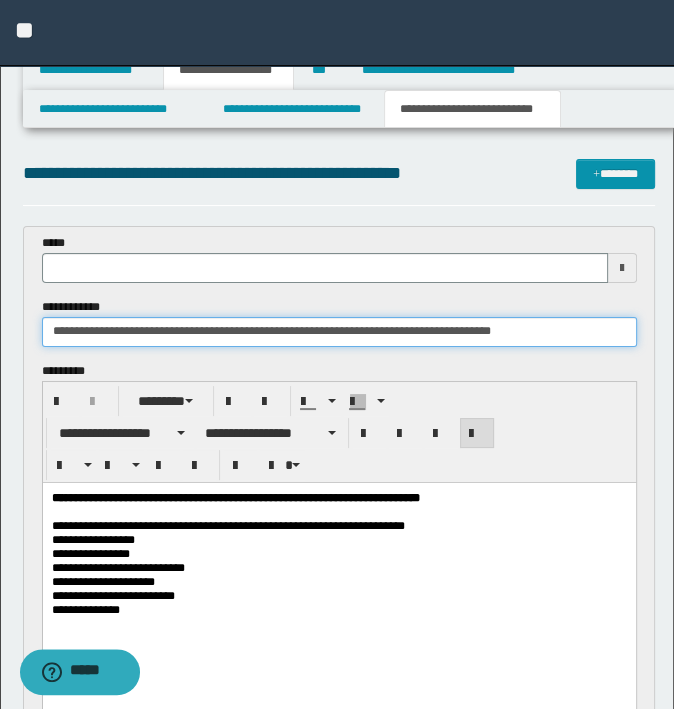type on "**********" 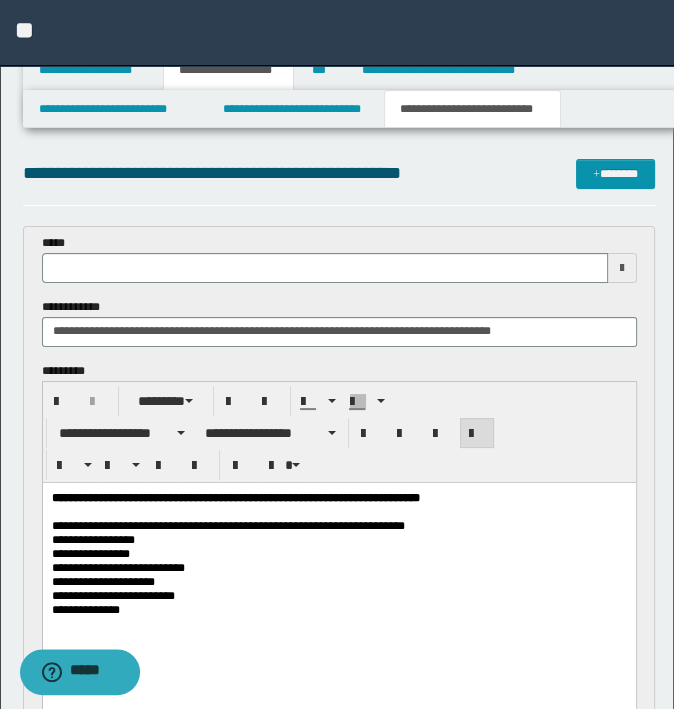 click at bounding box center (338, 511) 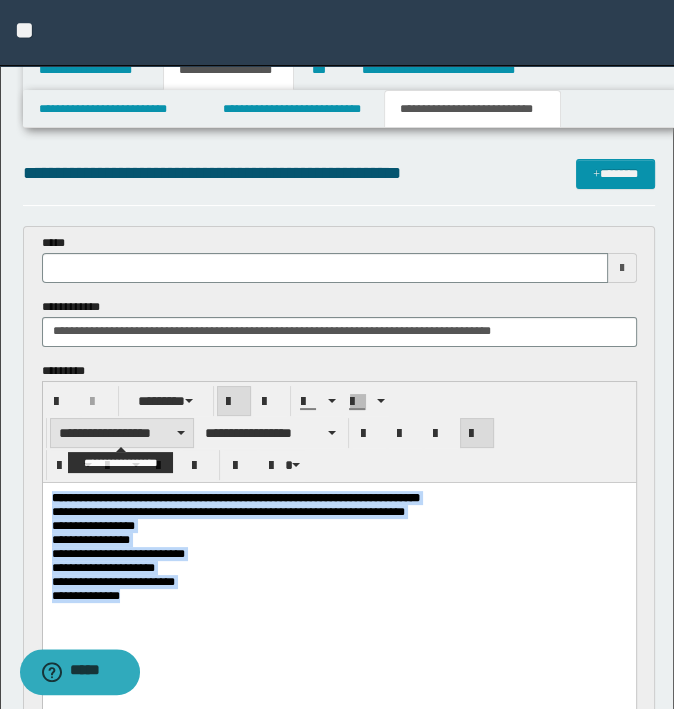 click on "**********" at bounding box center [122, 433] 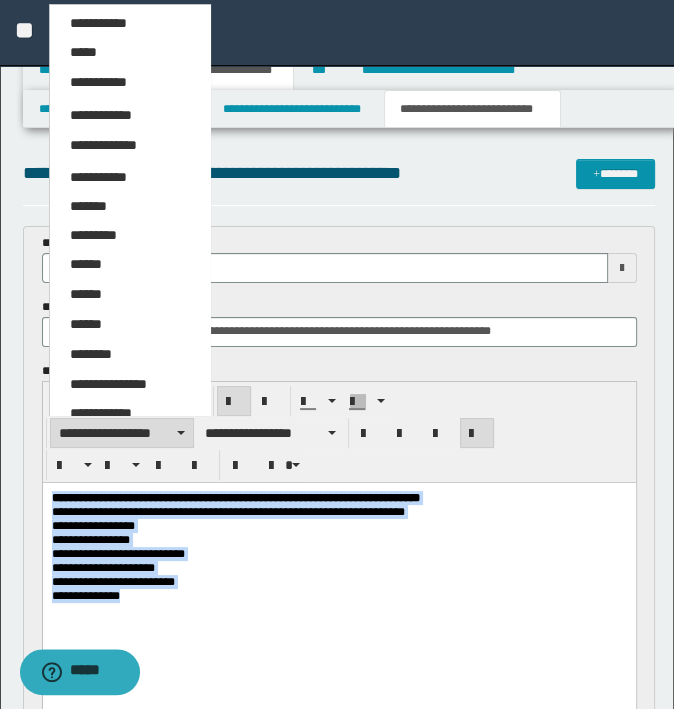click on "*****" at bounding box center [83, 52] 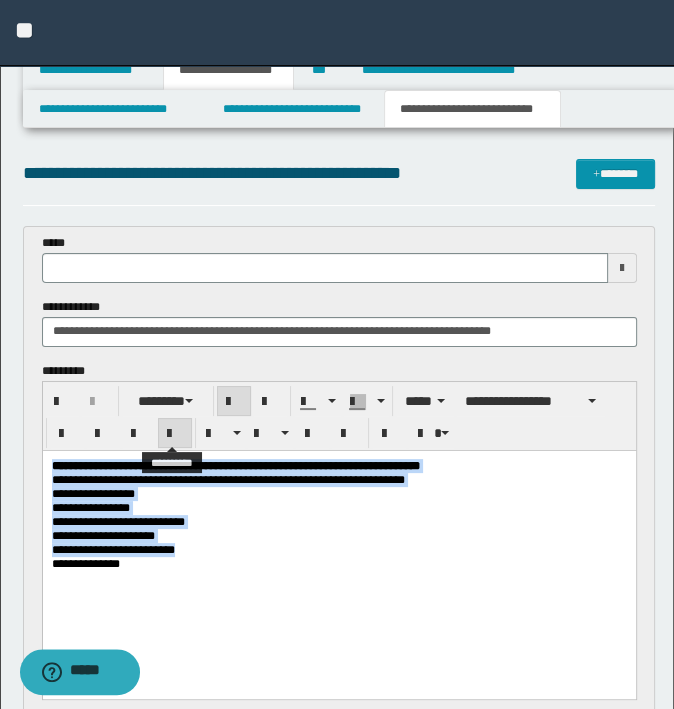 click at bounding box center (175, 434) 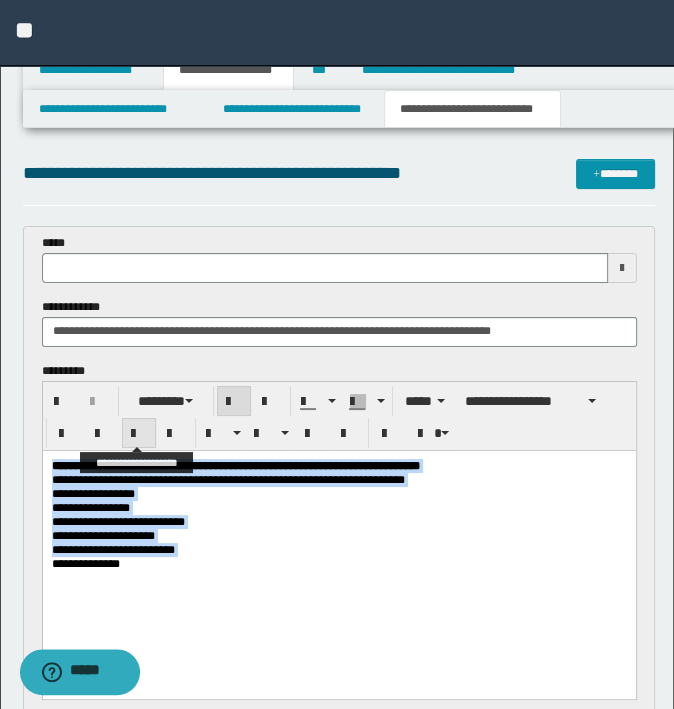 click at bounding box center (139, 434) 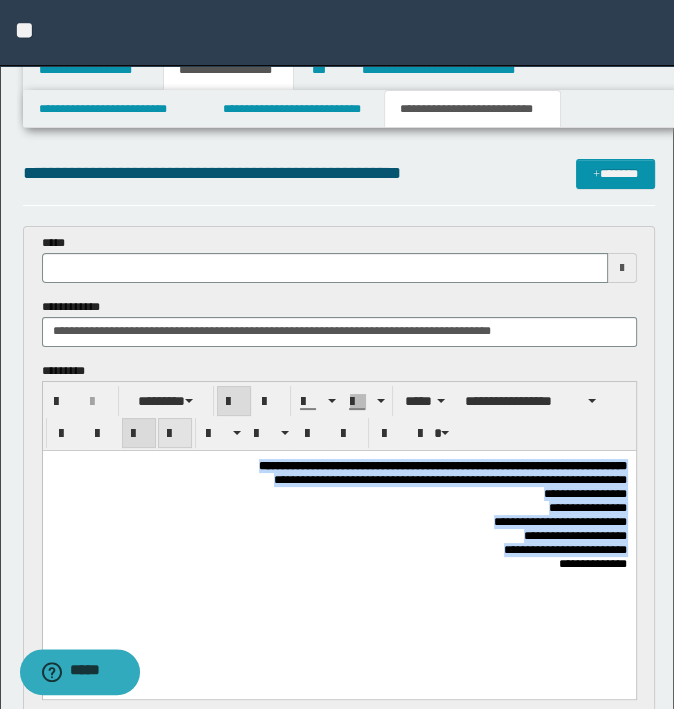click at bounding box center (175, 434) 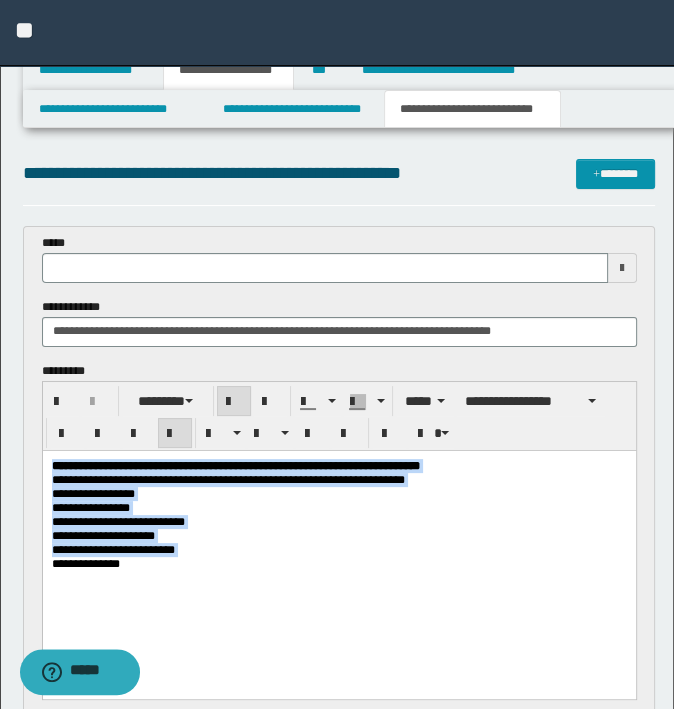 copy on "**********" 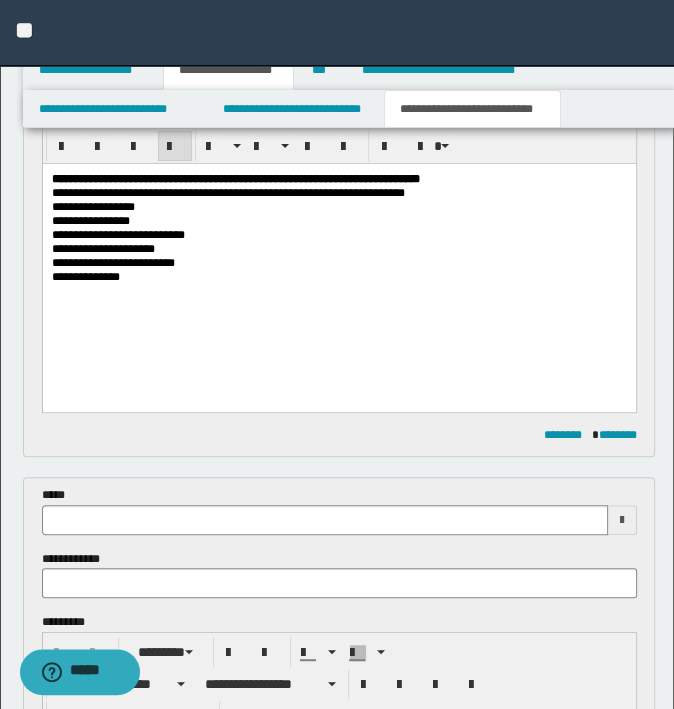 scroll, scrollTop: 400, scrollLeft: 0, axis: vertical 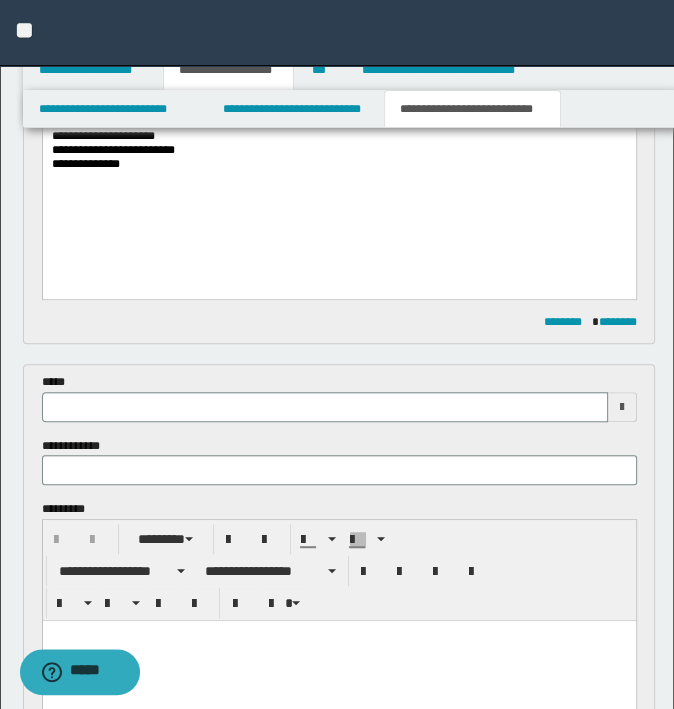 click at bounding box center [338, 661] 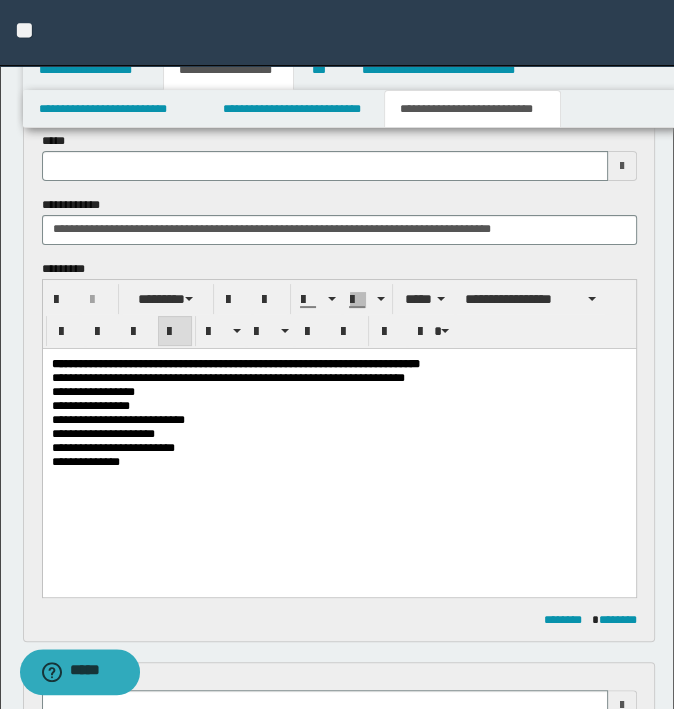 scroll, scrollTop: 0, scrollLeft: 0, axis: both 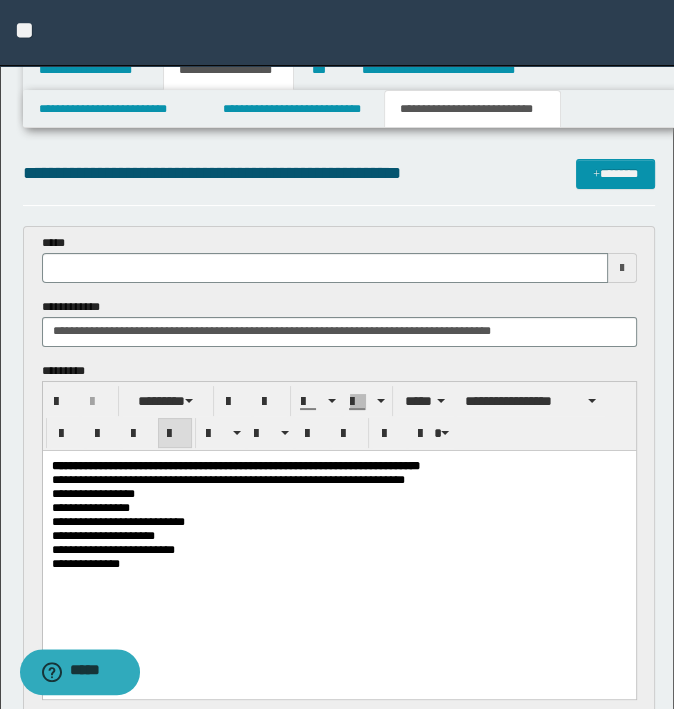 click at bounding box center (325, 268) 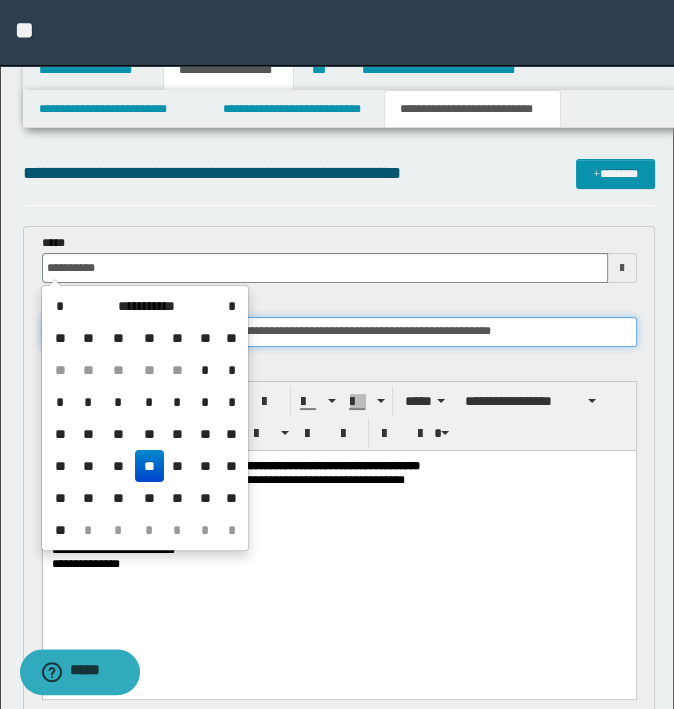 type on "**********" 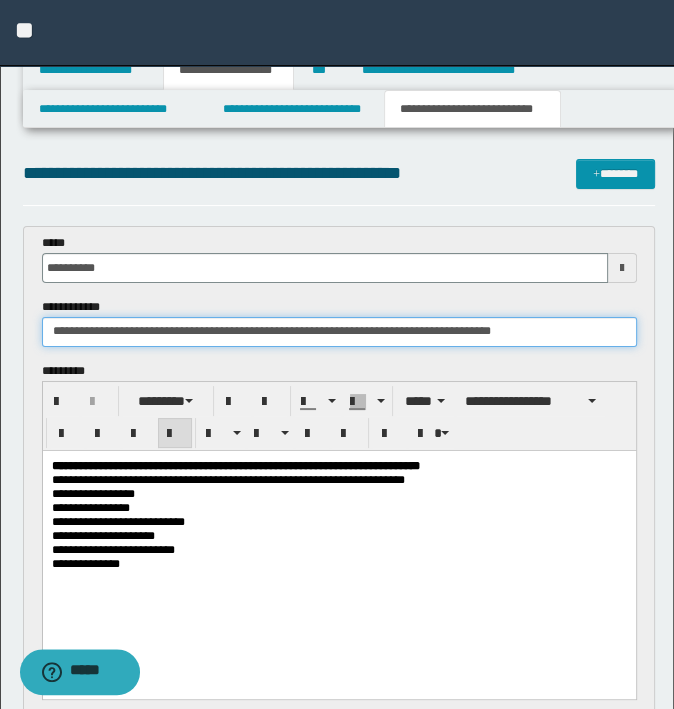 click on "**********" at bounding box center [339, 332] 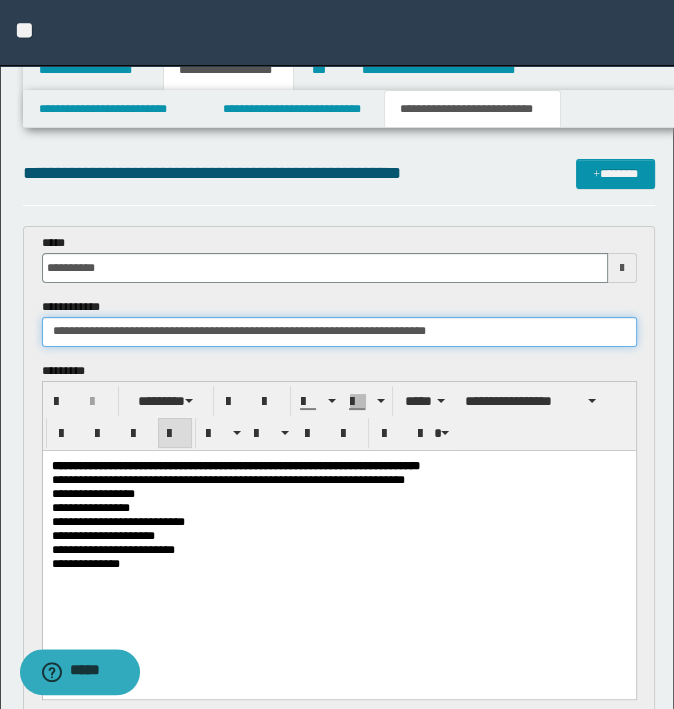 drag, startPoint x: 295, startPoint y: 330, endPoint x: 145, endPoint y: 330, distance: 150 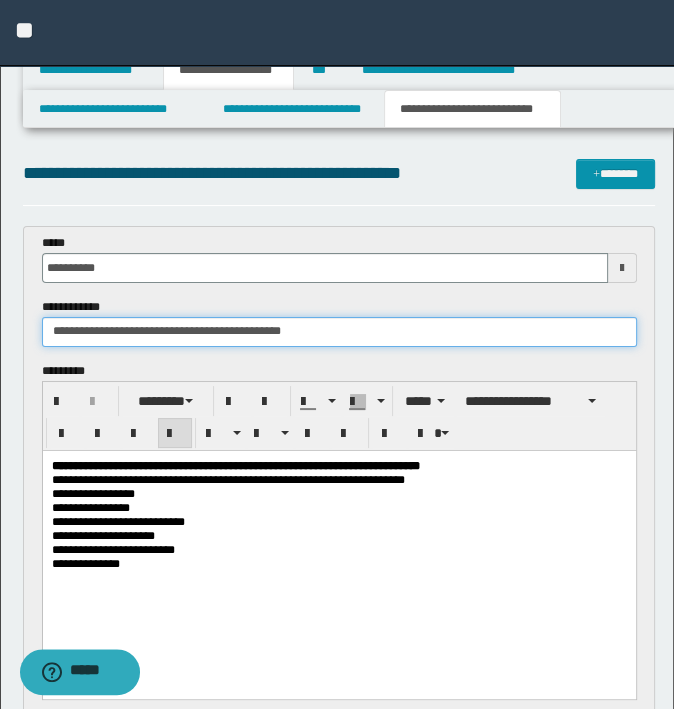 type on "**********" 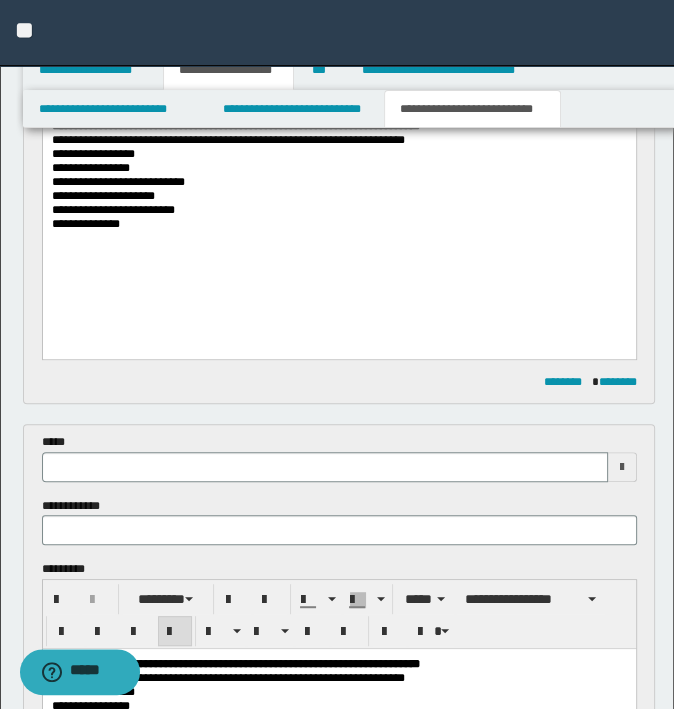 scroll, scrollTop: 500, scrollLeft: 0, axis: vertical 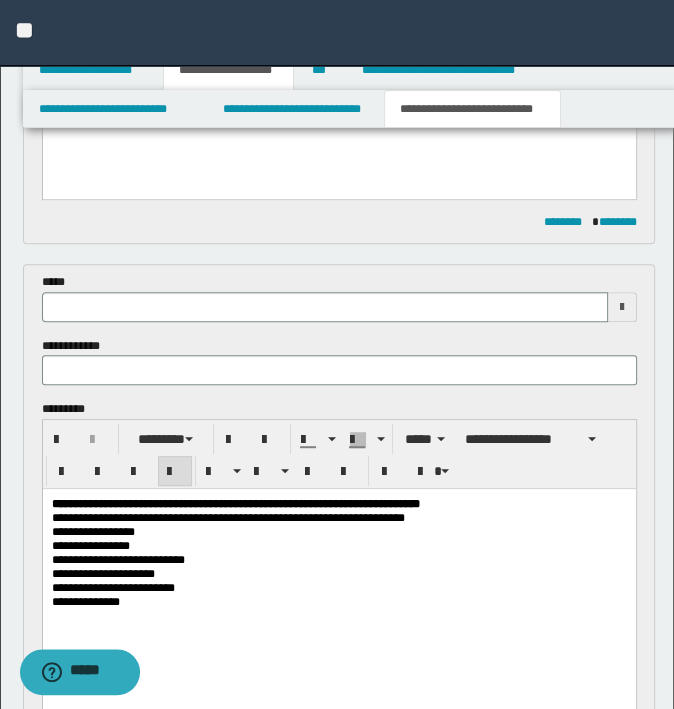 type 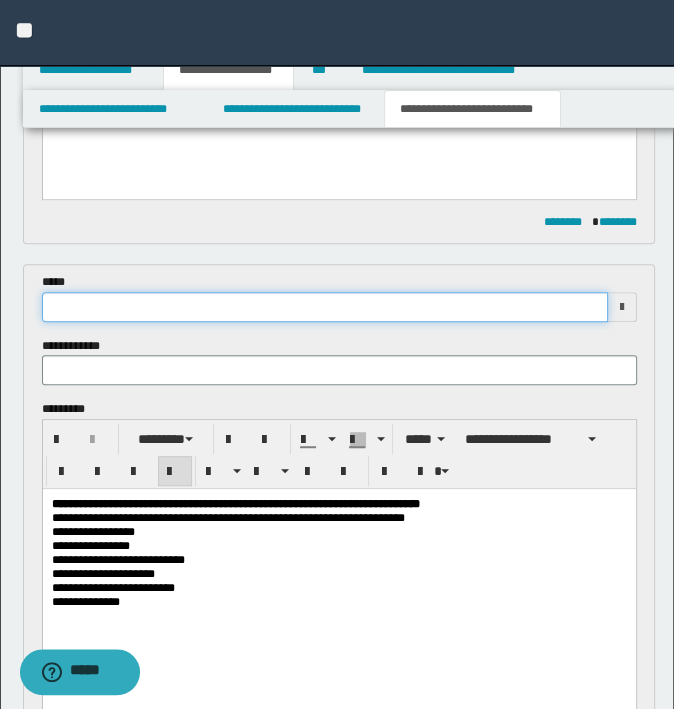 click at bounding box center [325, 307] 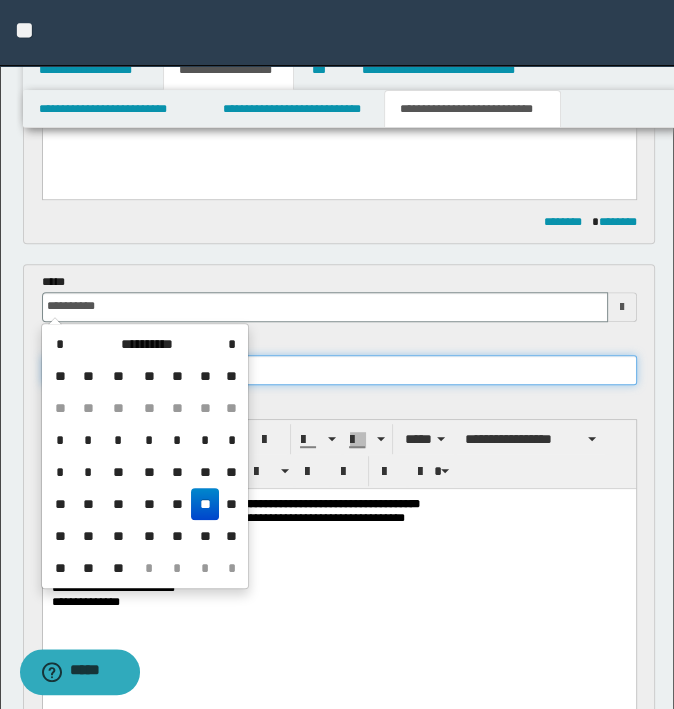 type on "**********" 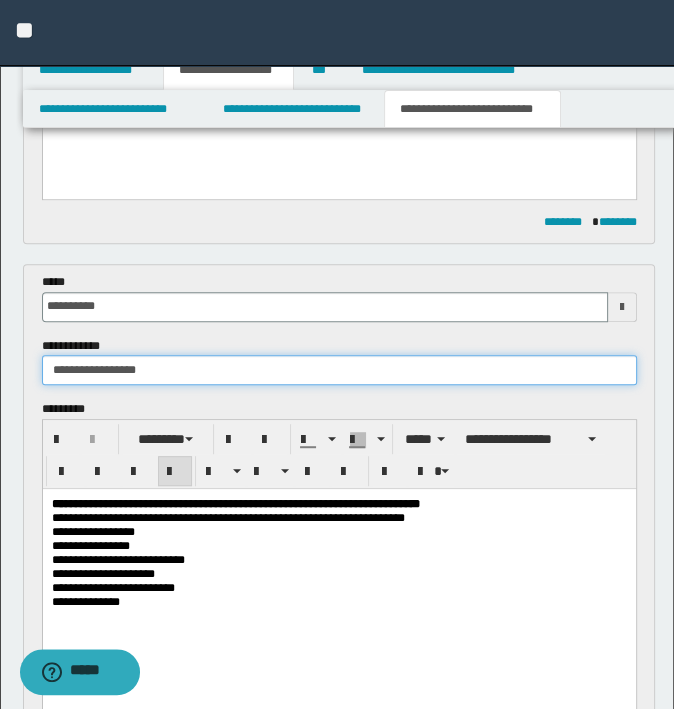 click on "**********" at bounding box center [339, 370] 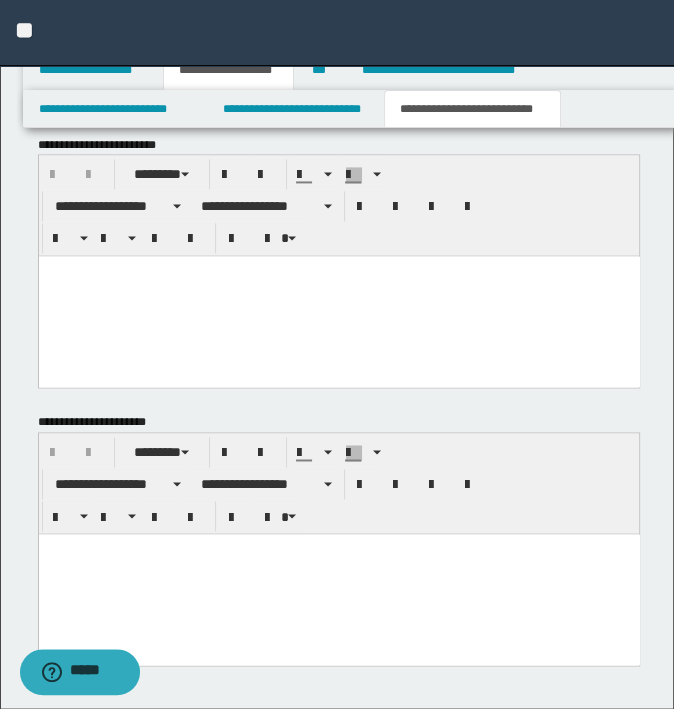 scroll, scrollTop: 1760, scrollLeft: 0, axis: vertical 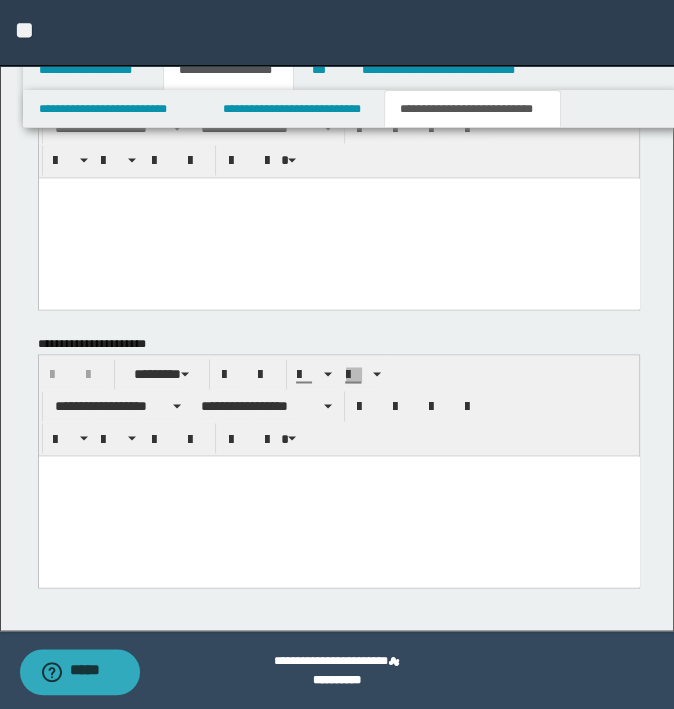 type on "**********" 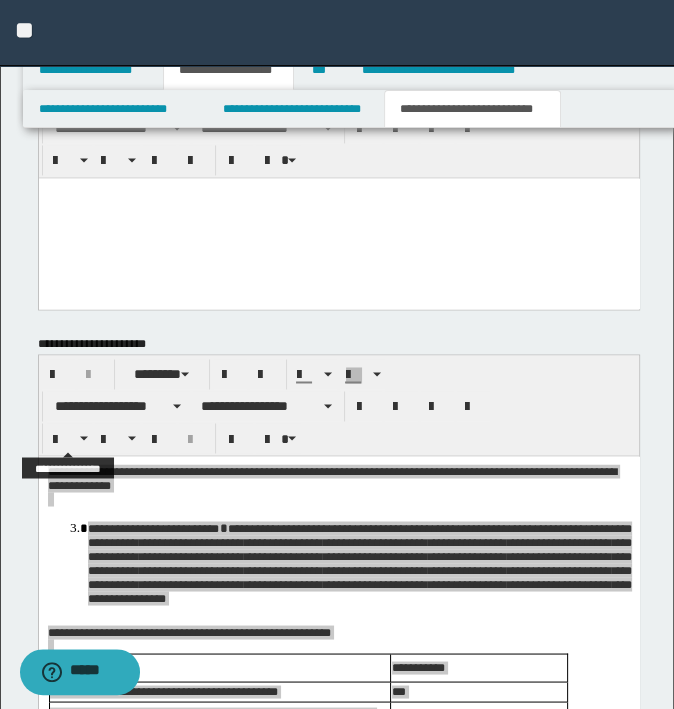 click on "**********" at bounding box center (339, 405) 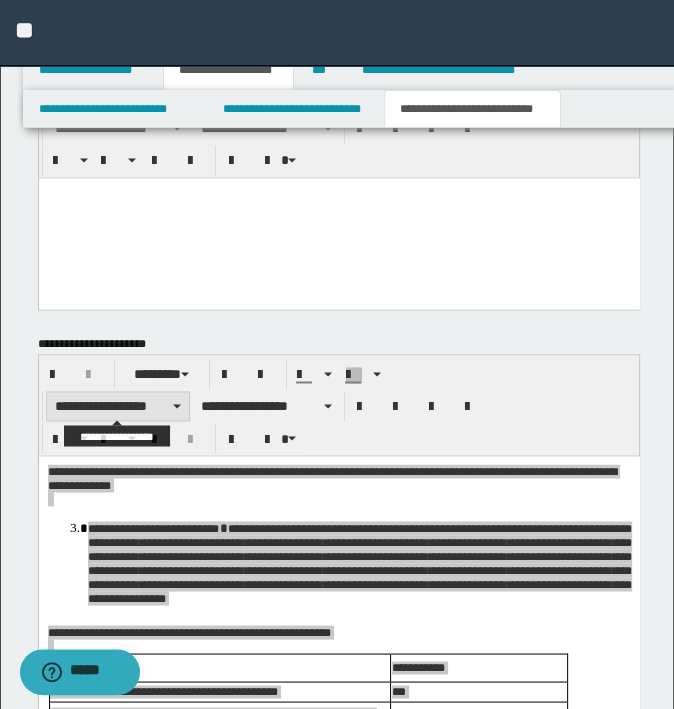 click on "**********" at bounding box center [118, 406] 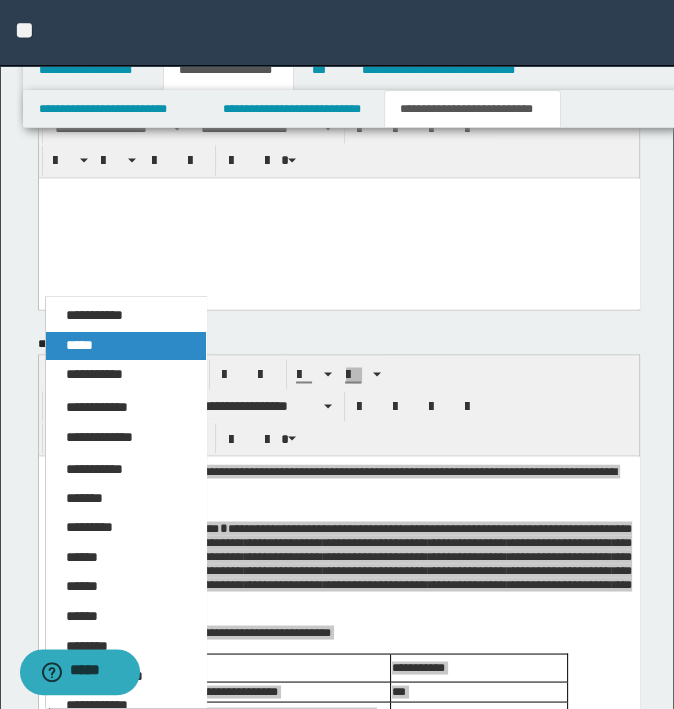 click on "*****" at bounding box center (126, 346) 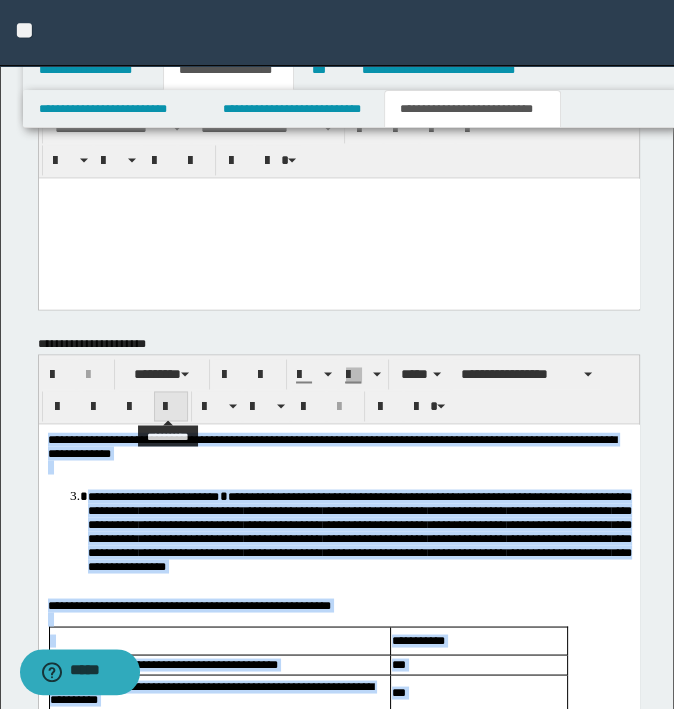 click at bounding box center [171, 406] 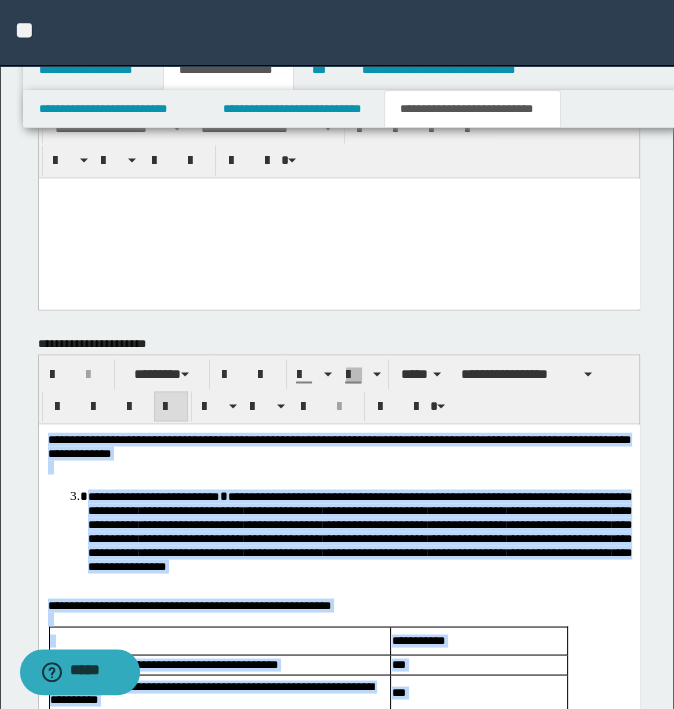 click on "**********" at bounding box center (359, 531) 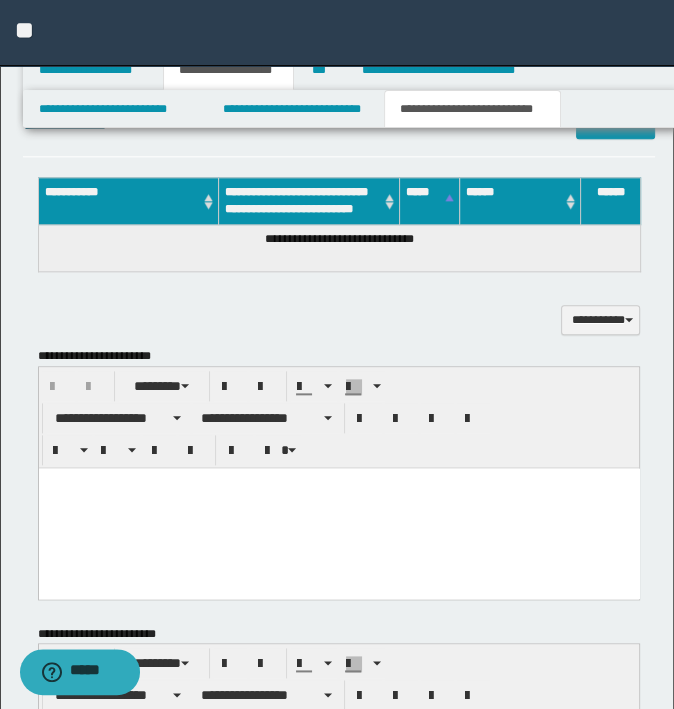 scroll, scrollTop: 1060, scrollLeft: 0, axis: vertical 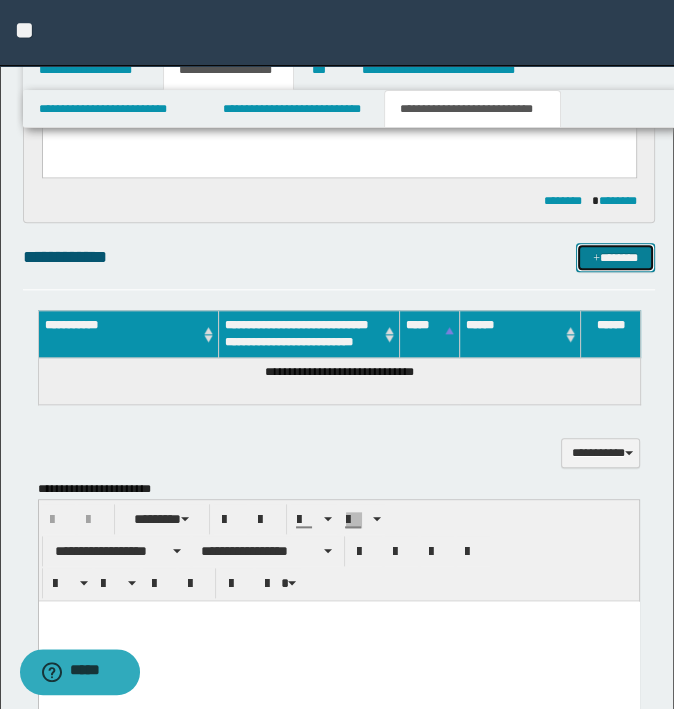 click on "*******" at bounding box center [615, 258] 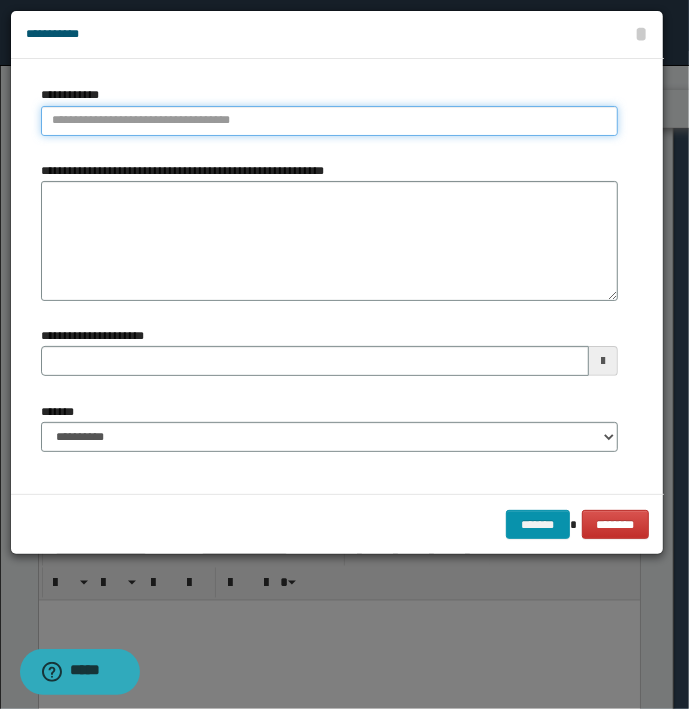 click on "**********" at bounding box center (329, 121) 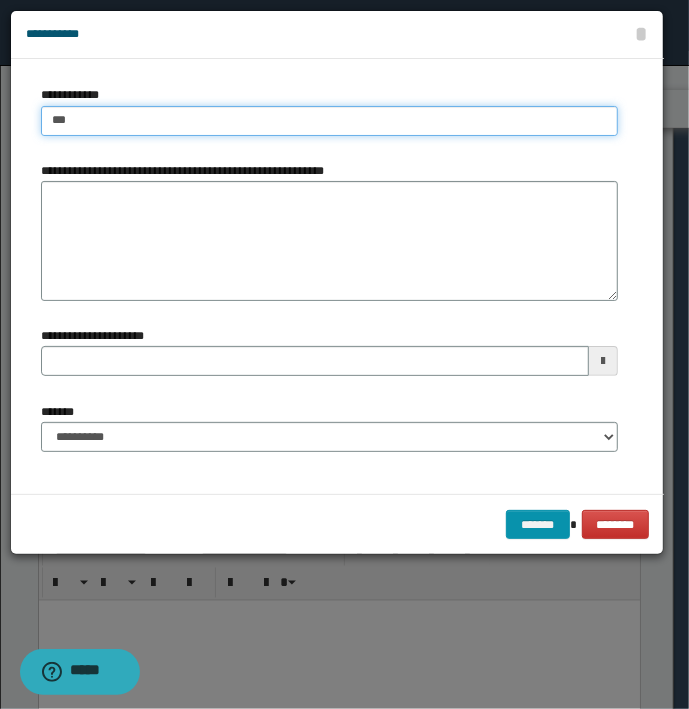 type on "****" 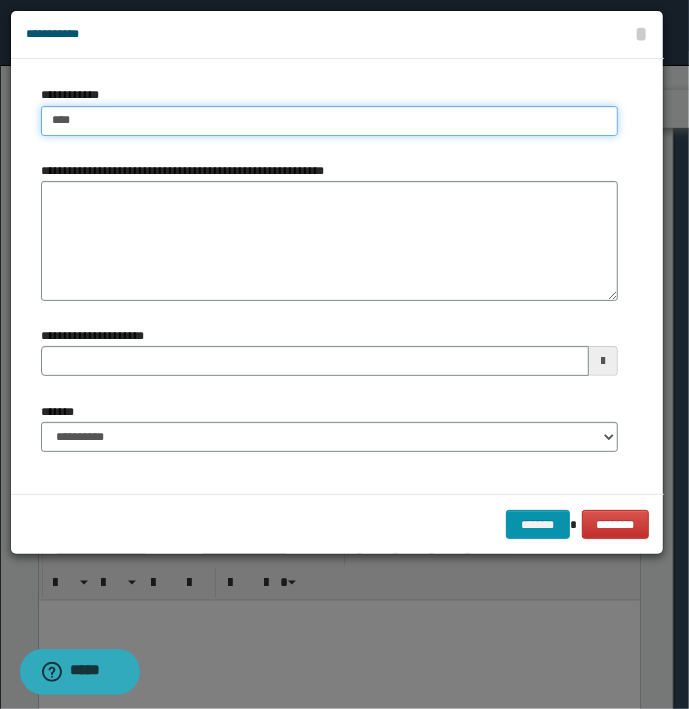 type on "****" 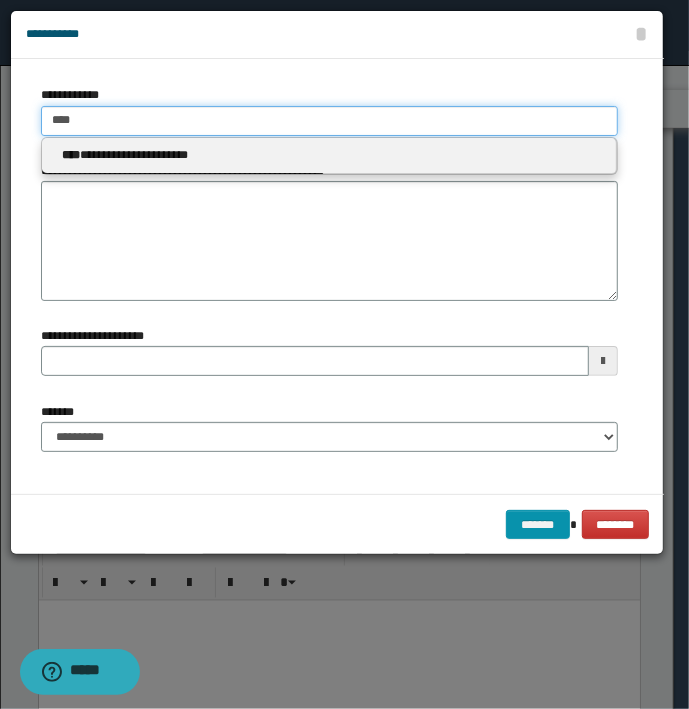 type 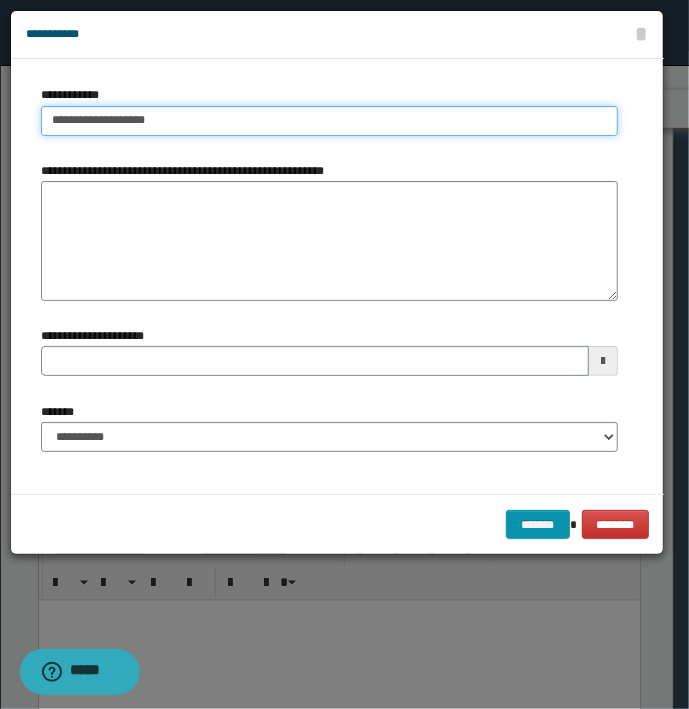 type on "**********" 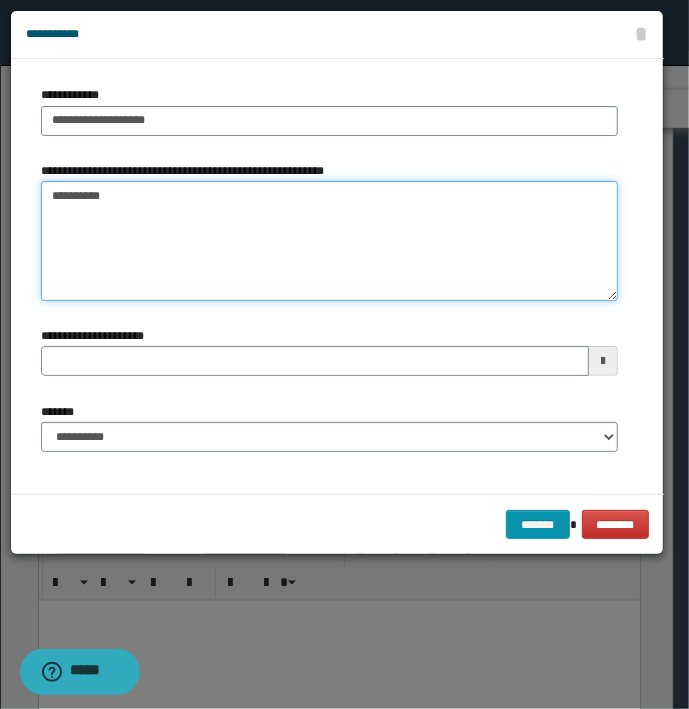 type on "*********" 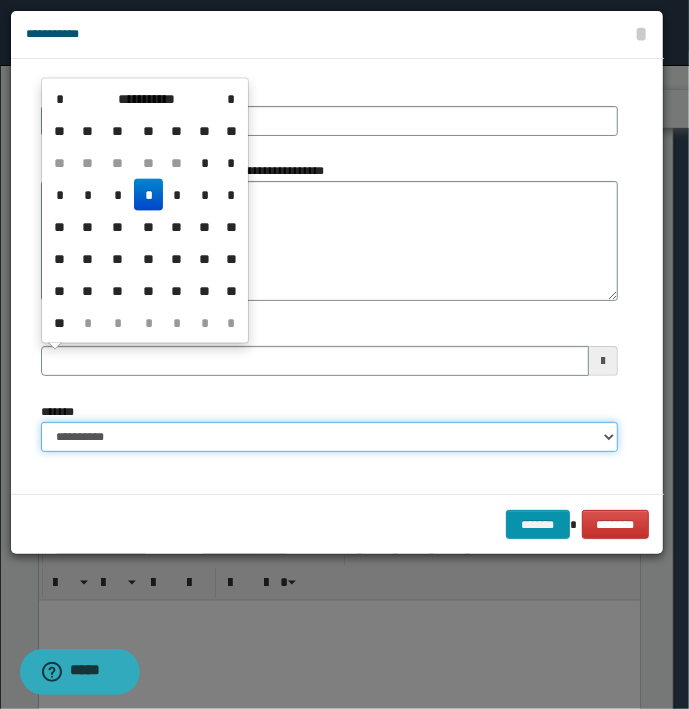 type 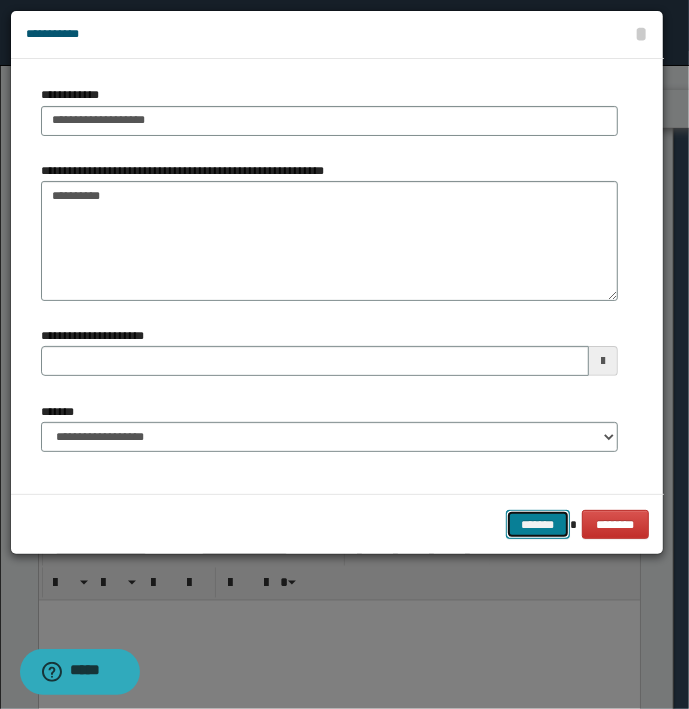 type 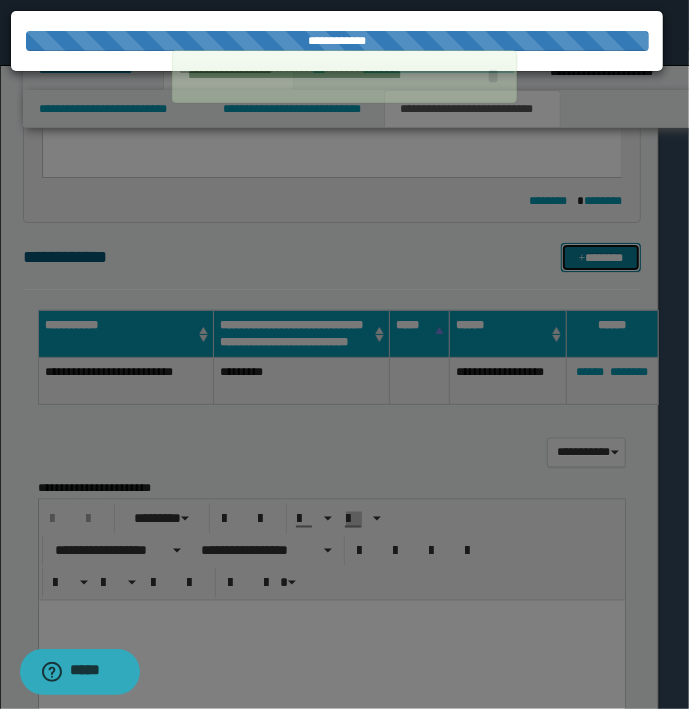 type 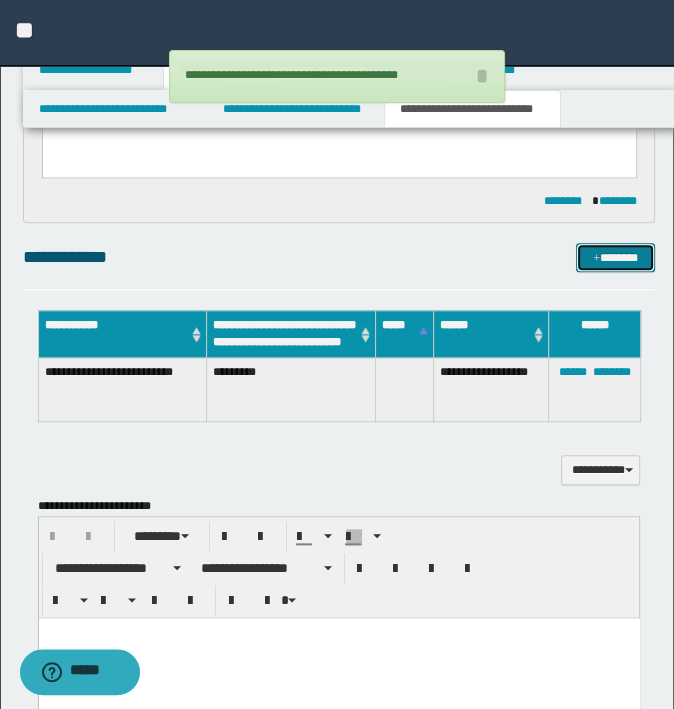type 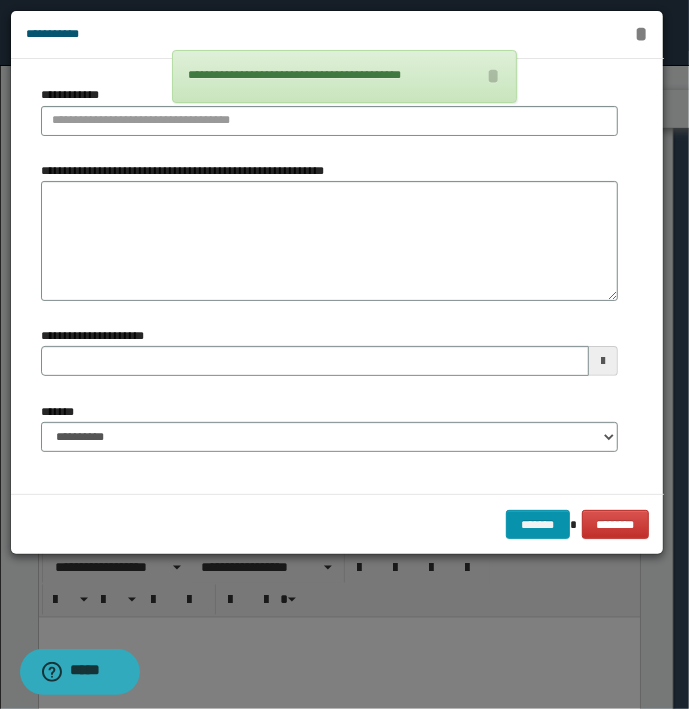 type 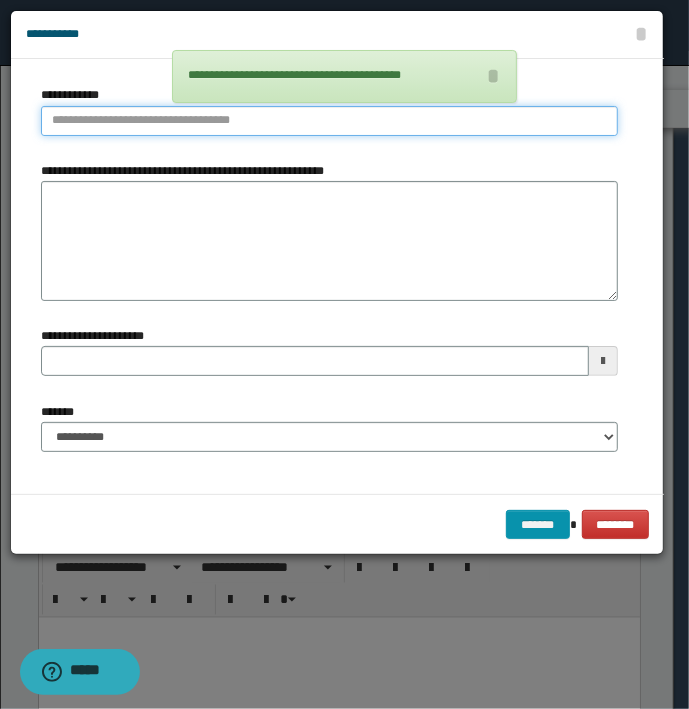 type on "**********" 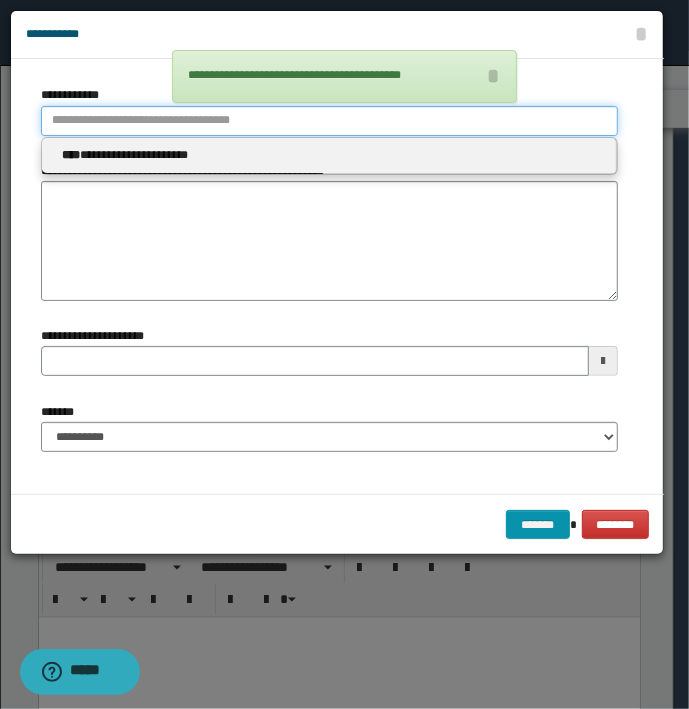 type 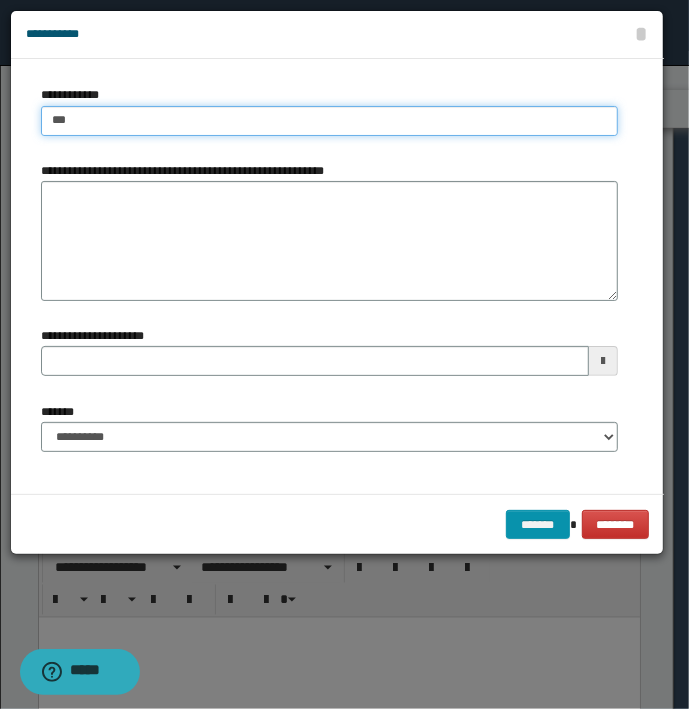 type on "****" 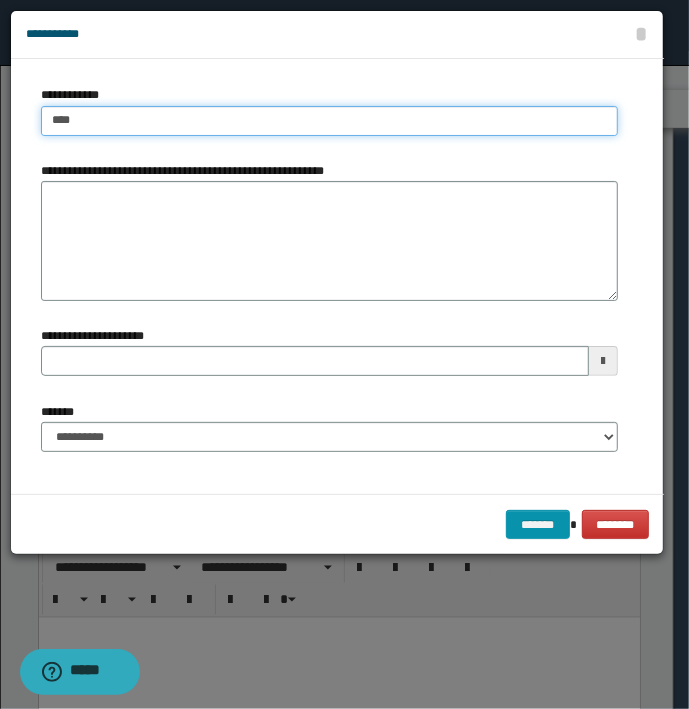 type on "****" 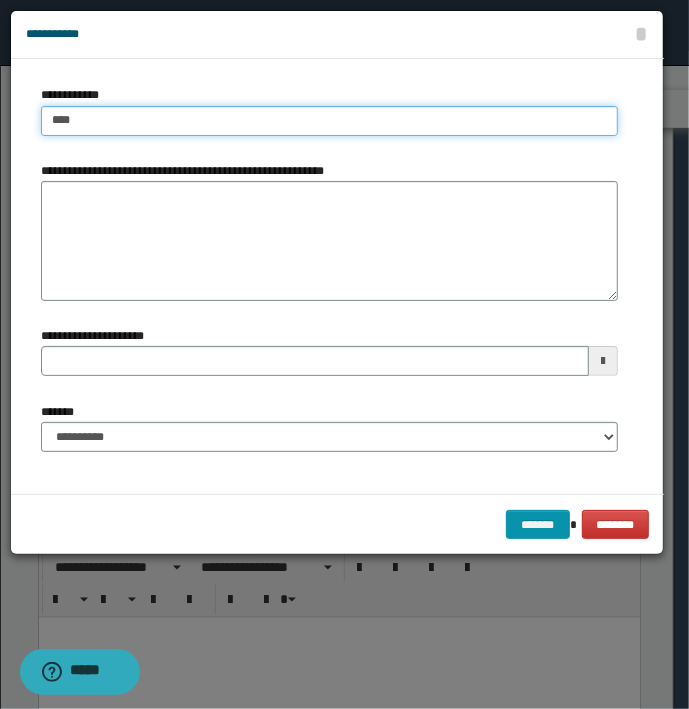 type 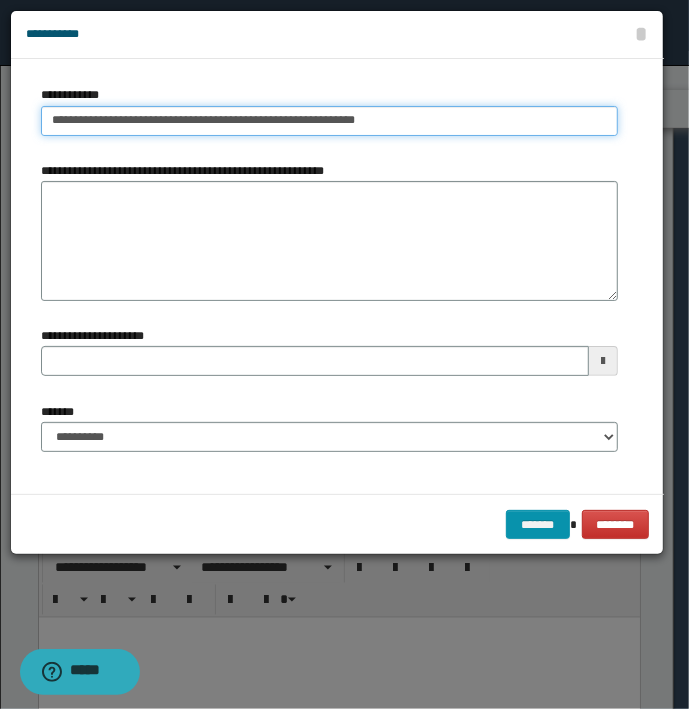 type on "**********" 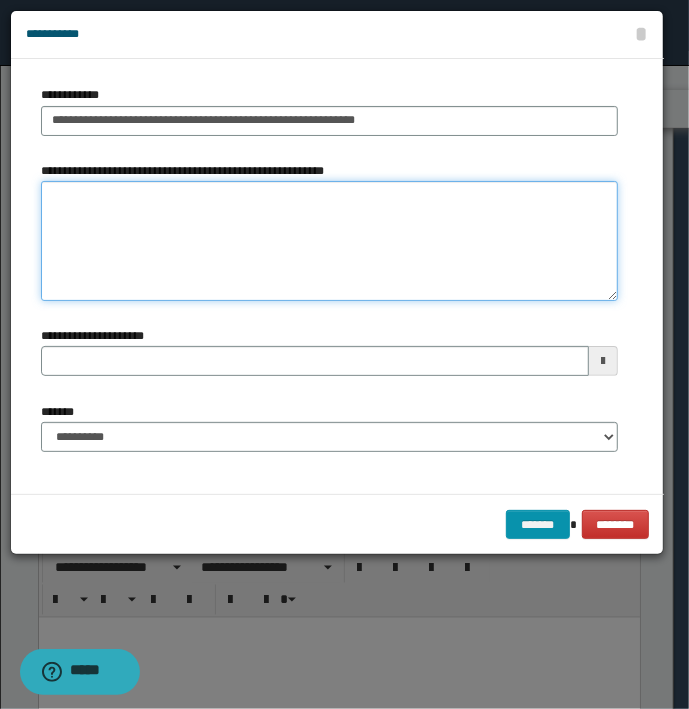 type on "**********" 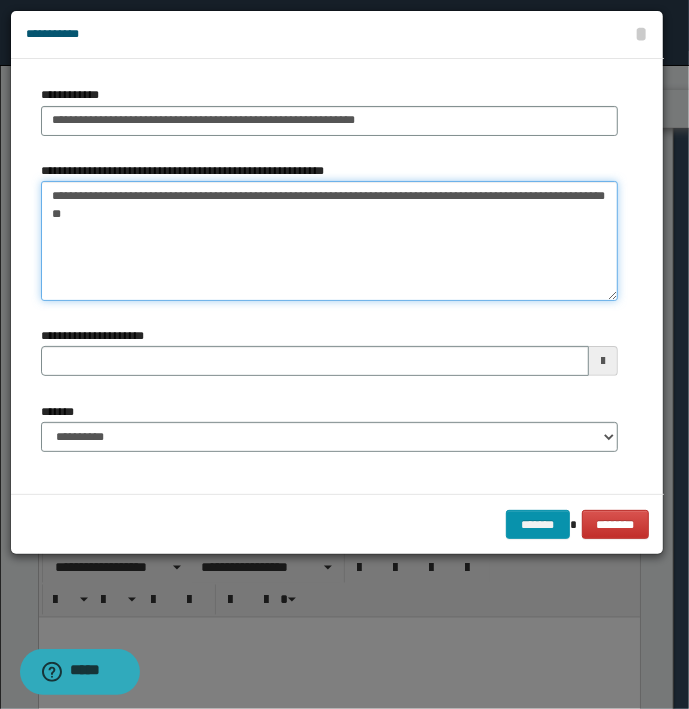 click on "**********" at bounding box center [329, 241] 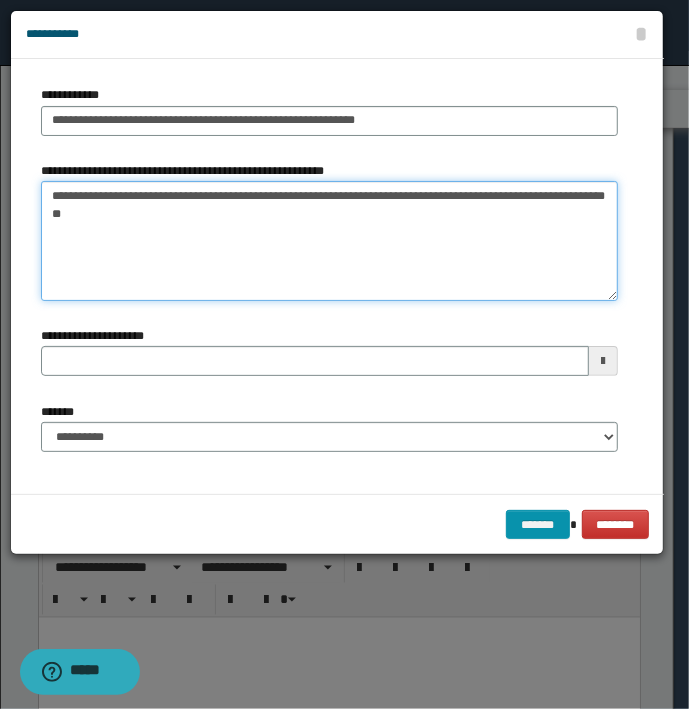 type on "**********" 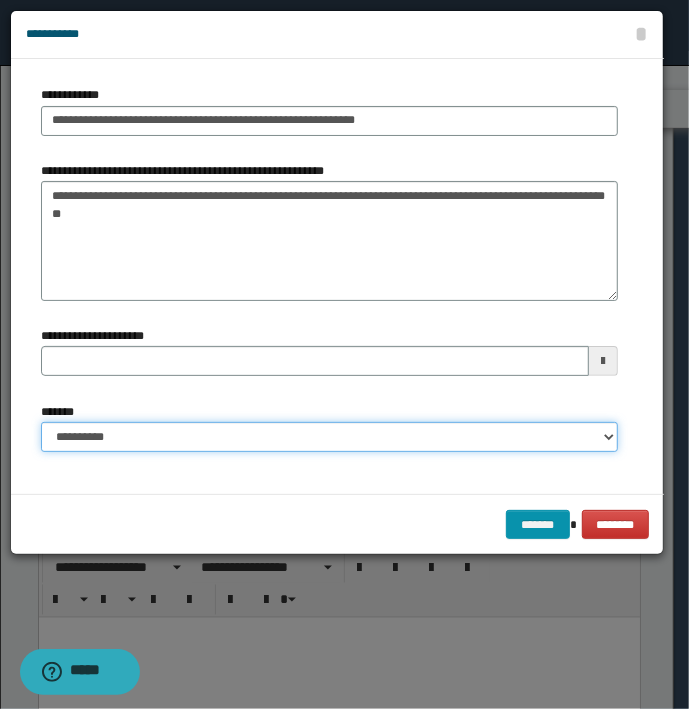 click on "**********" at bounding box center [329, 437] 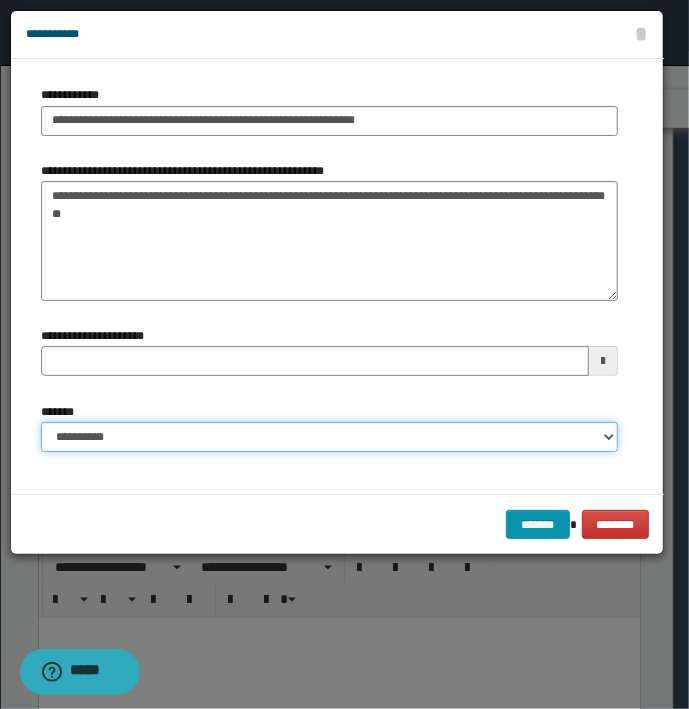 select on "*" 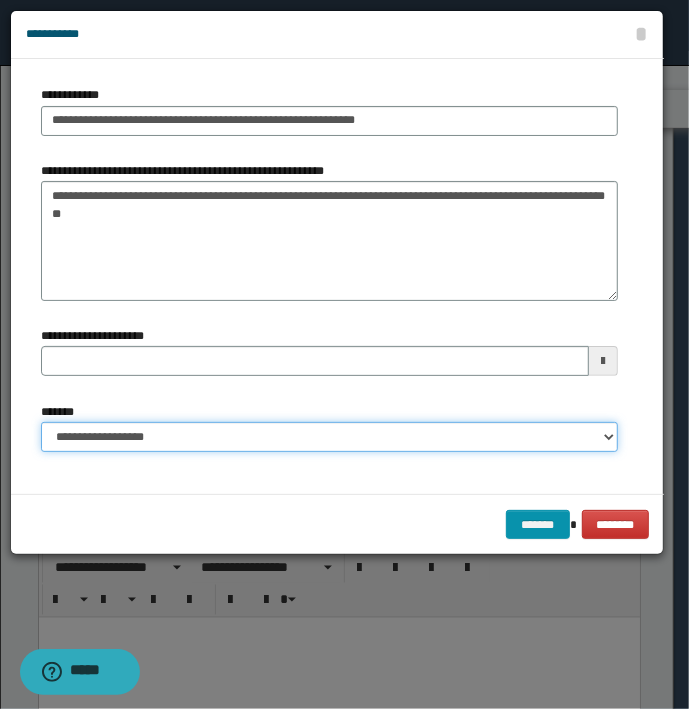 click on "**********" at bounding box center [329, 437] 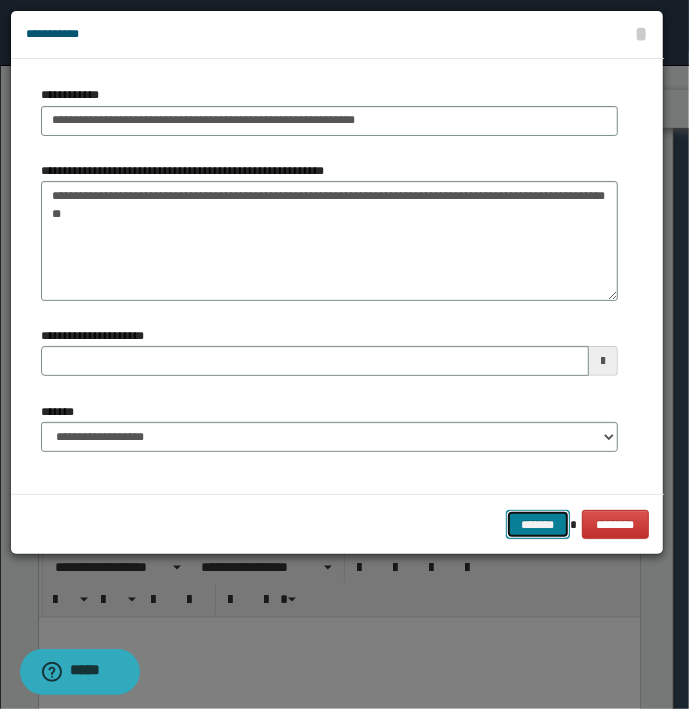 click on "*******" at bounding box center [538, 525] 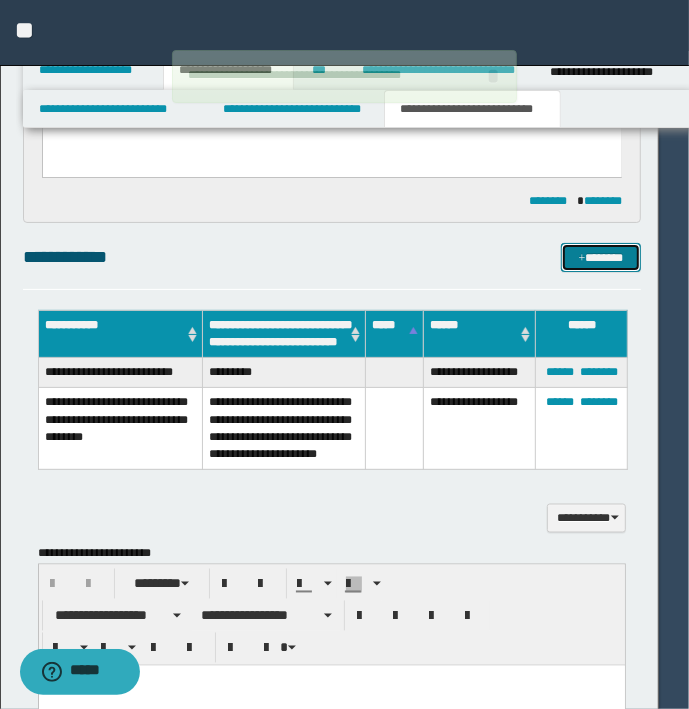 type 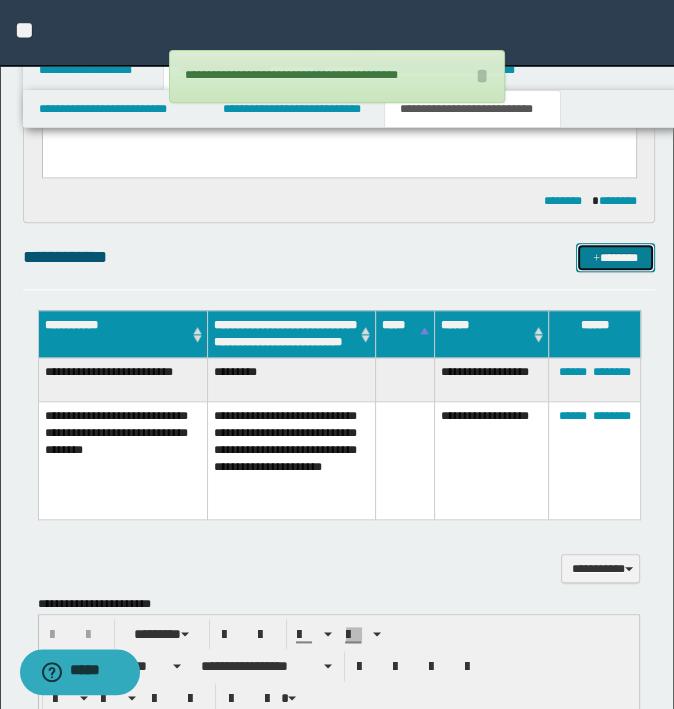 click on "*******" at bounding box center [615, 258] 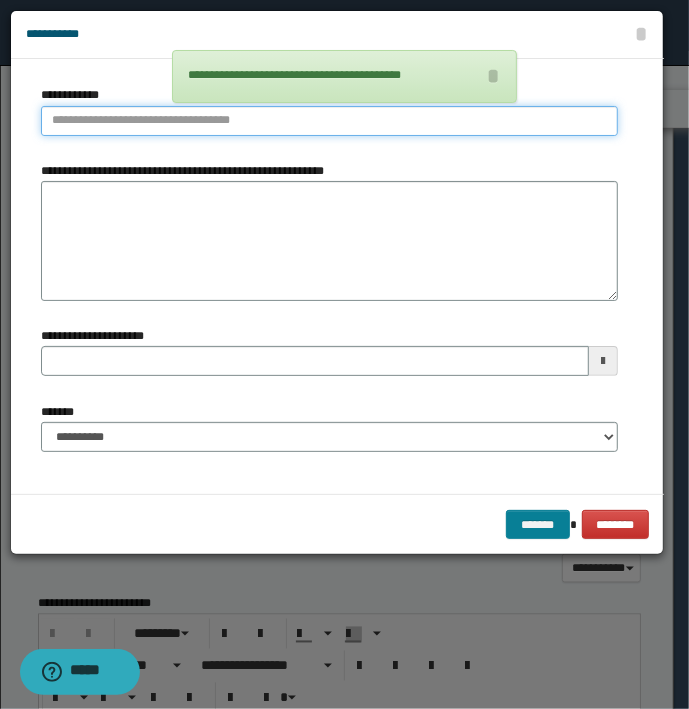 type on "**********" 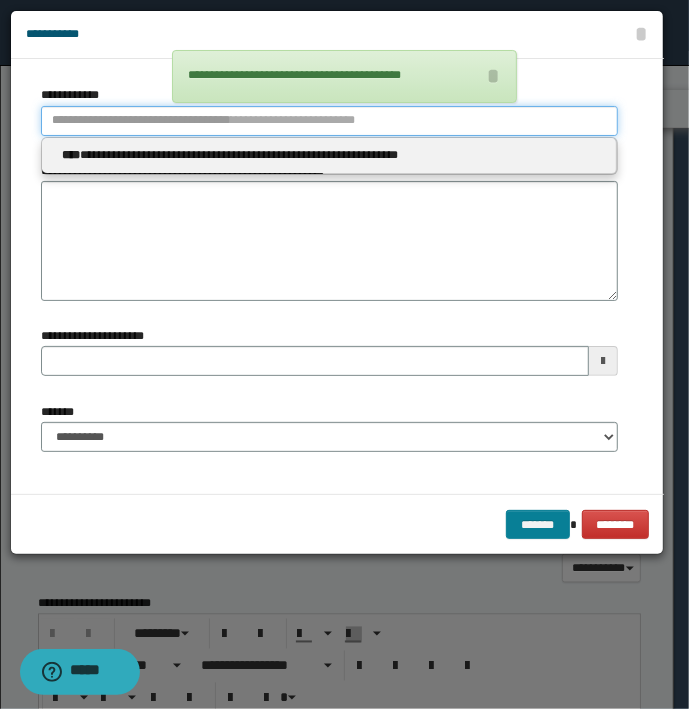 type 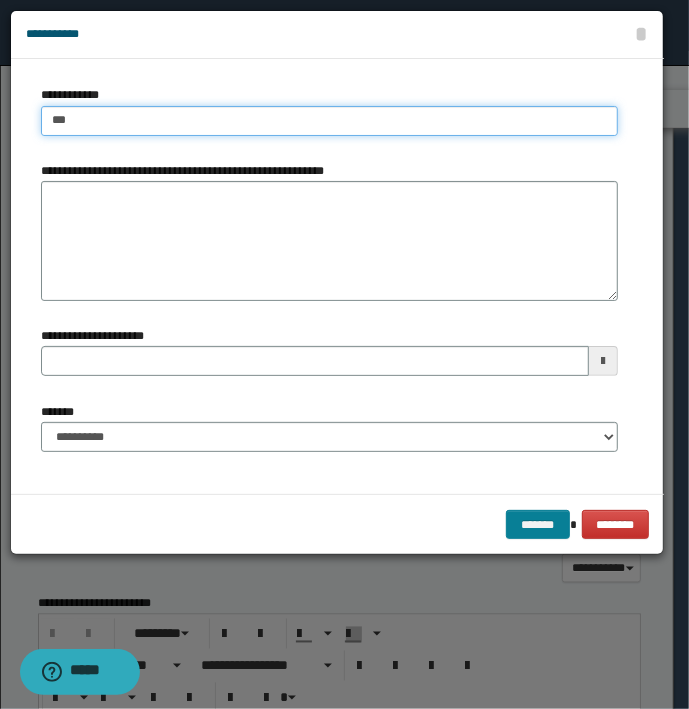 type on "****" 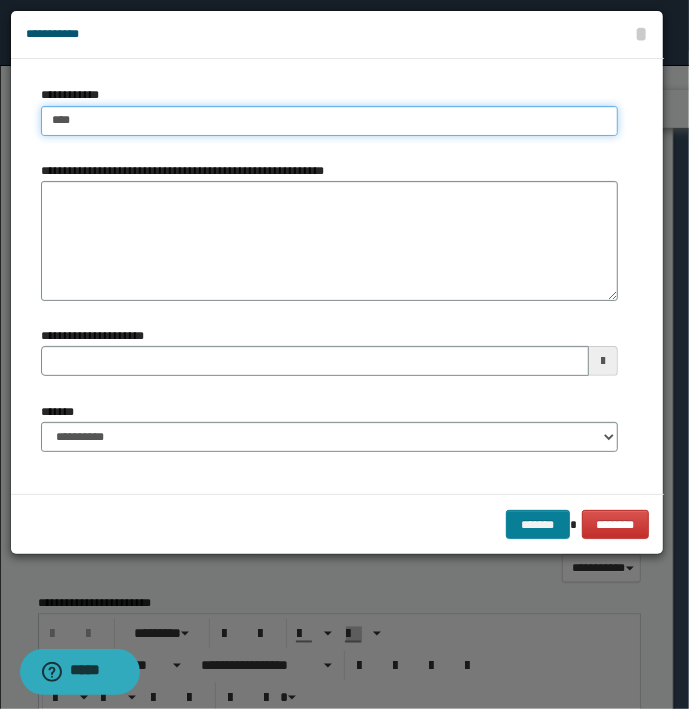 type on "****" 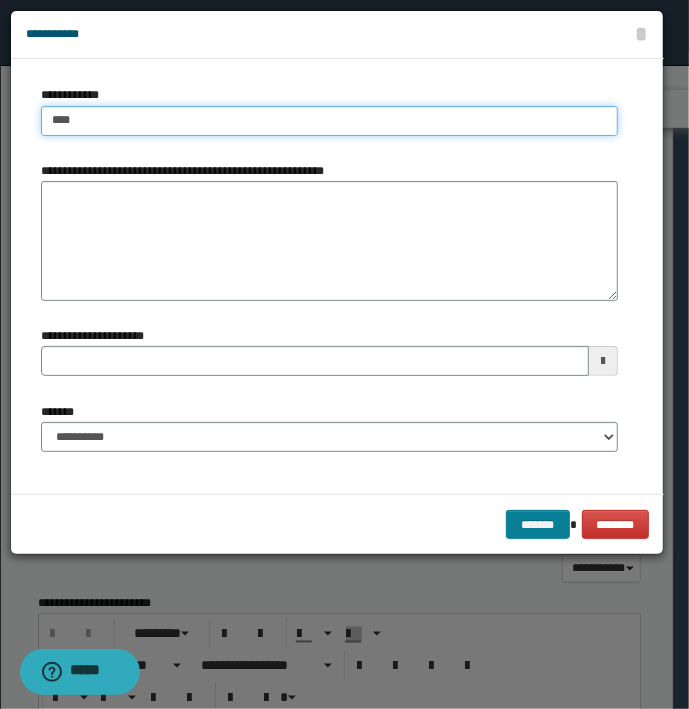 type 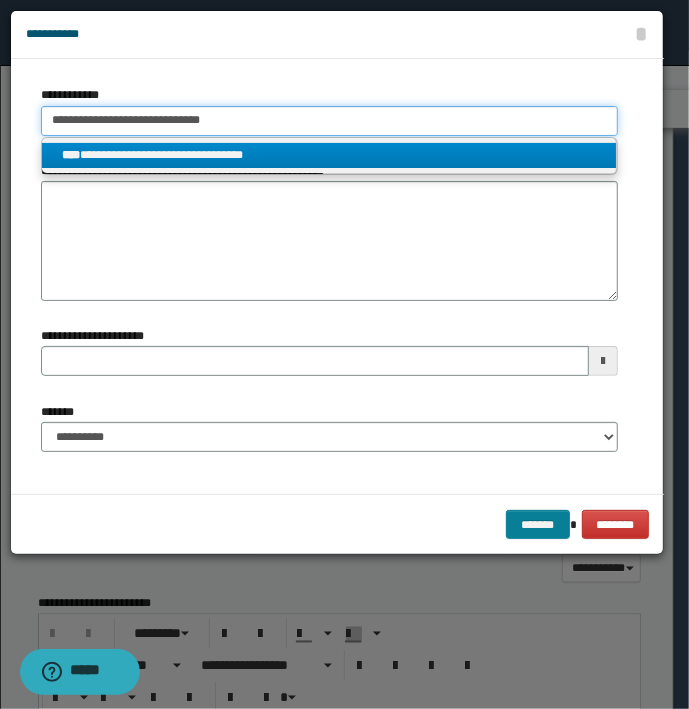 type on "**********" 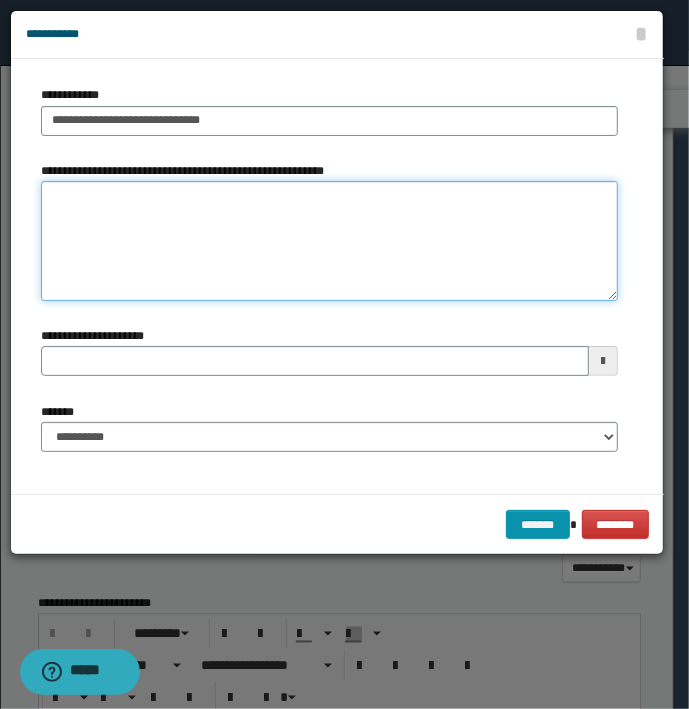 type on "**********" 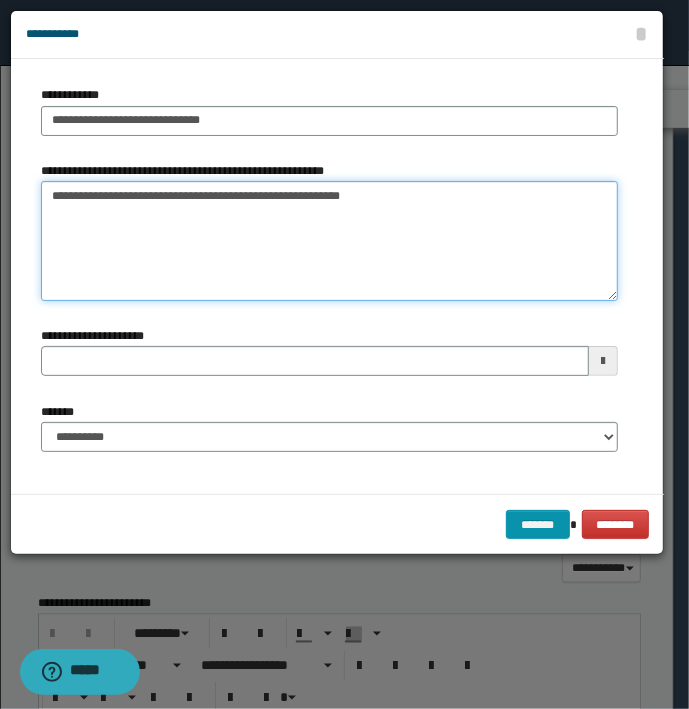 click on "**********" at bounding box center (329, 241) 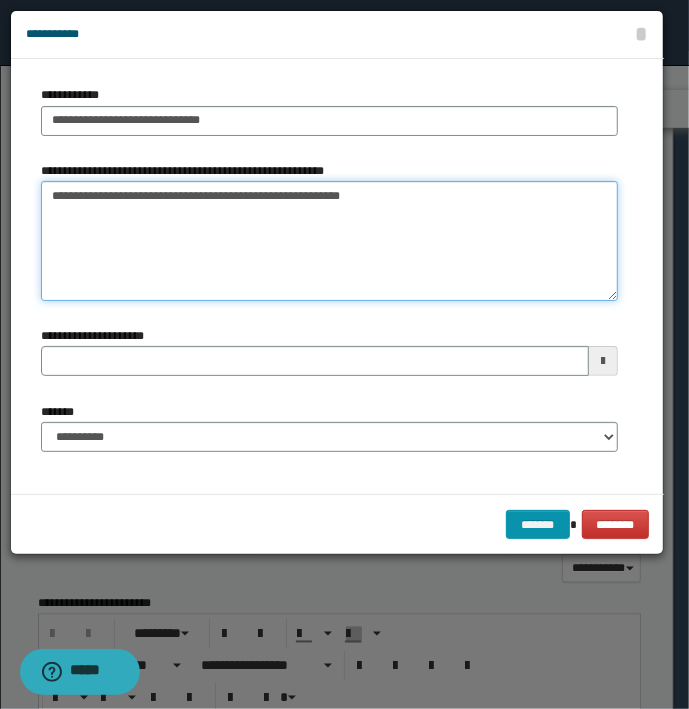 type on "**********" 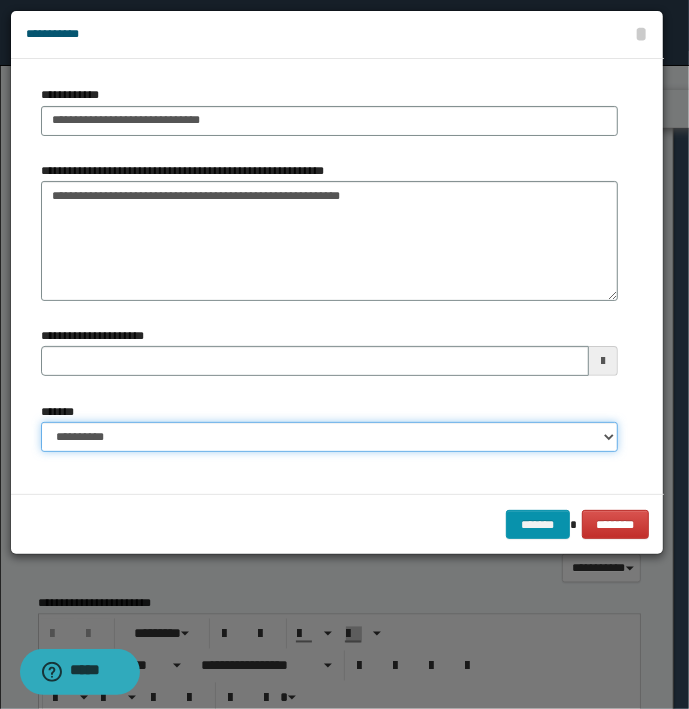 drag, startPoint x: 259, startPoint y: 435, endPoint x: 246, endPoint y: 449, distance: 19.104973 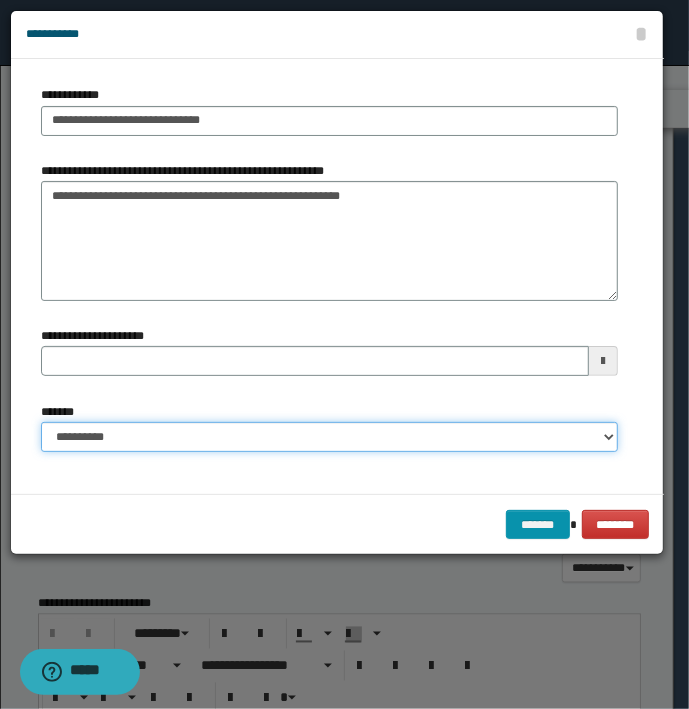 select on "*" 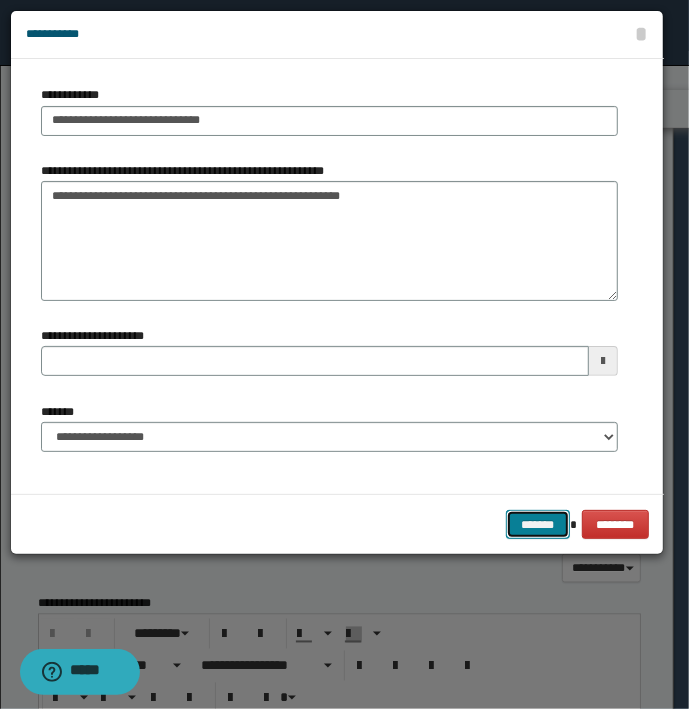 click on "*******" at bounding box center (538, 525) 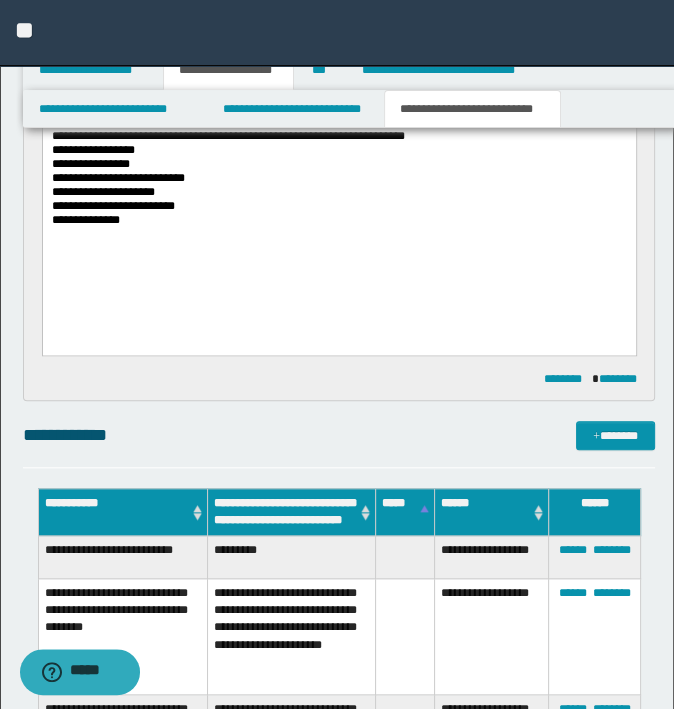 scroll, scrollTop: 382, scrollLeft: 0, axis: vertical 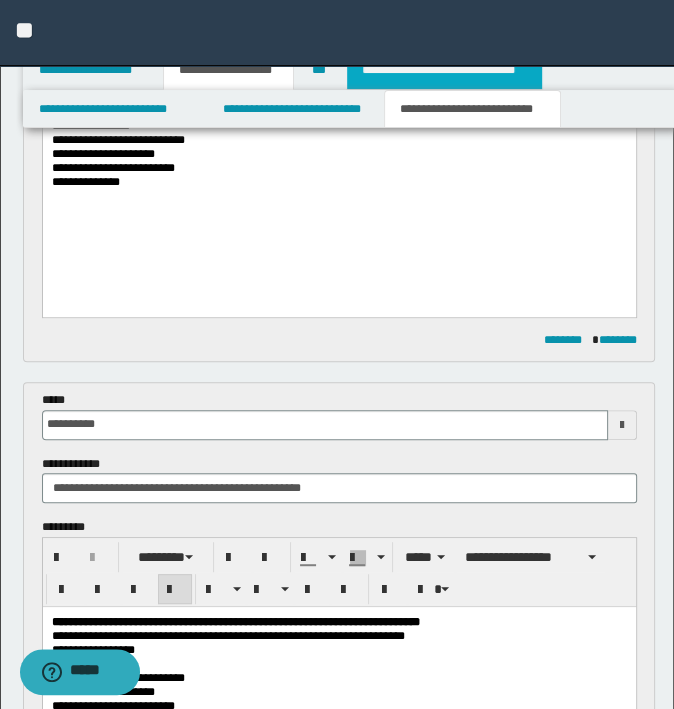 click on "**********" at bounding box center [444, 70] 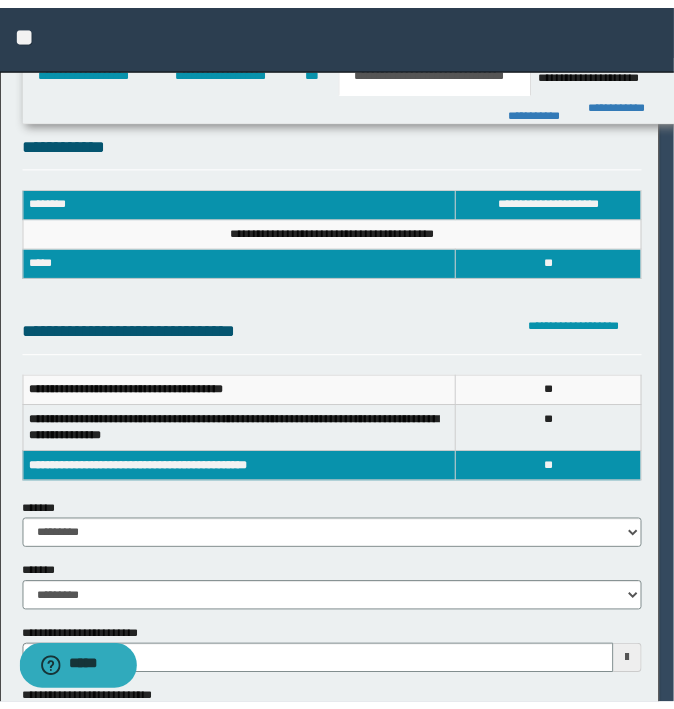 scroll, scrollTop: 0, scrollLeft: 0, axis: both 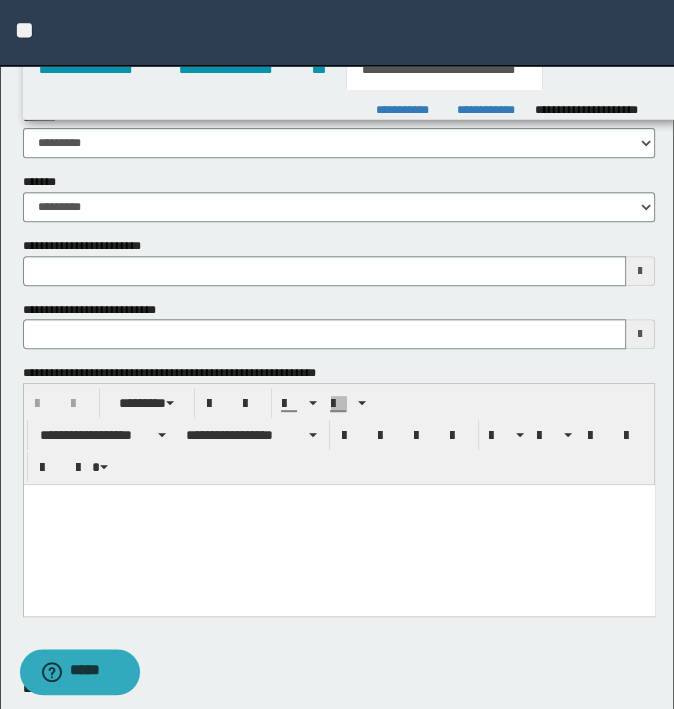 type 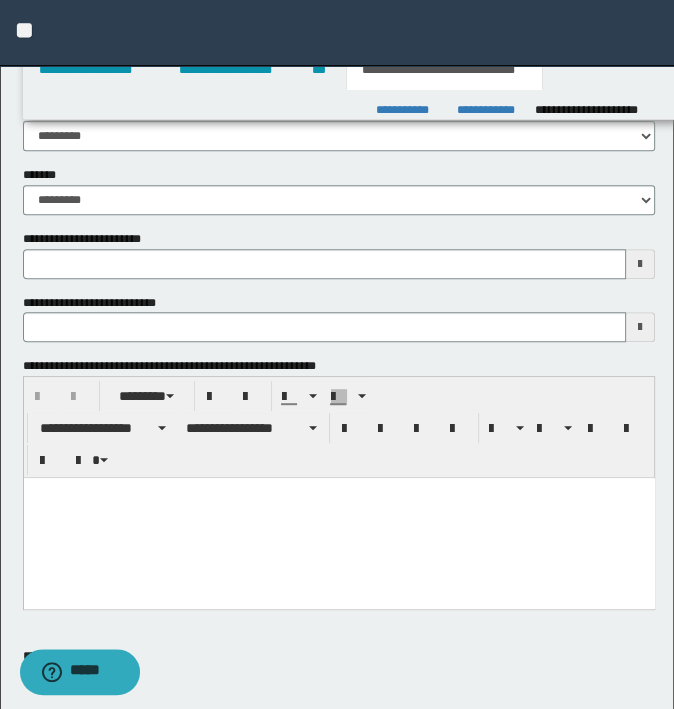 type 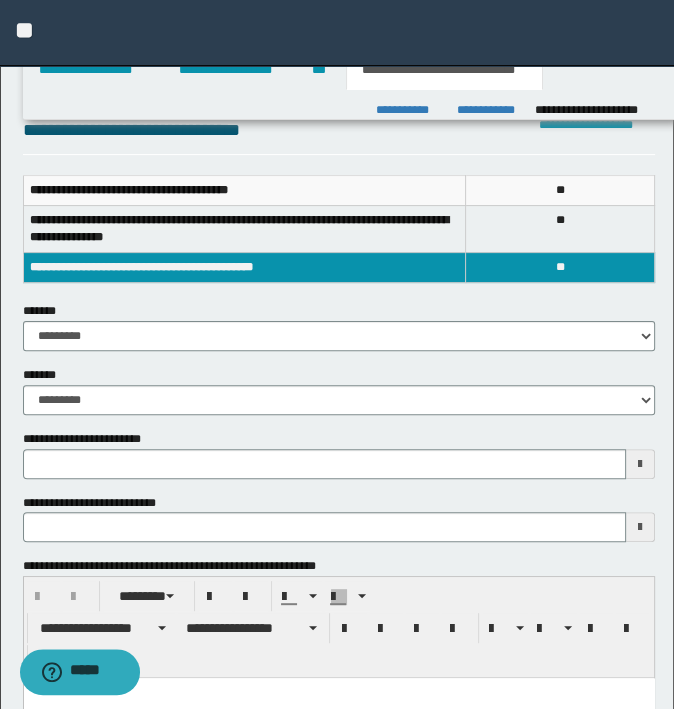 scroll, scrollTop: 300, scrollLeft: 0, axis: vertical 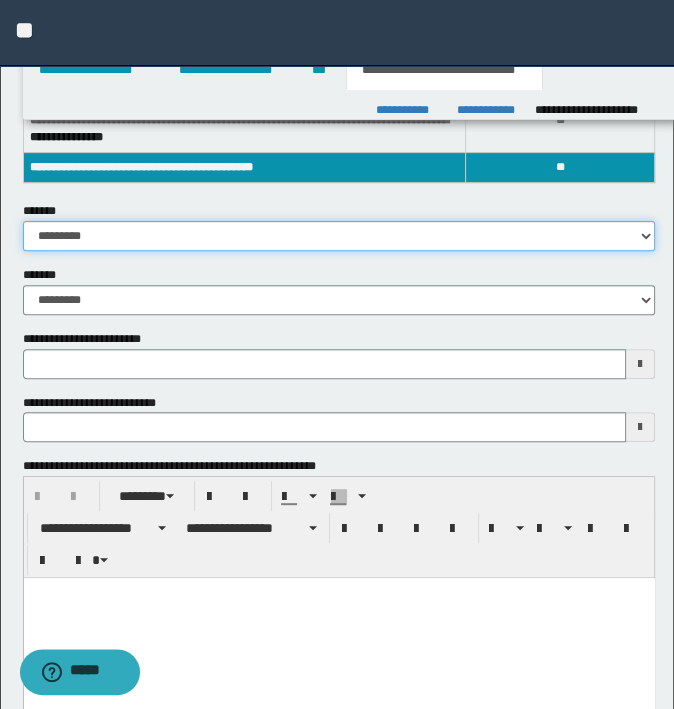 click on "**********" at bounding box center (339, 236) 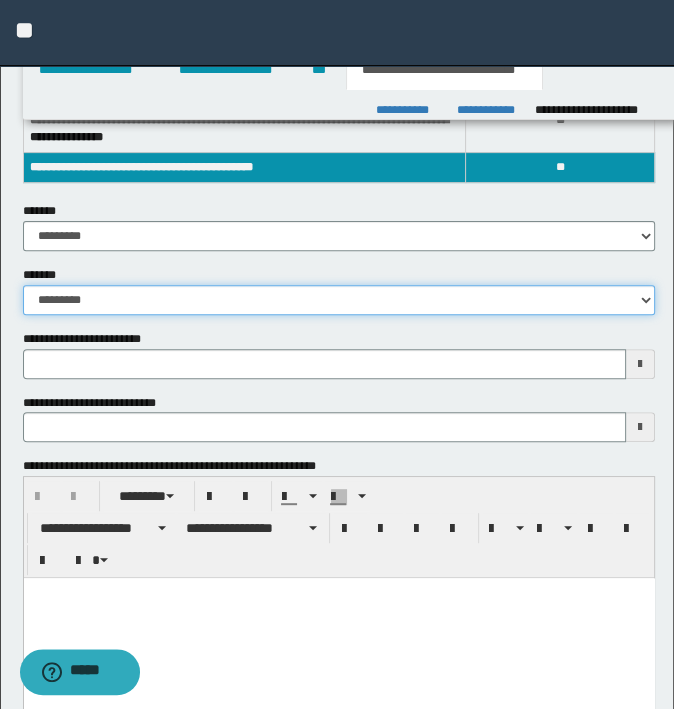 click on "**********" at bounding box center [339, 300] 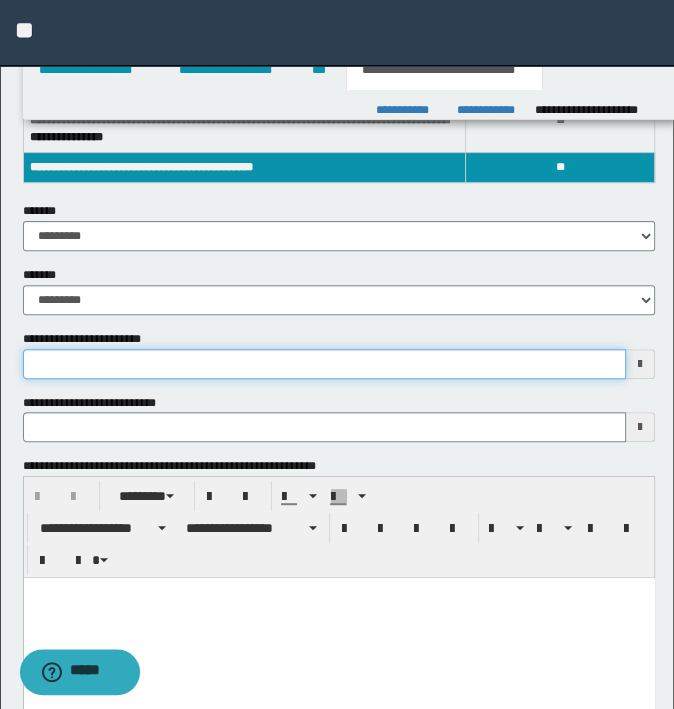 click on "**********" at bounding box center [325, 364] 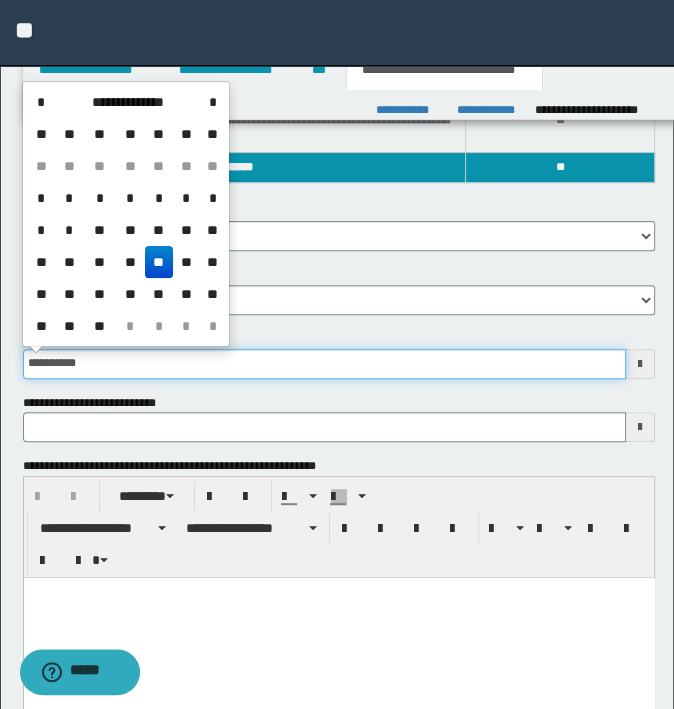 type on "**********" 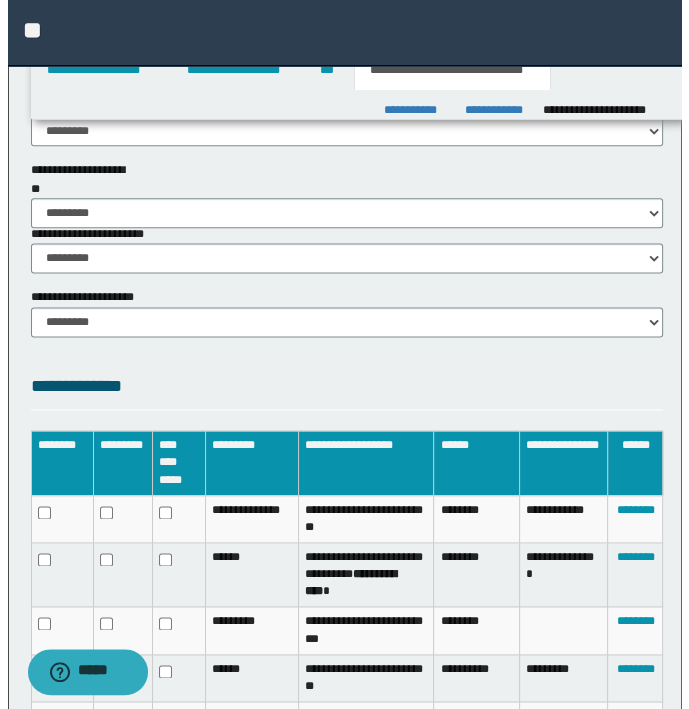 scroll, scrollTop: 1603, scrollLeft: 0, axis: vertical 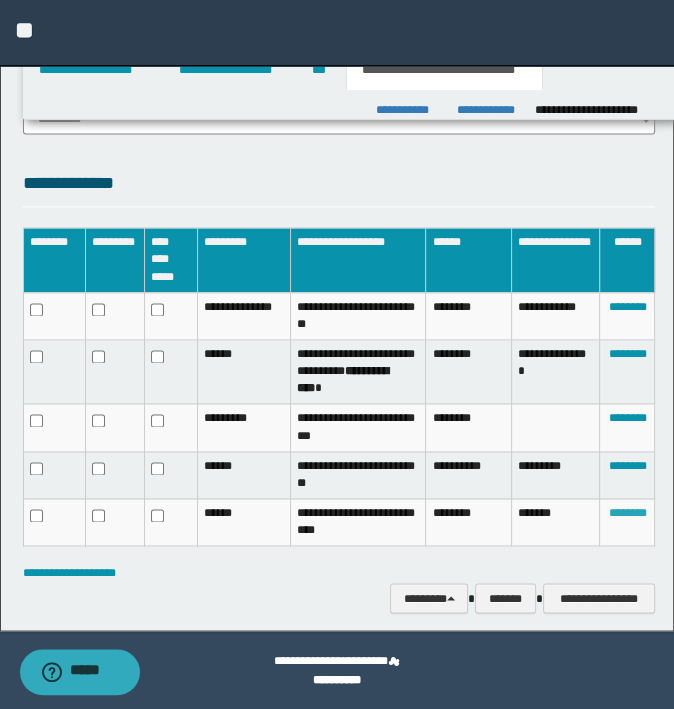 click on "********" at bounding box center [627, 513] 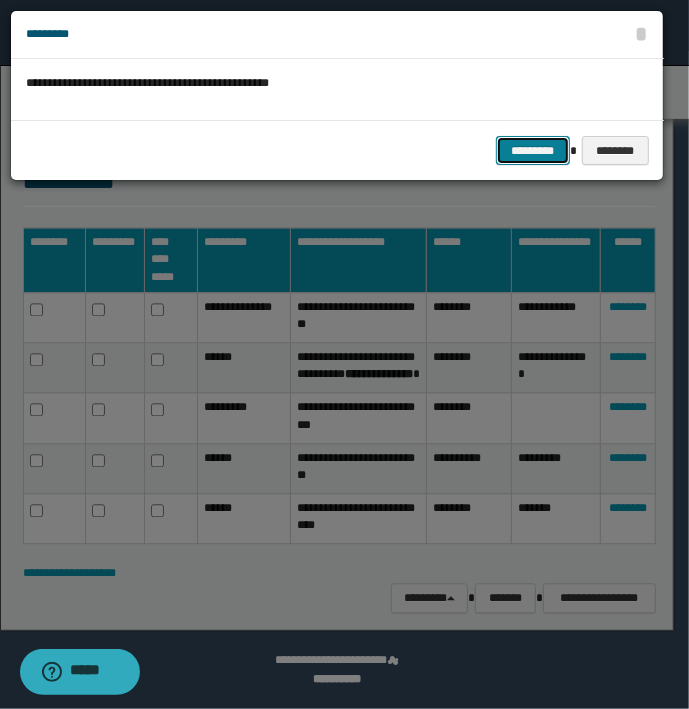 click on "*********" at bounding box center [533, 151] 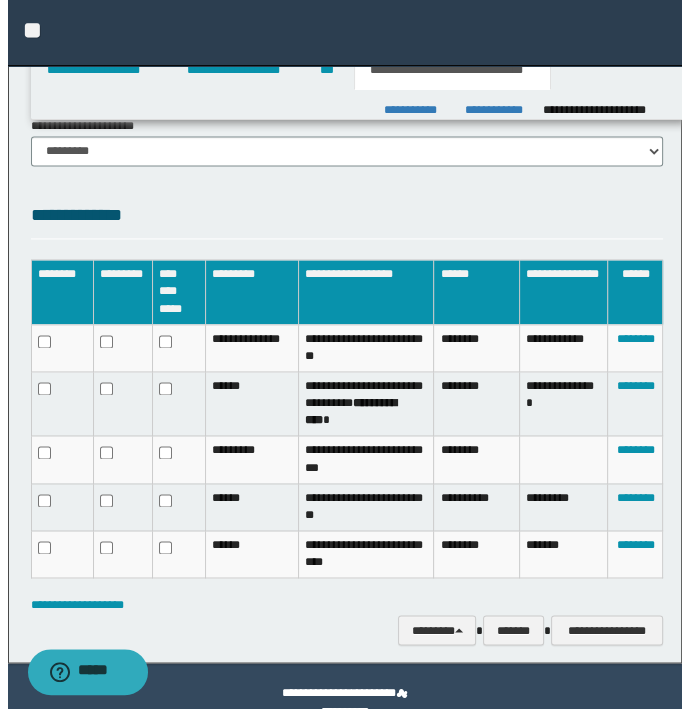 scroll, scrollTop: 1556, scrollLeft: 0, axis: vertical 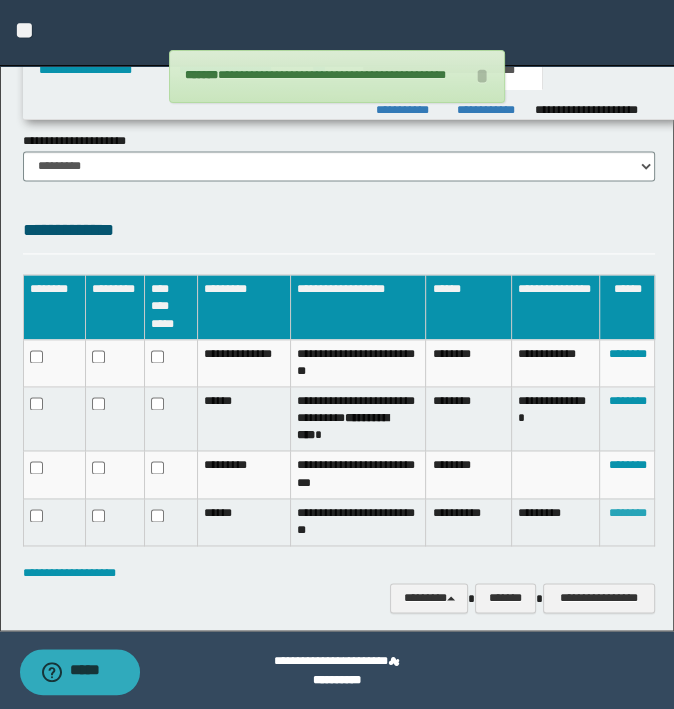 click on "********" at bounding box center (627, 513) 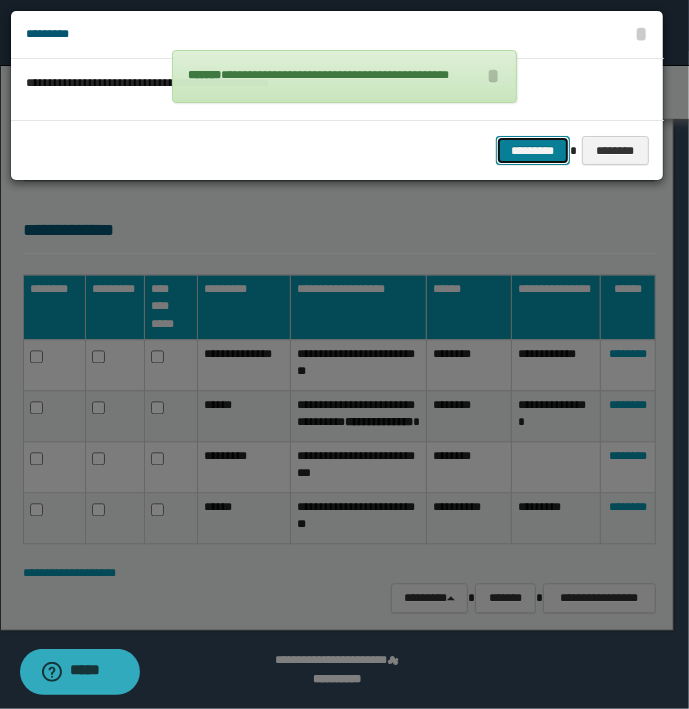 click on "*********" at bounding box center [533, 151] 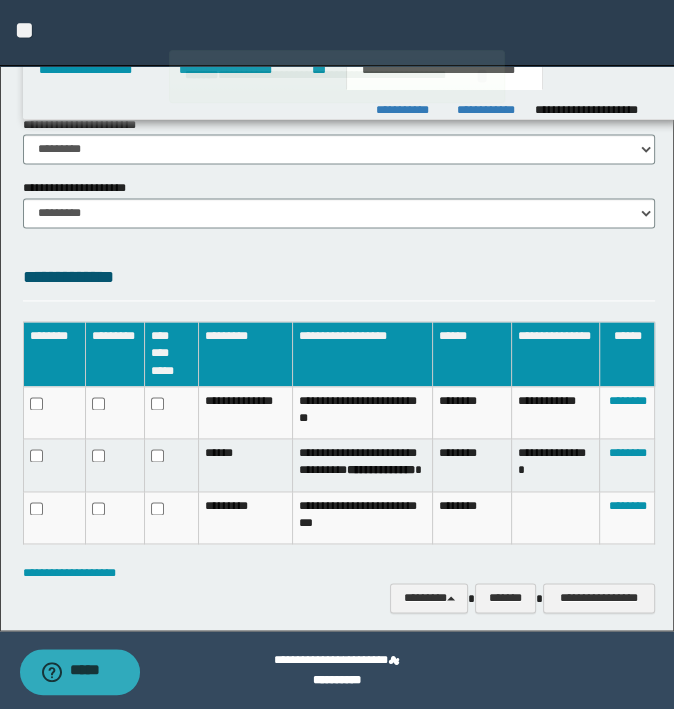 scroll, scrollTop: 1508, scrollLeft: 0, axis: vertical 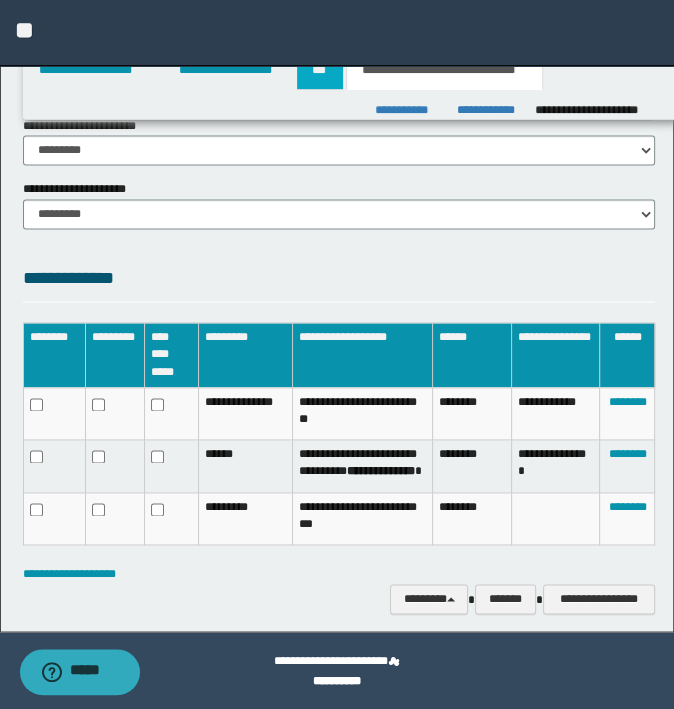 click on "***" at bounding box center [320, 70] 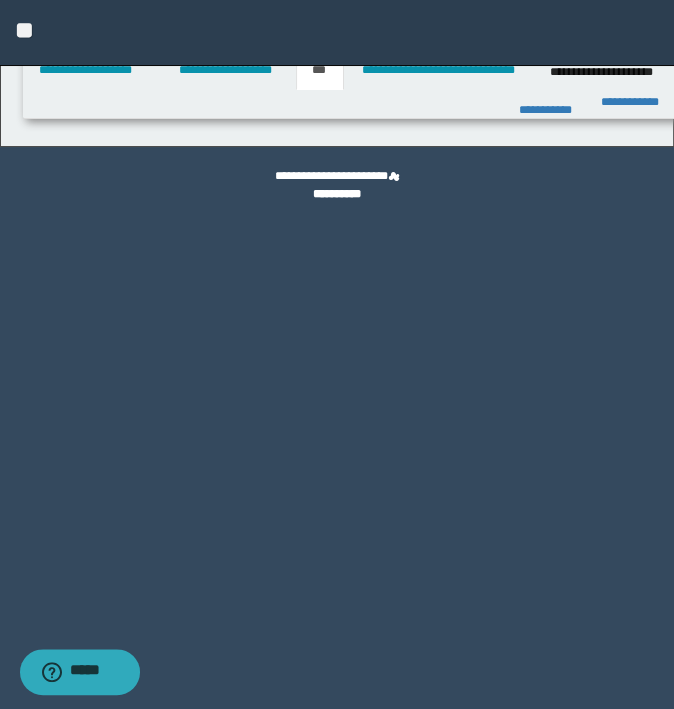 scroll, scrollTop: 0, scrollLeft: 0, axis: both 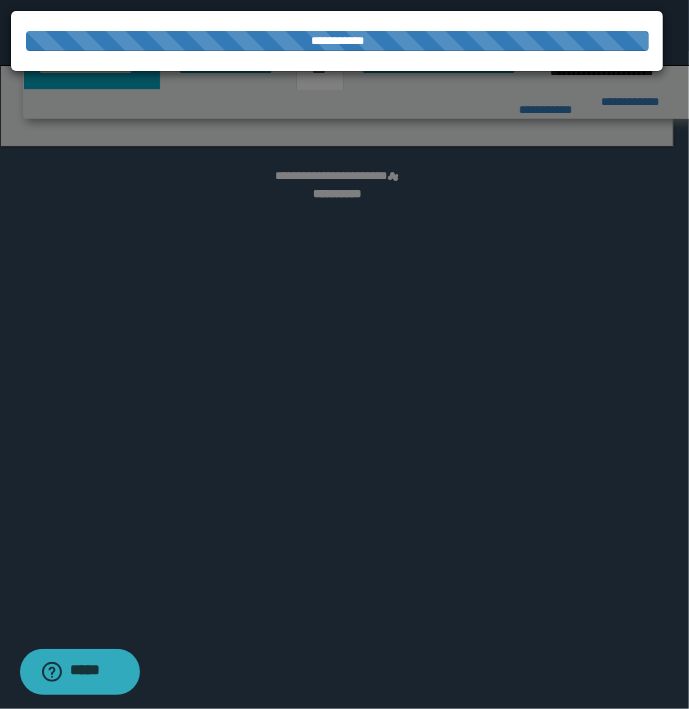 select on "***" 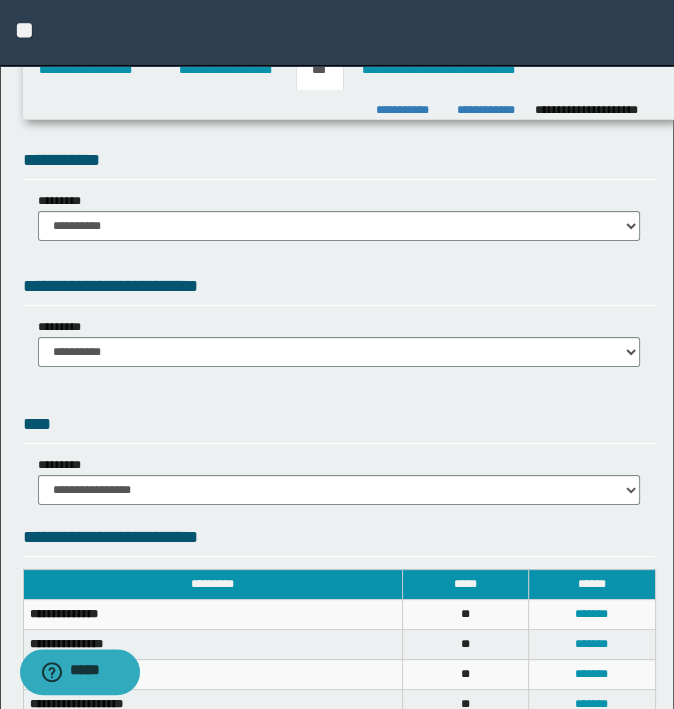 click on "**********" at bounding box center [339, 200] 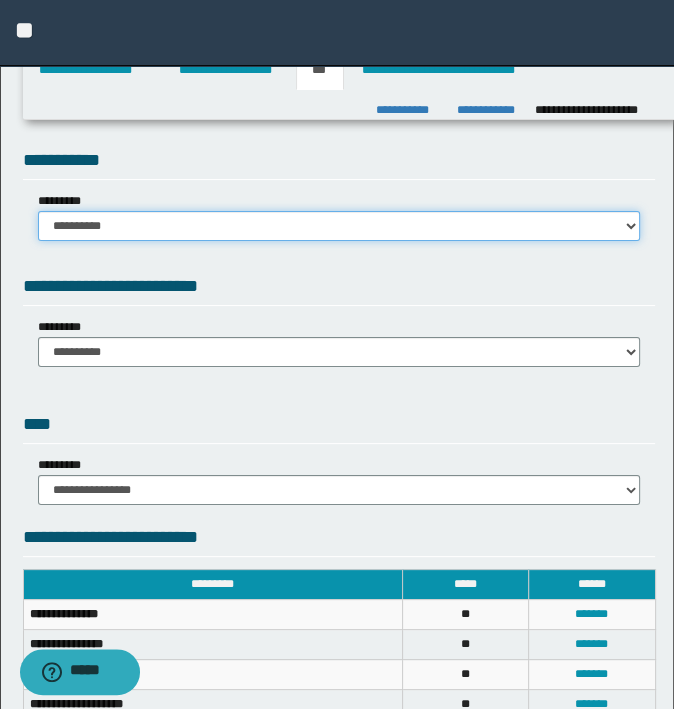 click on "**********" at bounding box center (339, 226) 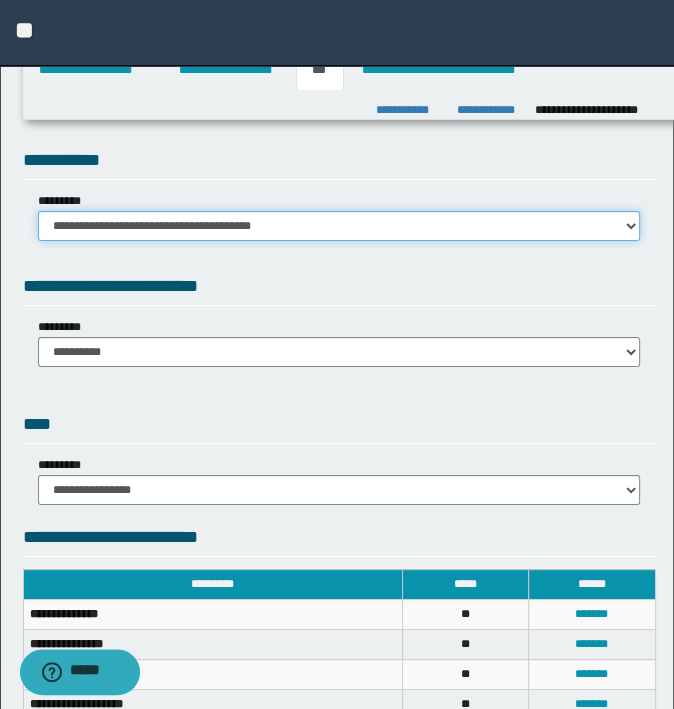 click on "**********" at bounding box center [339, 226] 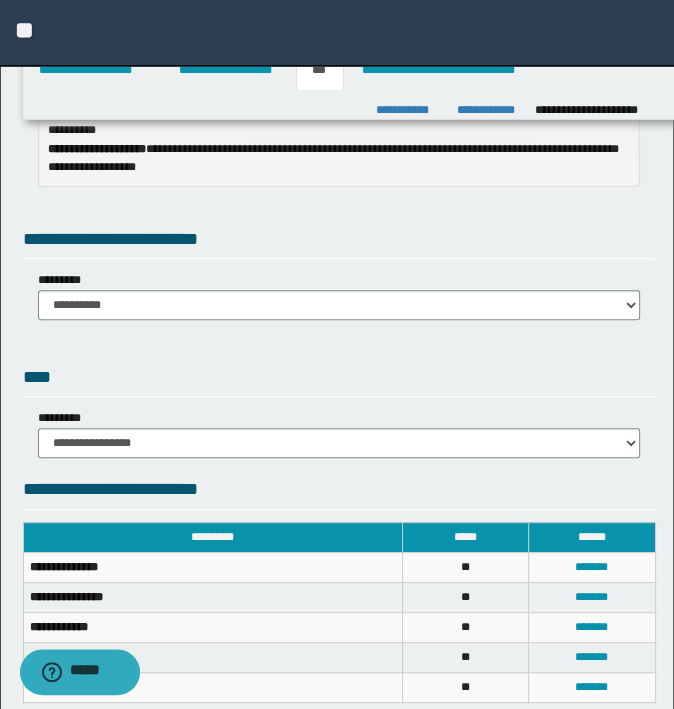 scroll, scrollTop: 300, scrollLeft: 0, axis: vertical 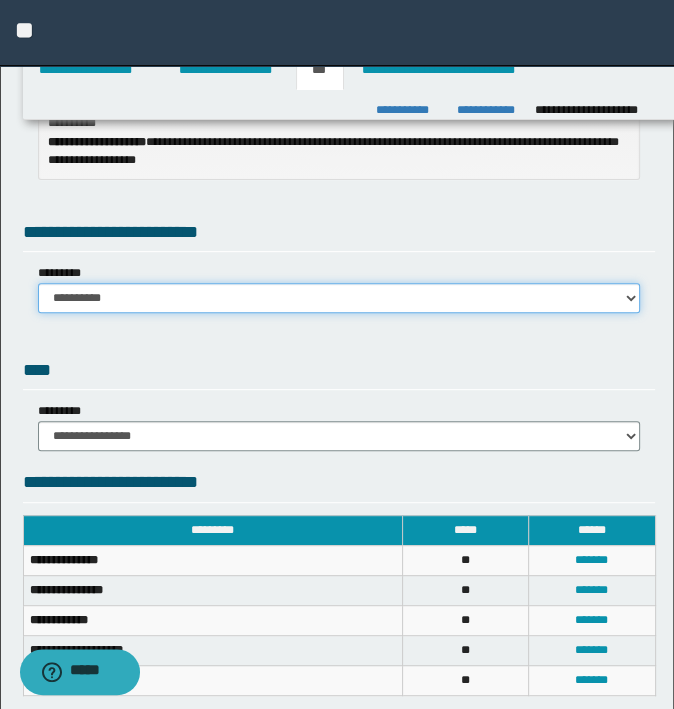 click on "**********" at bounding box center (339, 298) 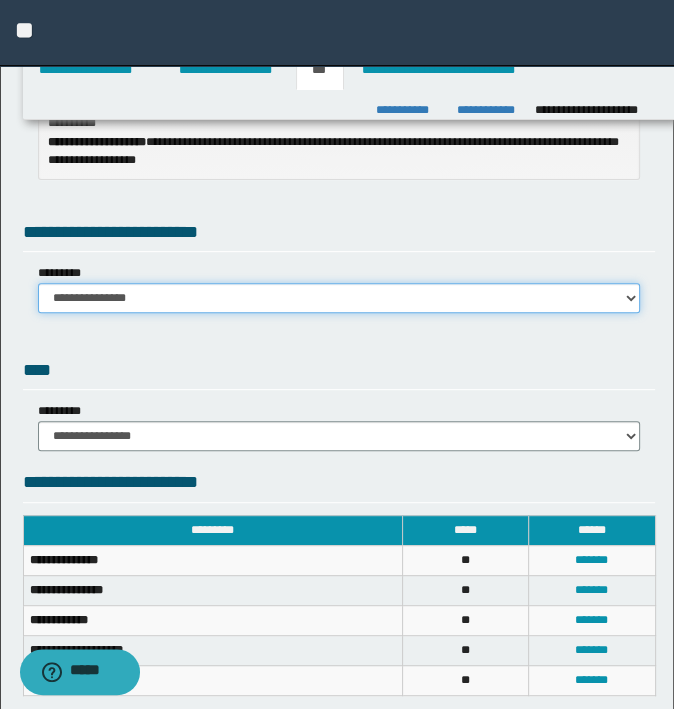 click on "**********" at bounding box center (339, 298) 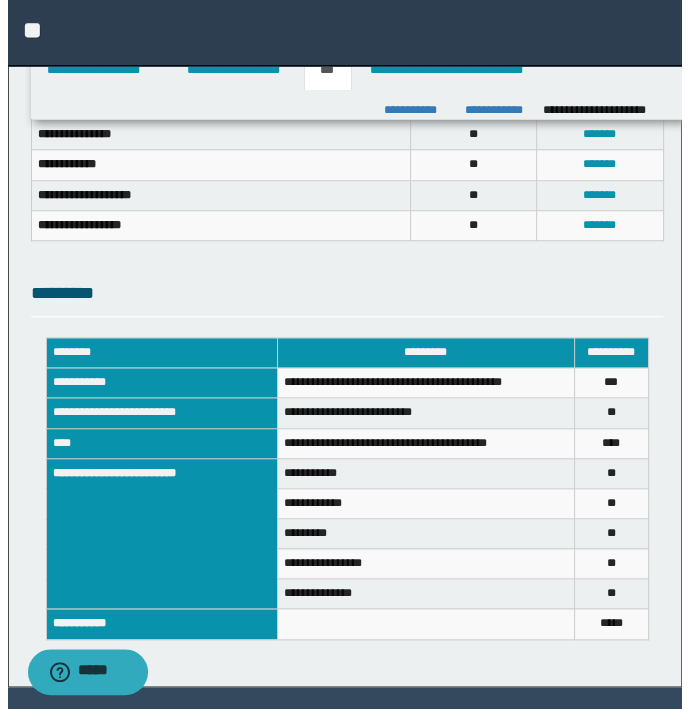 scroll, scrollTop: 881, scrollLeft: 0, axis: vertical 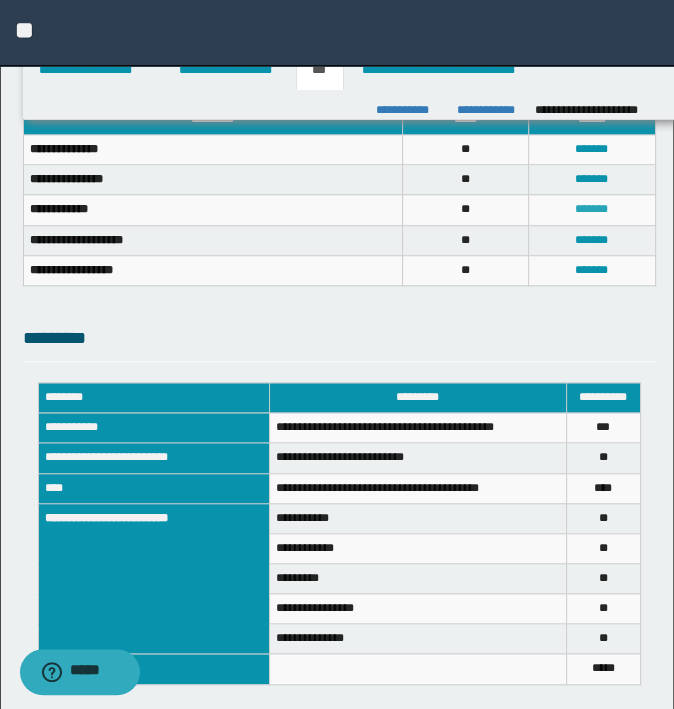 click on "*******" at bounding box center (591, 209) 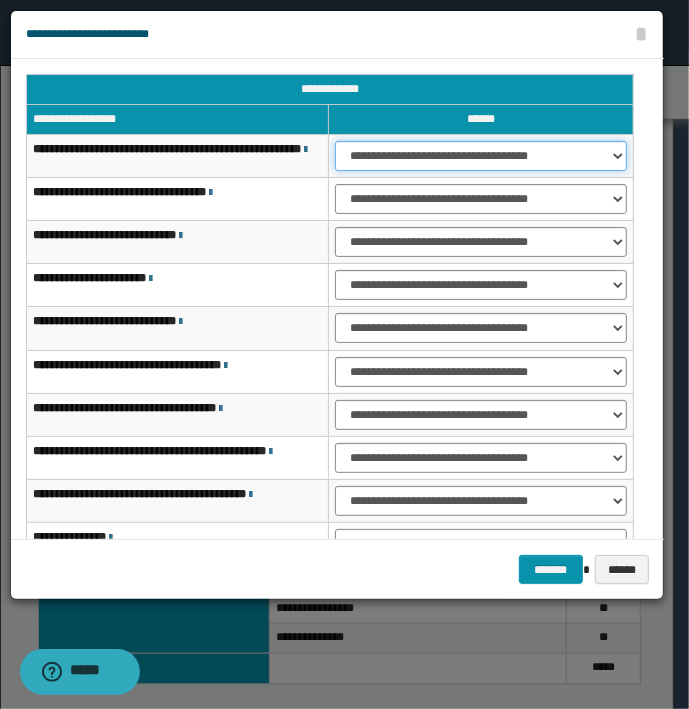 click on "**********" at bounding box center (481, 156) 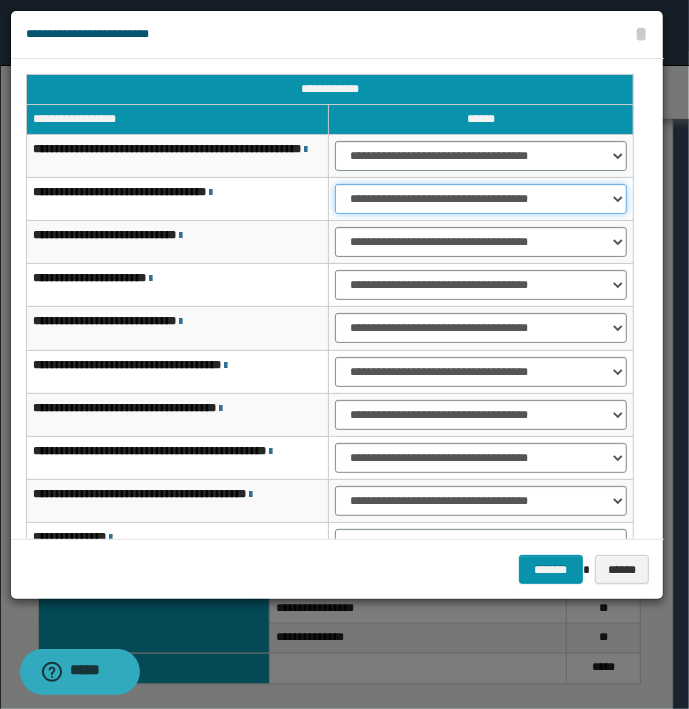 drag, startPoint x: 376, startPoint y: 202, endPoint x: 382, endPoint y: 218, distance: 17.088007 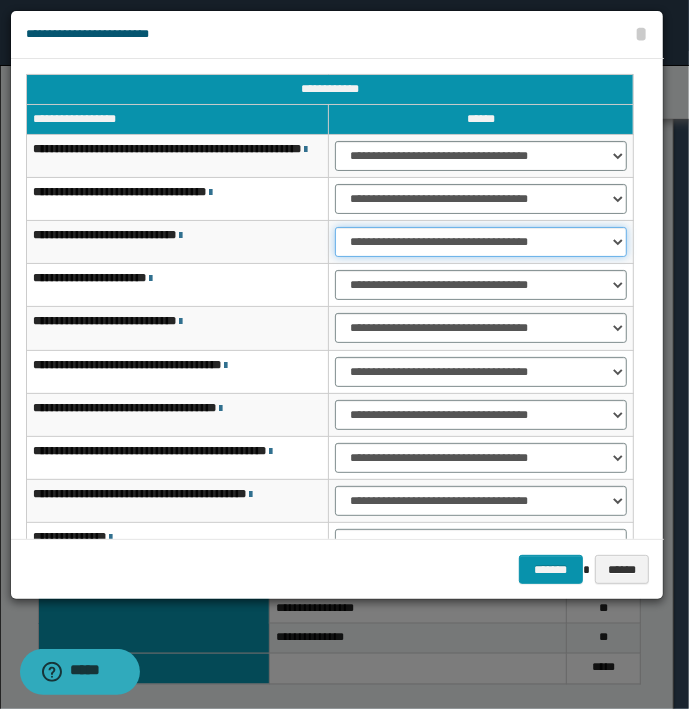 click on "**********" at bounding box center (481, 242) 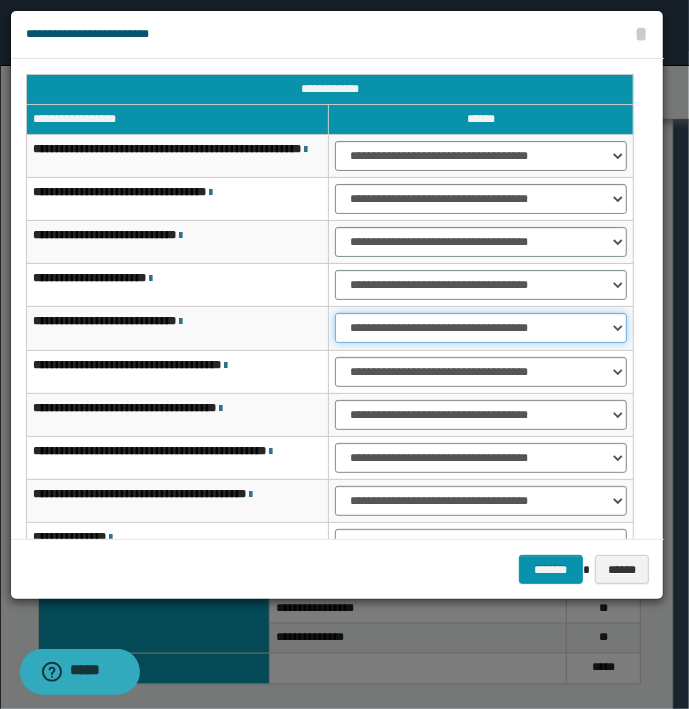 click on "**********" at bounding box center (481, 328) 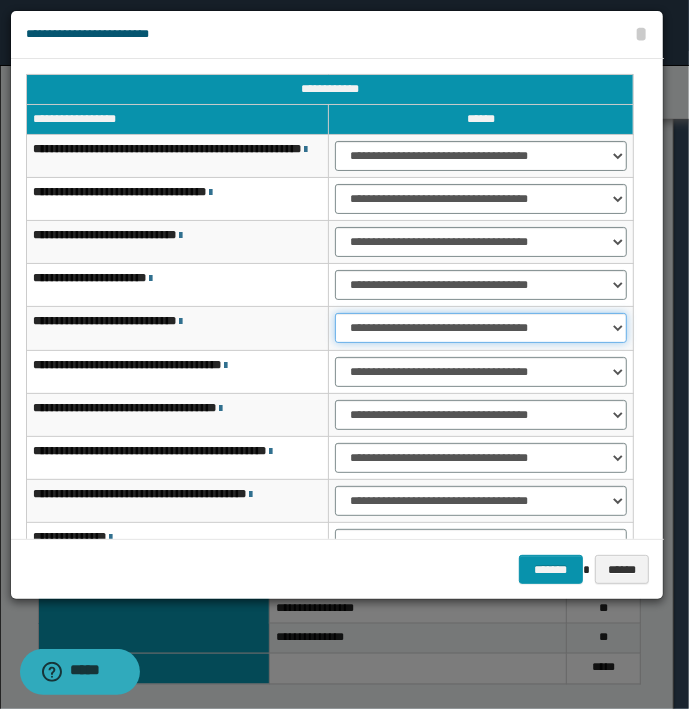 select on "***" 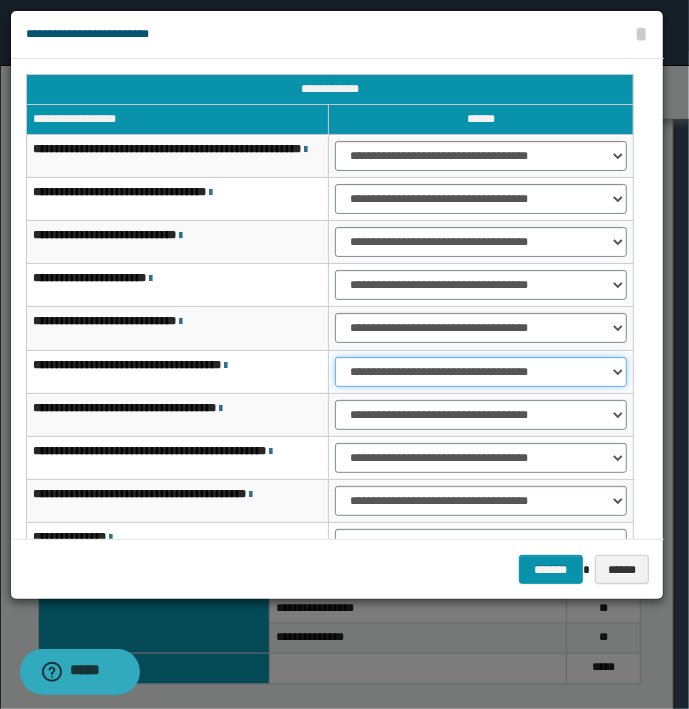 drag, startPoint x: 376, startPoint y: 376, endPoint x: 382, endPoint y: 385, distance: 10.816654 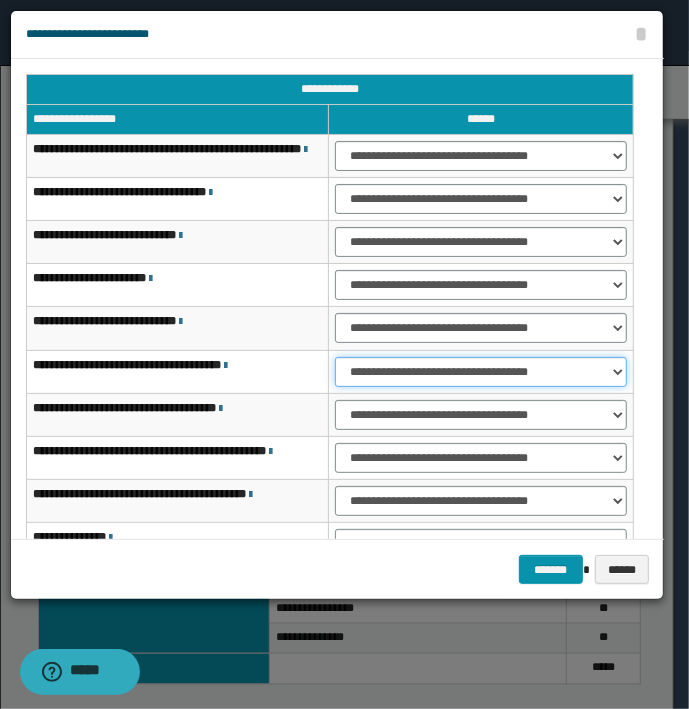 select on "***" 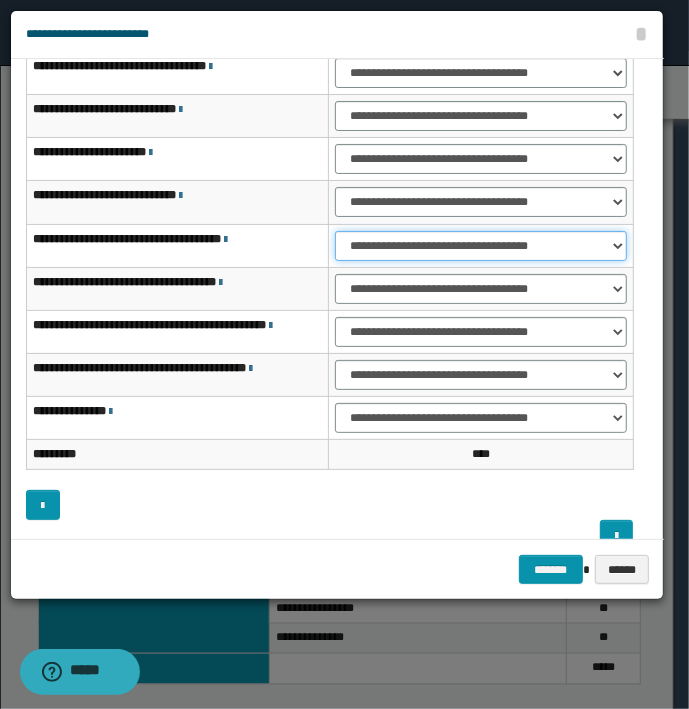 scroll, scrollTop: 151, scrollLeft: 0, axis: vertical 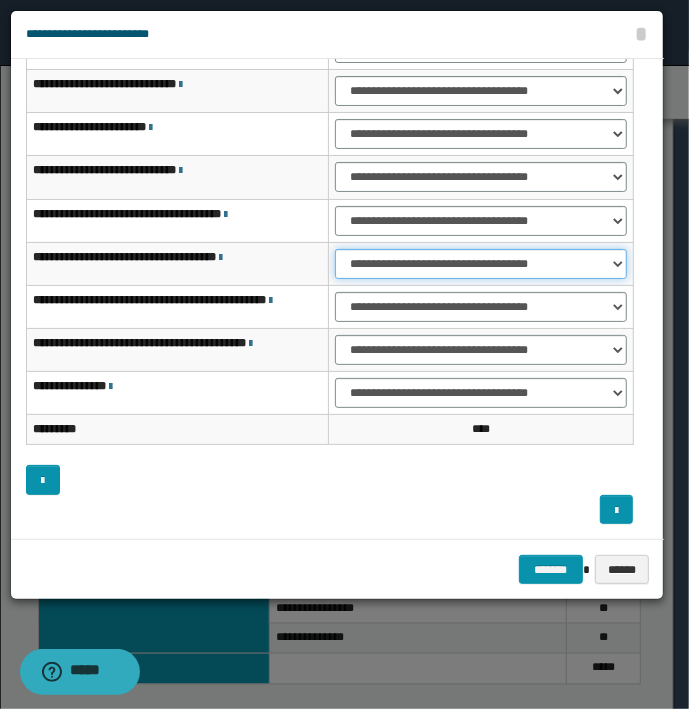 click on "**********" at bounding box center [481, 264] 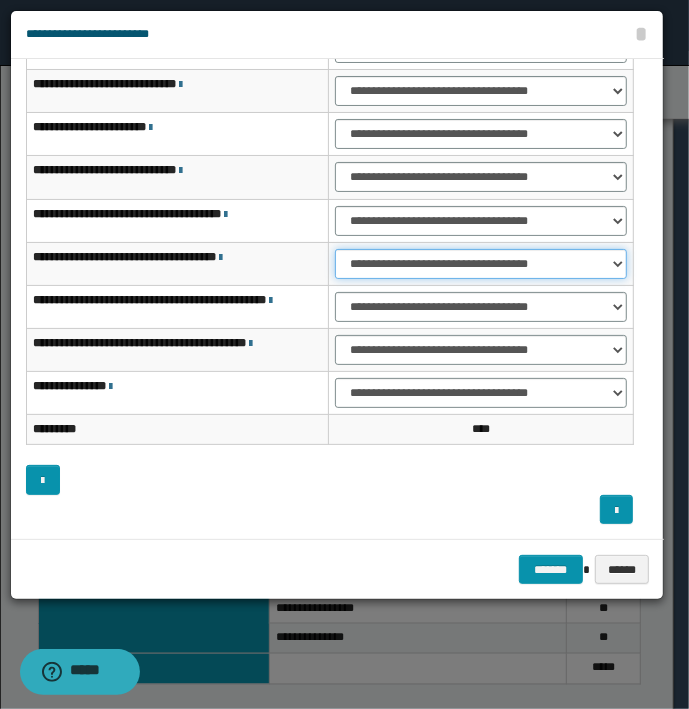 select on "***" 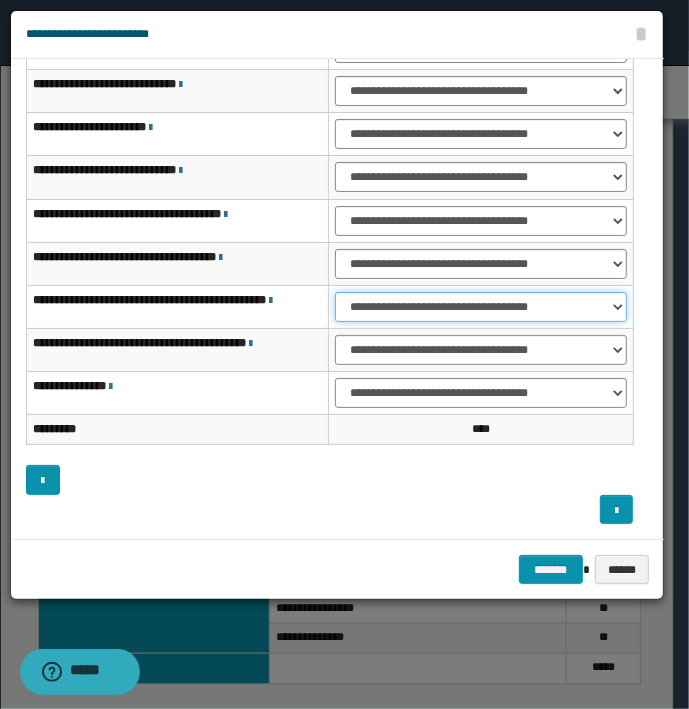 drag, startPoint x: 379, startPoint y: 313, endPoint x: 384, endPoint y: 322, distance: 10.29563 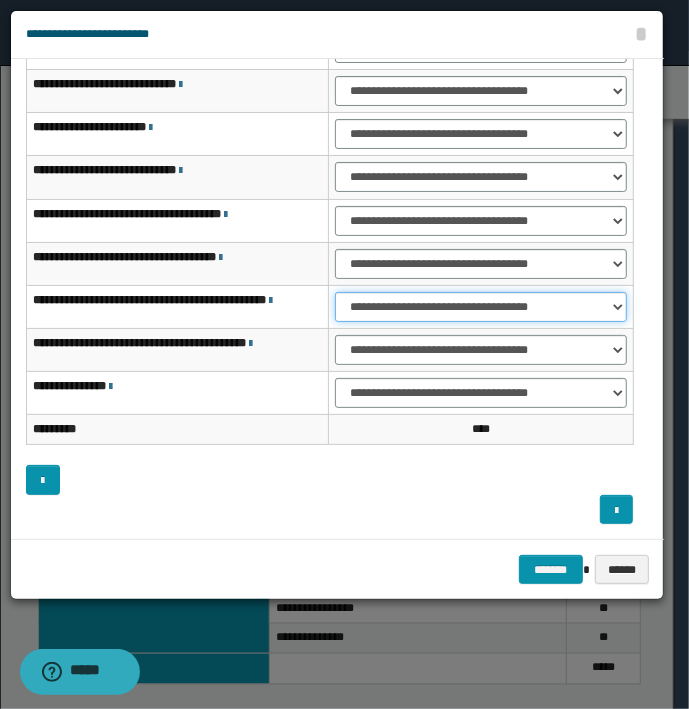 select on "***" 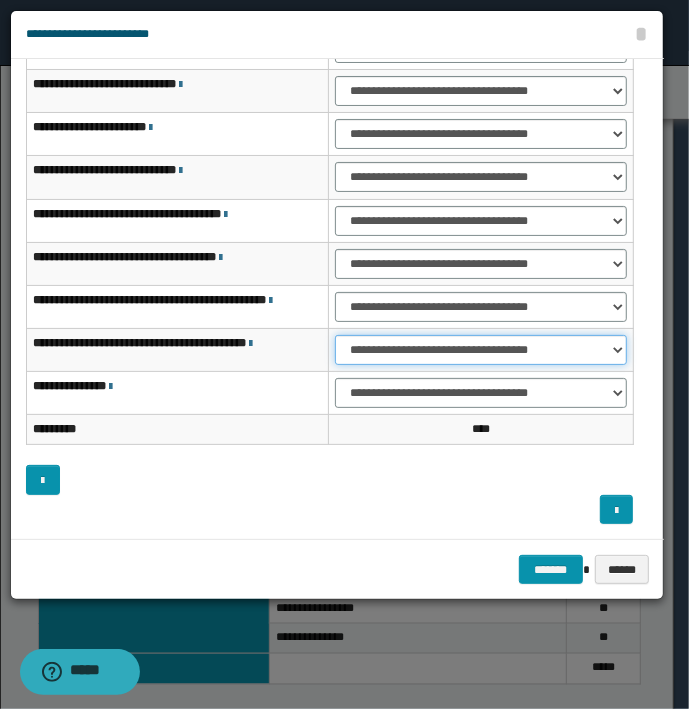 click on "**********" at bounding box center (481, 350) 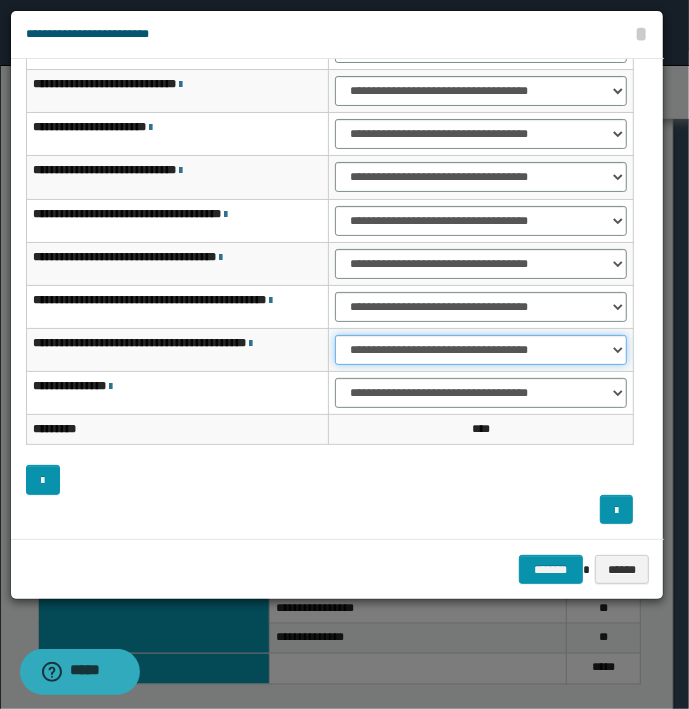 select on "***" 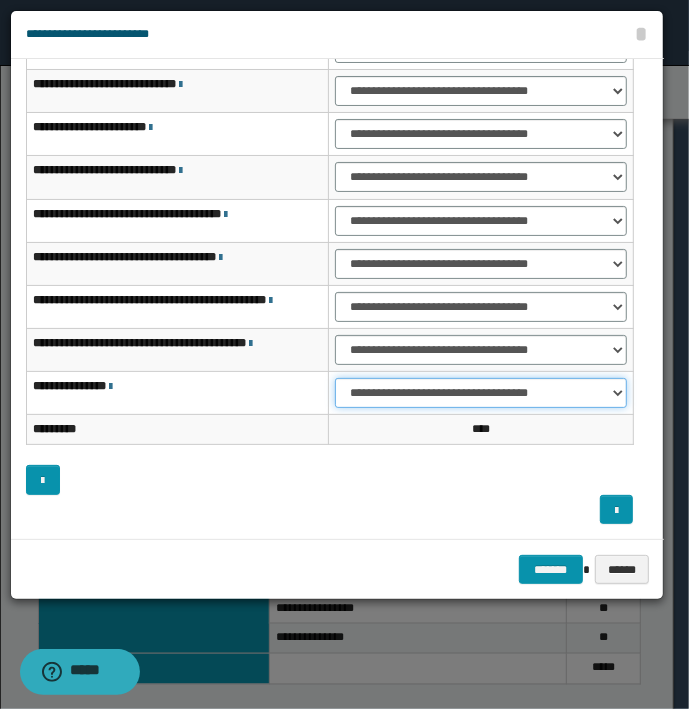 click on "**********" at bounding box center (481, 393) 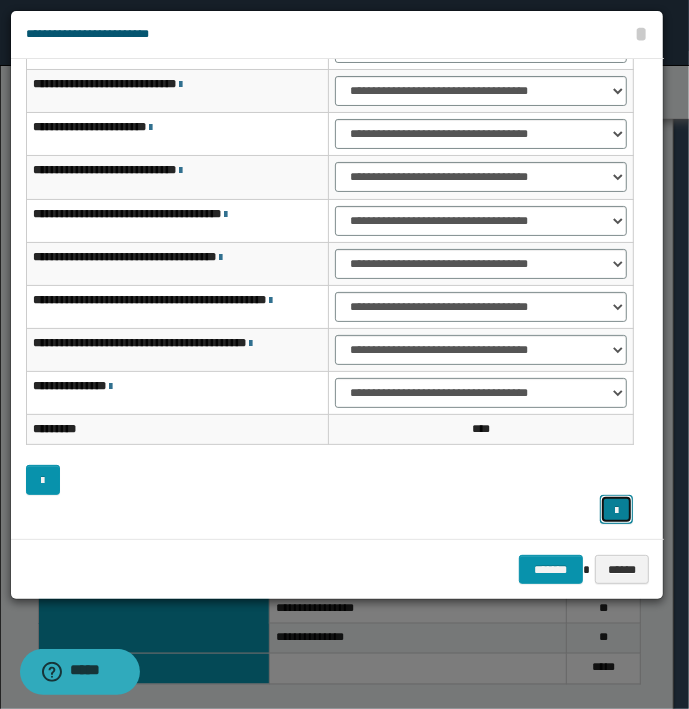 click at bounding box center (616, 511) 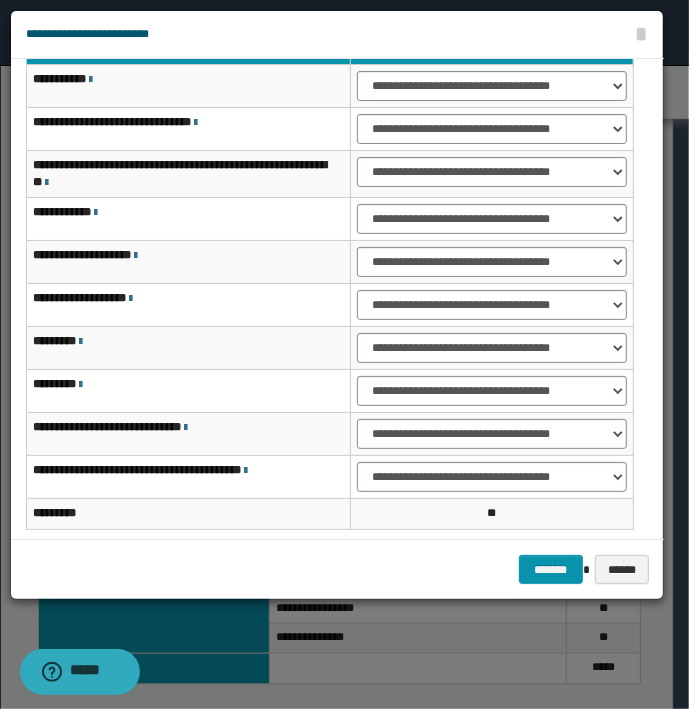 scroll, scrollTop: 0, scrollLeft: 0, axis: both 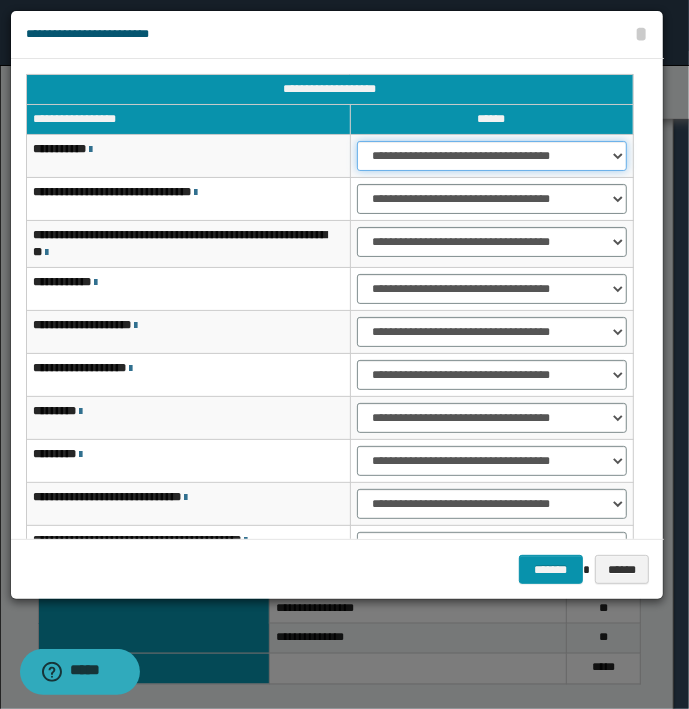 click on "**********" at bounding box center (492, 156) 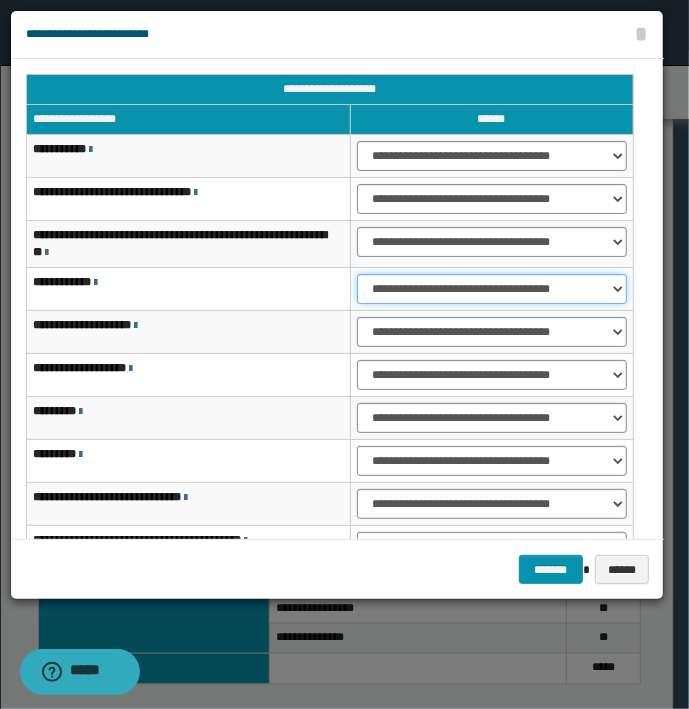 click on "**********" at bounding box center [492, 289] 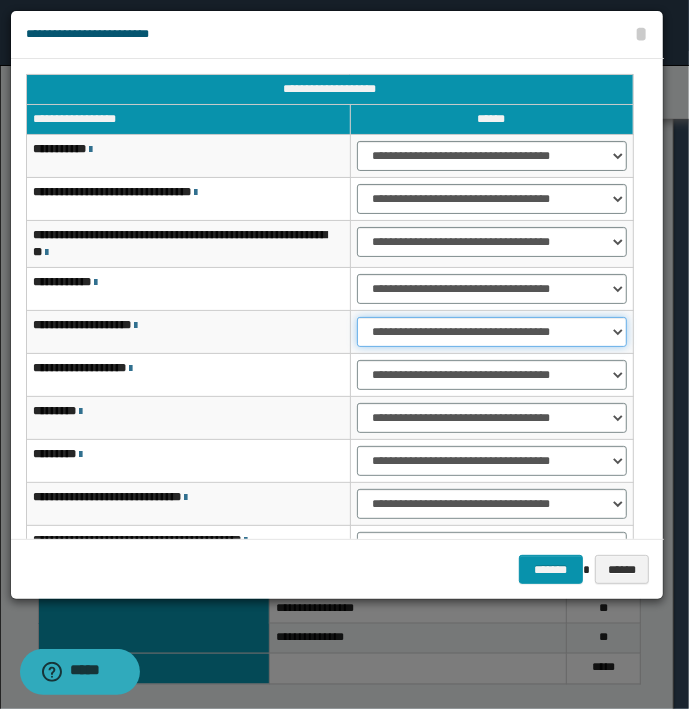 drag, startPoint x: 406, startPoint y: 335, endPoint x: 410, endPoint y: 348, distance: 13.601471 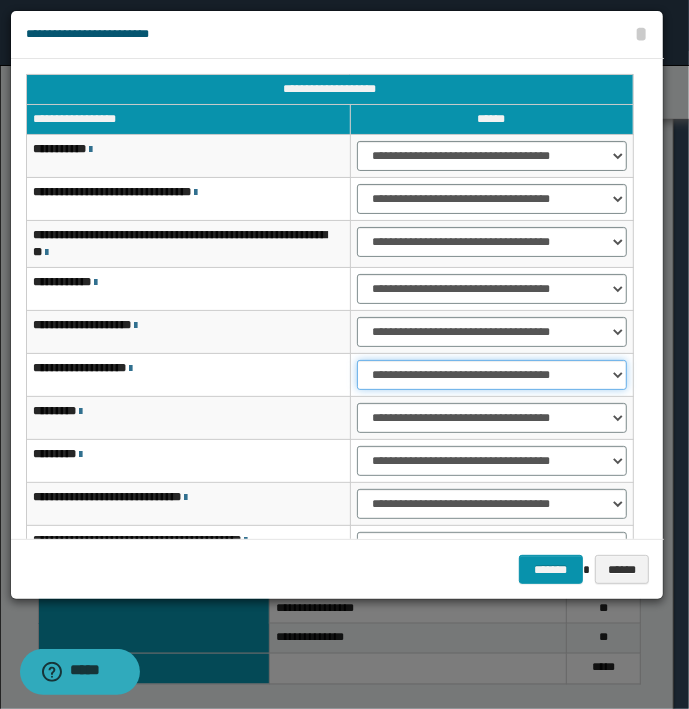 click on "**********" at bounding box center (492, 375) 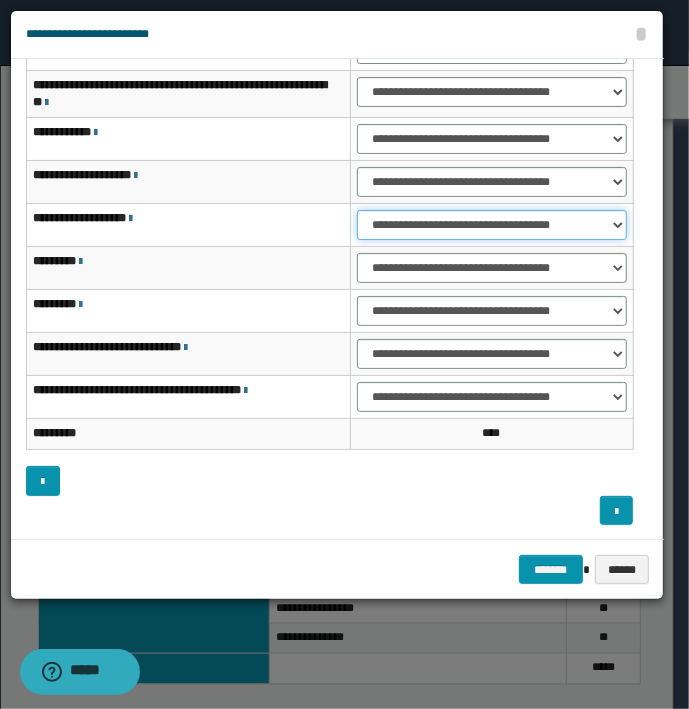scroll, scrollTop: 151, scrollLeft: 0, axis: vertical 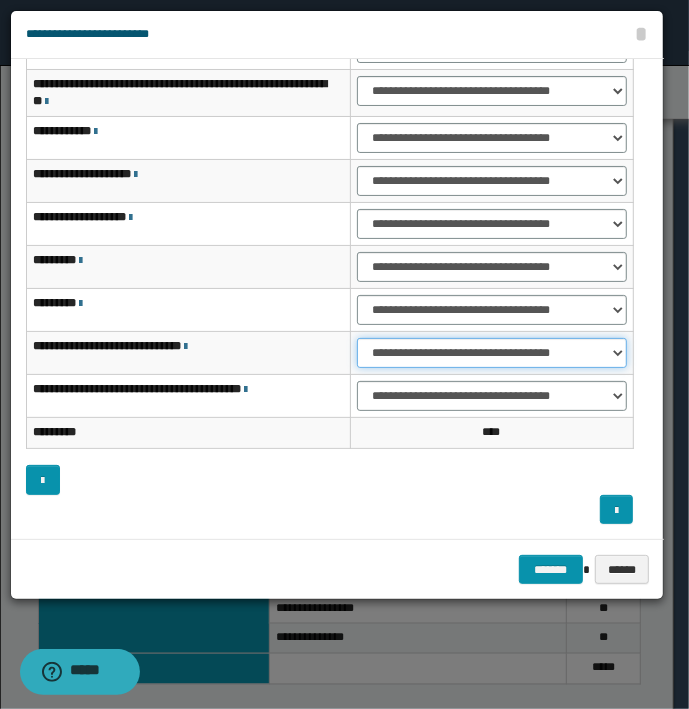 click on "**********" at bounding box center [492, 353] 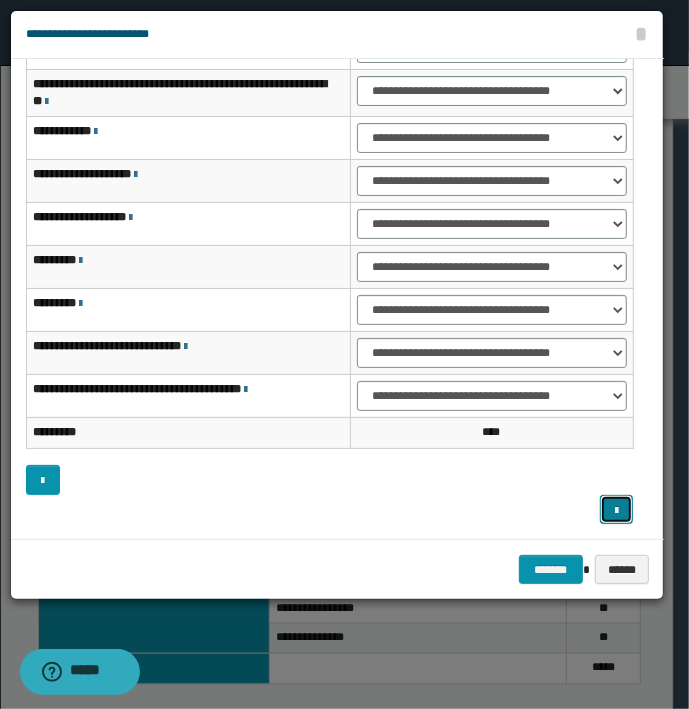 click at bounding box center [617, 510] 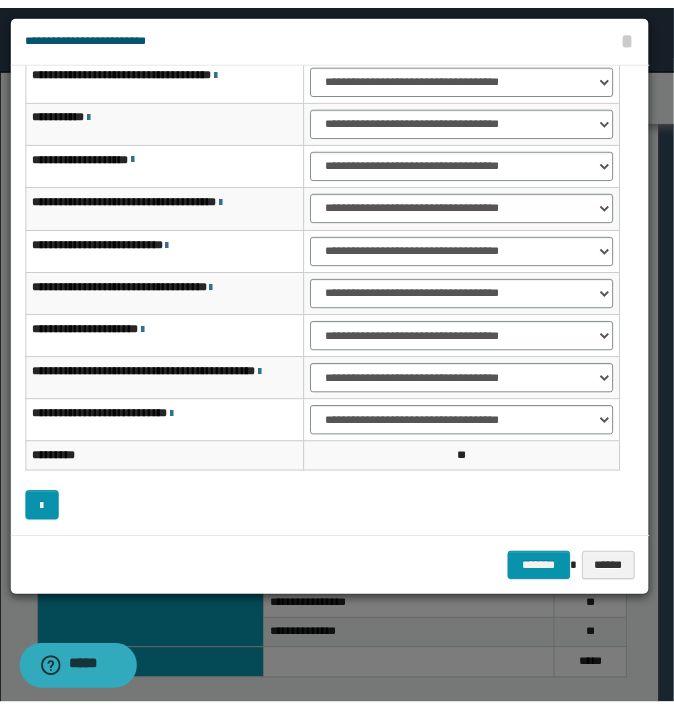 scroll, scrollTop: 123, scrollLeft: 0, axis: vertical 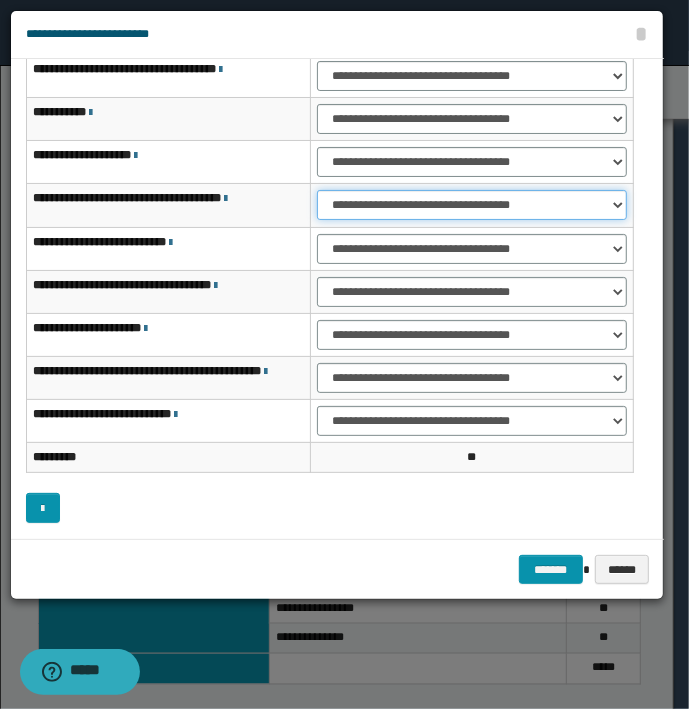click on "**********" at bounding box center [471, 205] 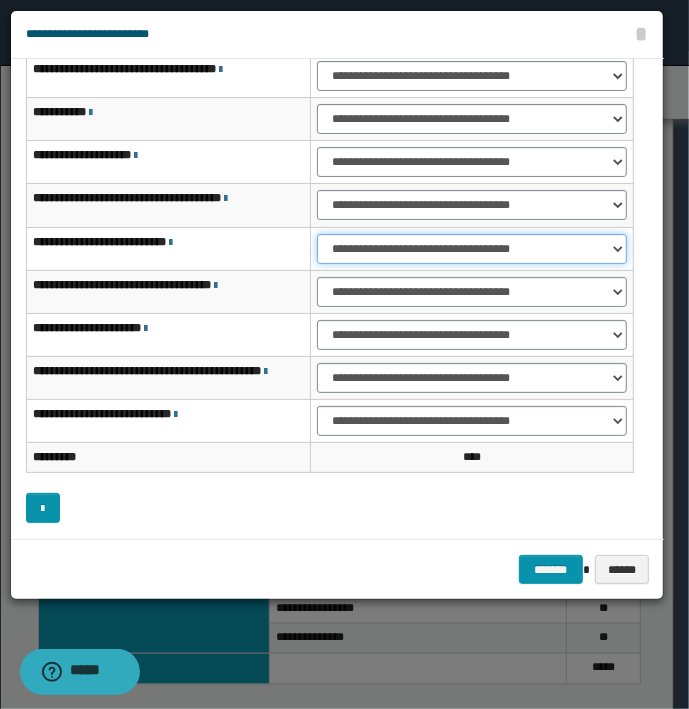 click on "**********" at bounding box center [471, 249] 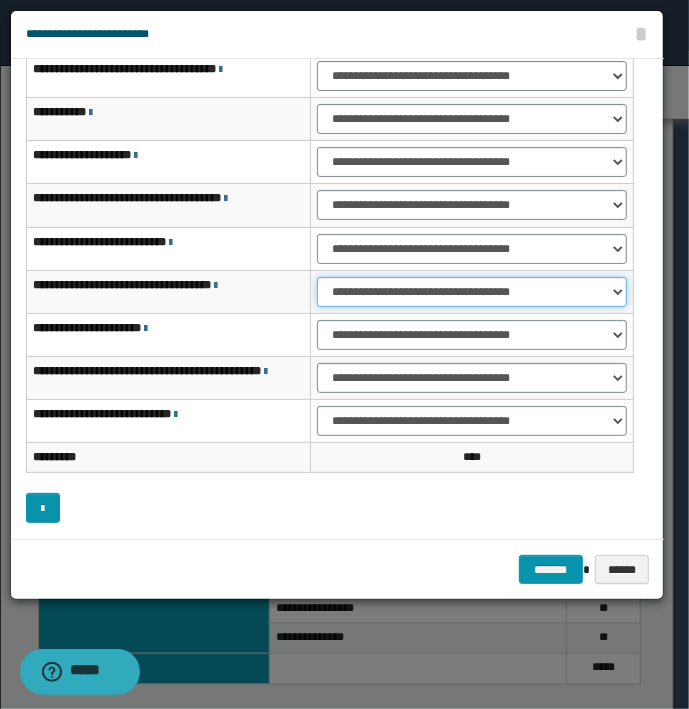 click on "**********" at bounding box center [471, 292] 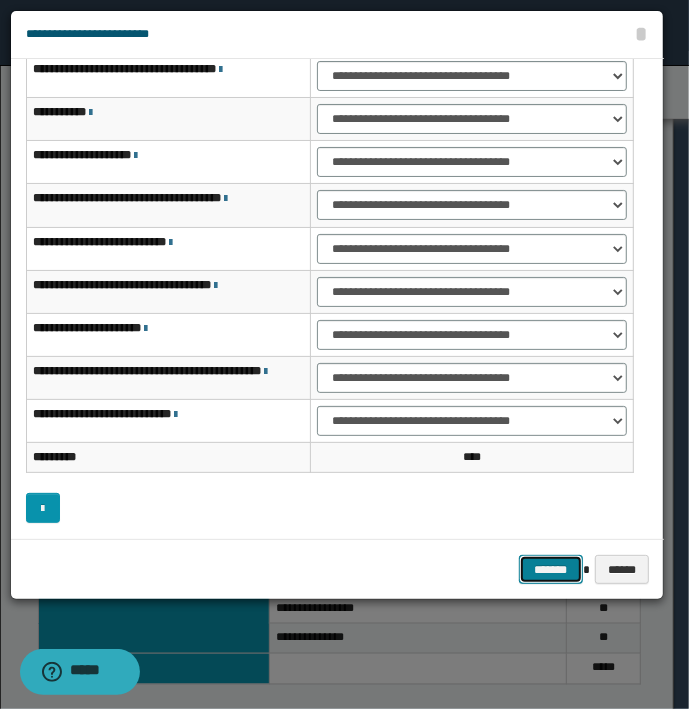 click on "*******" at bounding box center (551, 570) 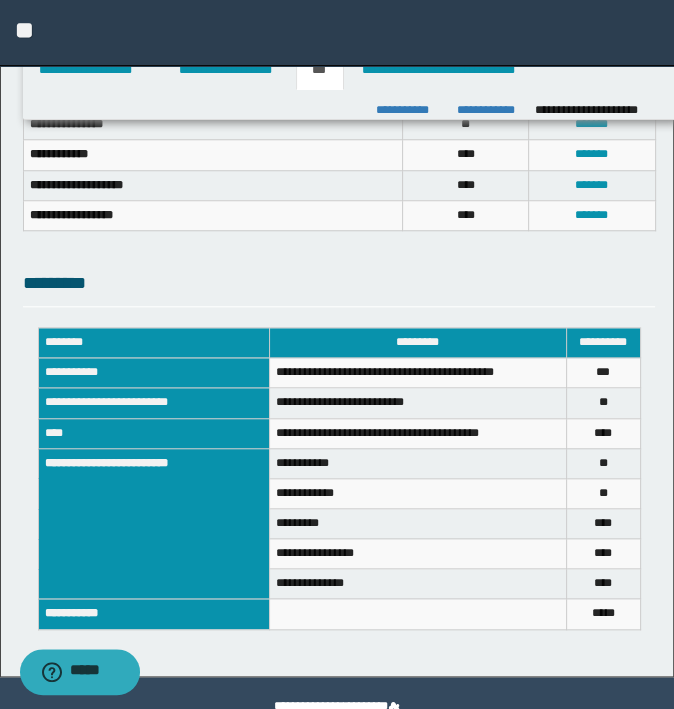 scroll, scrollTop: 981, scrollLeft: 0, axis: vertical 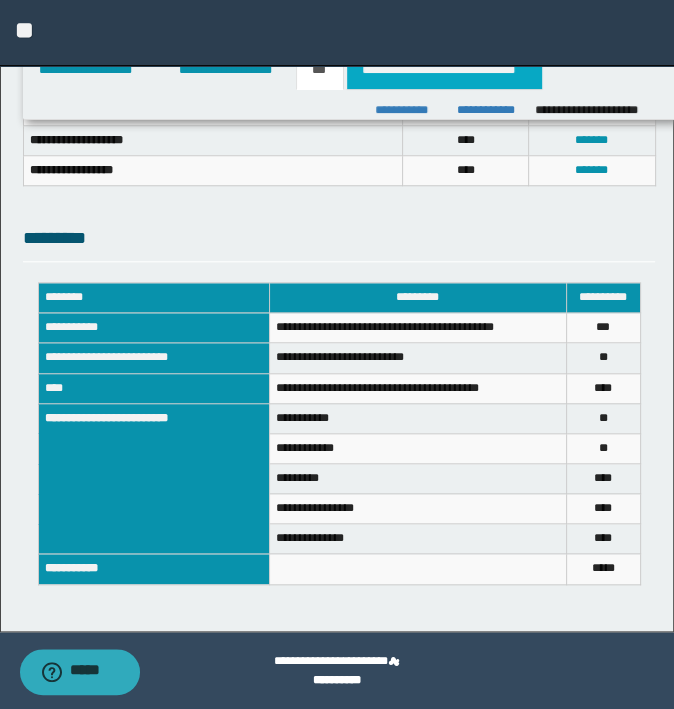 click on "**********" at bounding box center [444, 70] 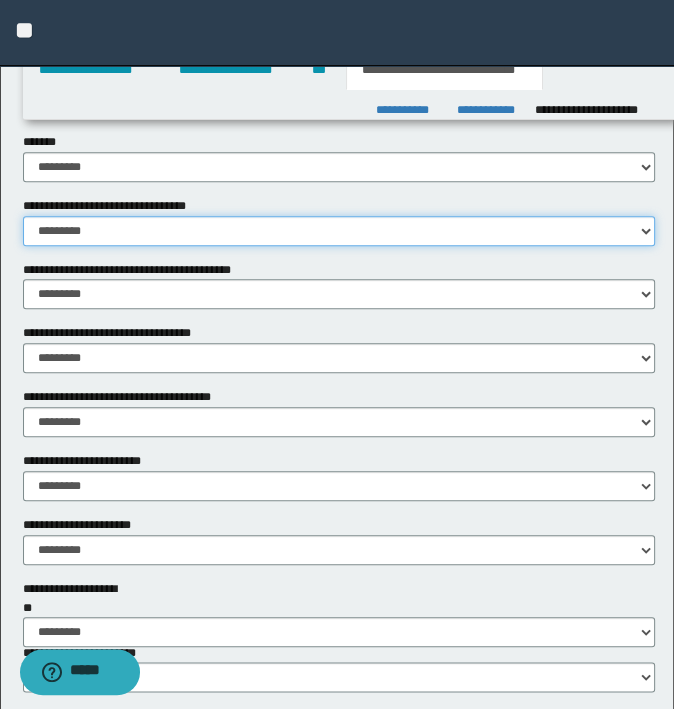 click on "*********
**
**" at bounding box center (339, 231) 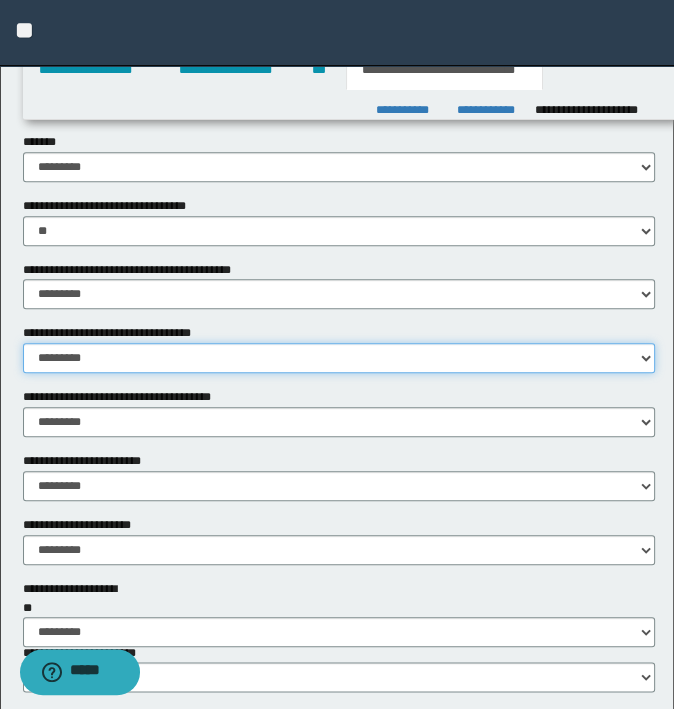 click on "*********
**
**" at bounding box center [339, 358] 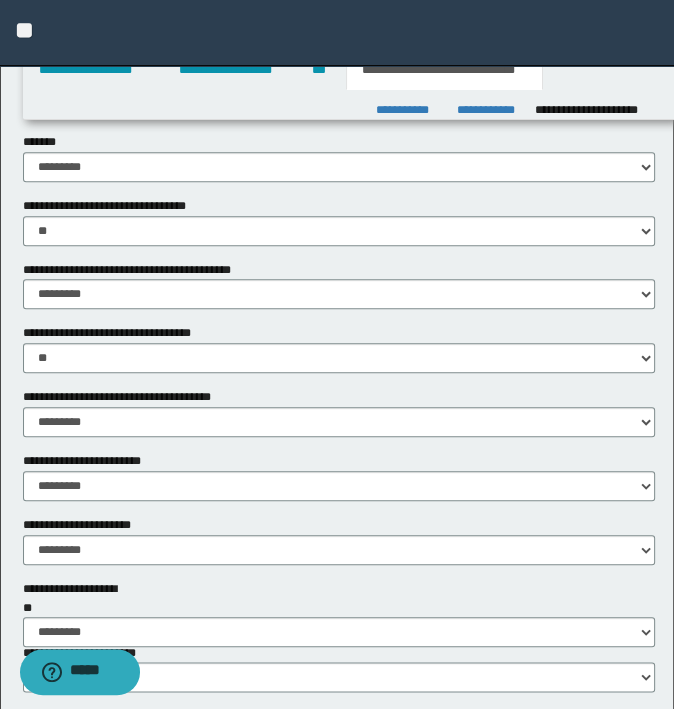 click on "**********" at bounding box center (339, 348) 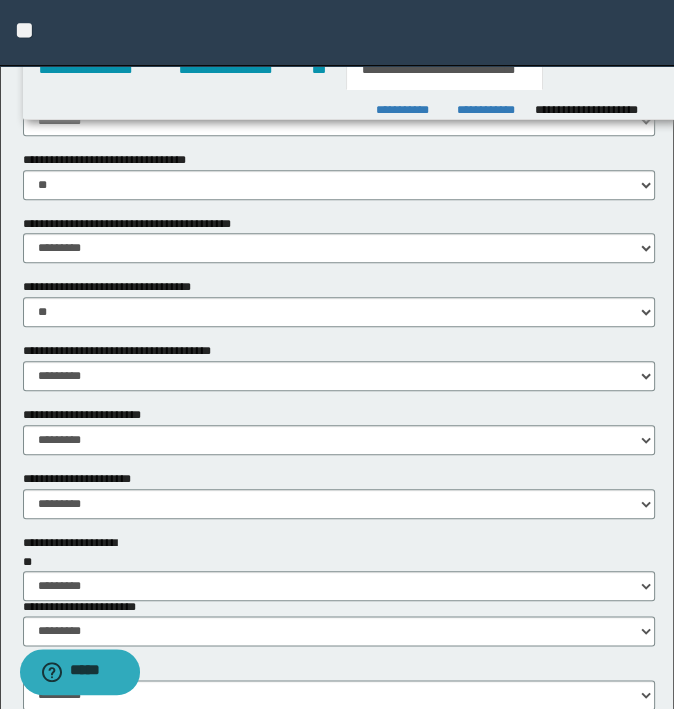 scroll, scrollTop: 981, scrollLeft: 0, axis: vertical 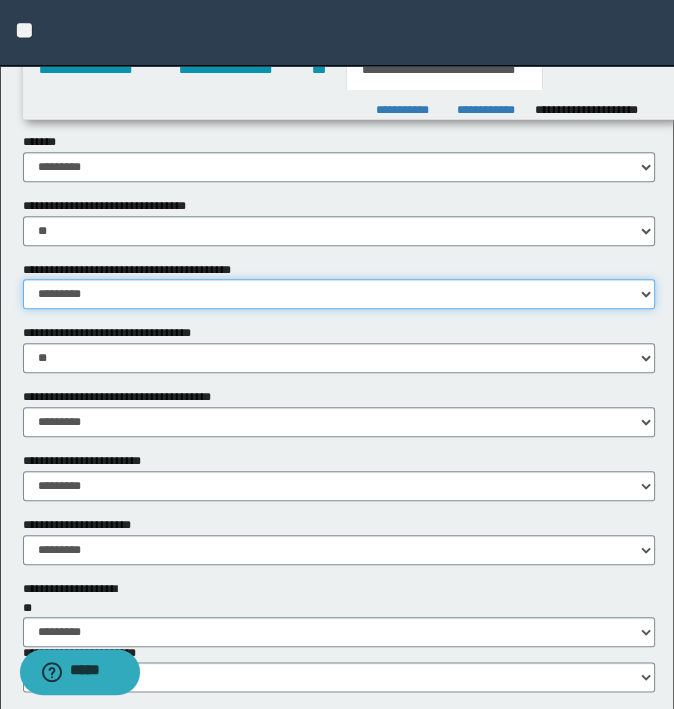 click on "*********
**
**" at bounding box center (339, 294) 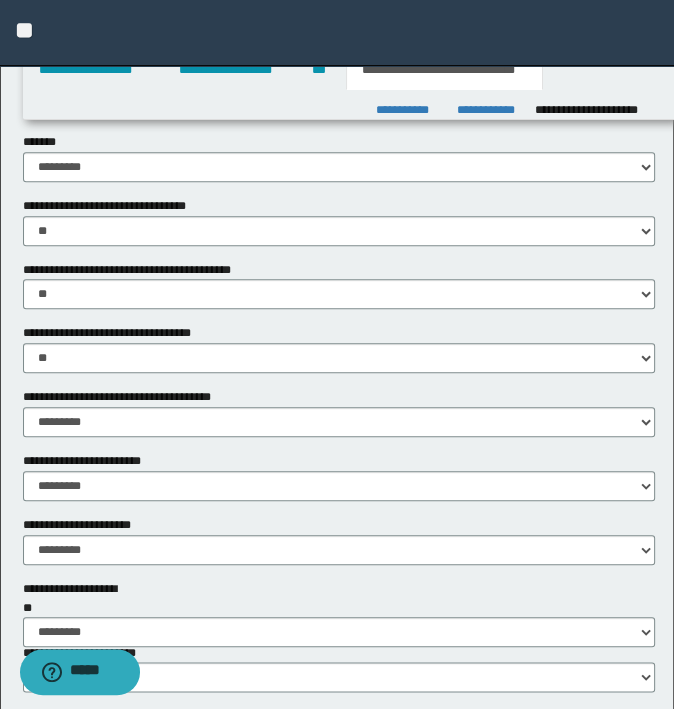 click on "**********" at bounding box center [339, 348] 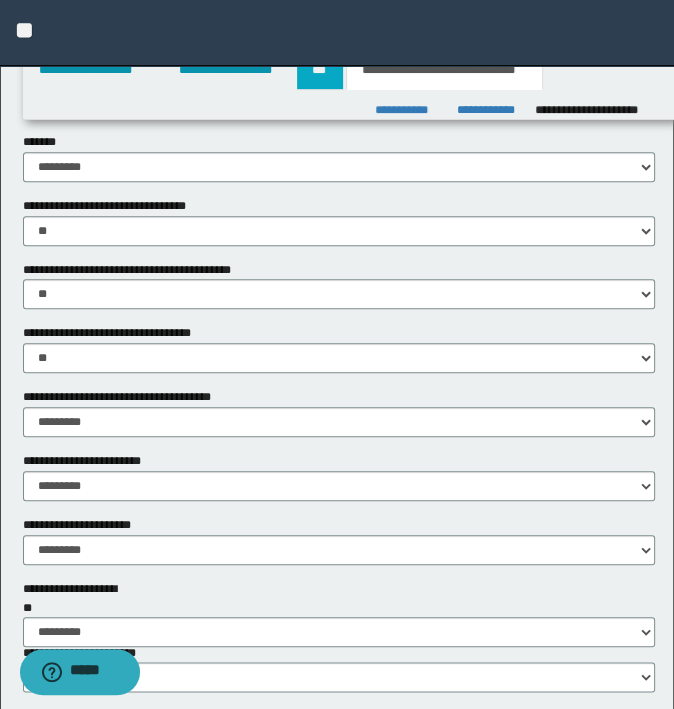 click on "***" at bounding box center [320, 70] 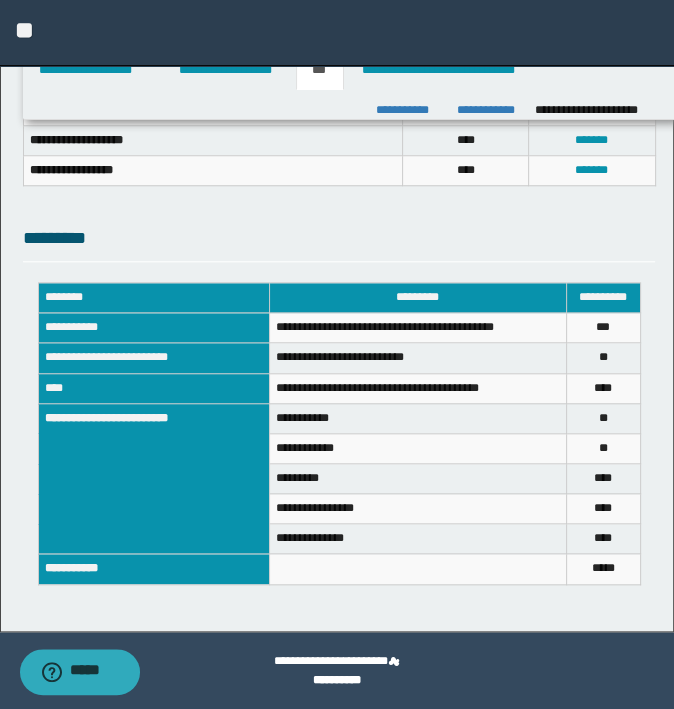 click on "**********" at bounding box center (337, 33) 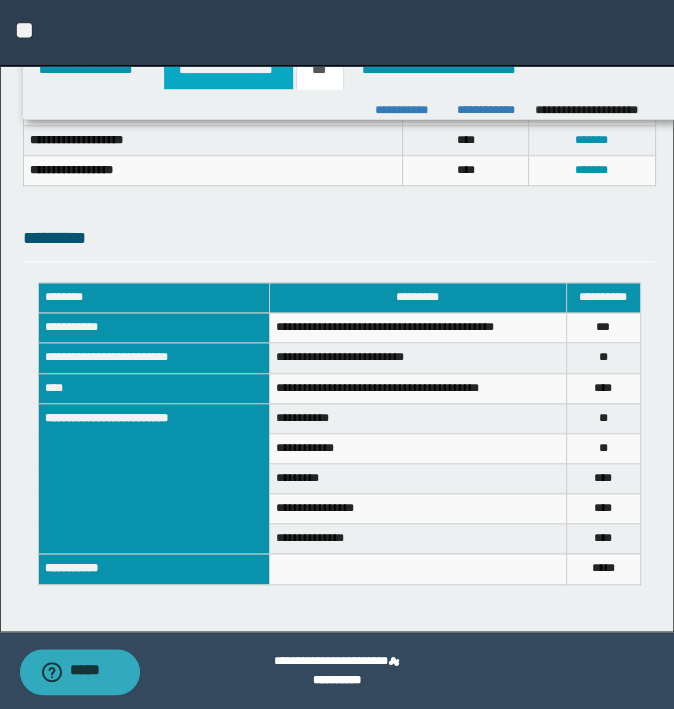click on "**********" at bounding box center (228, 70) 